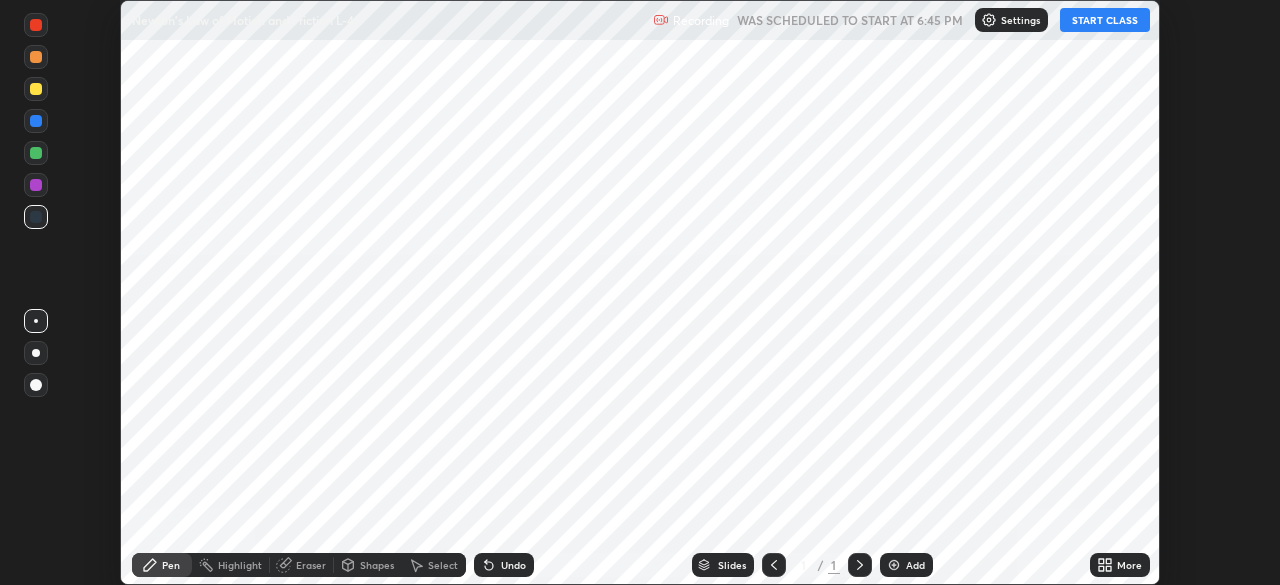 scroll, scrollTop: 0, scrollLeft: 0, axis: both 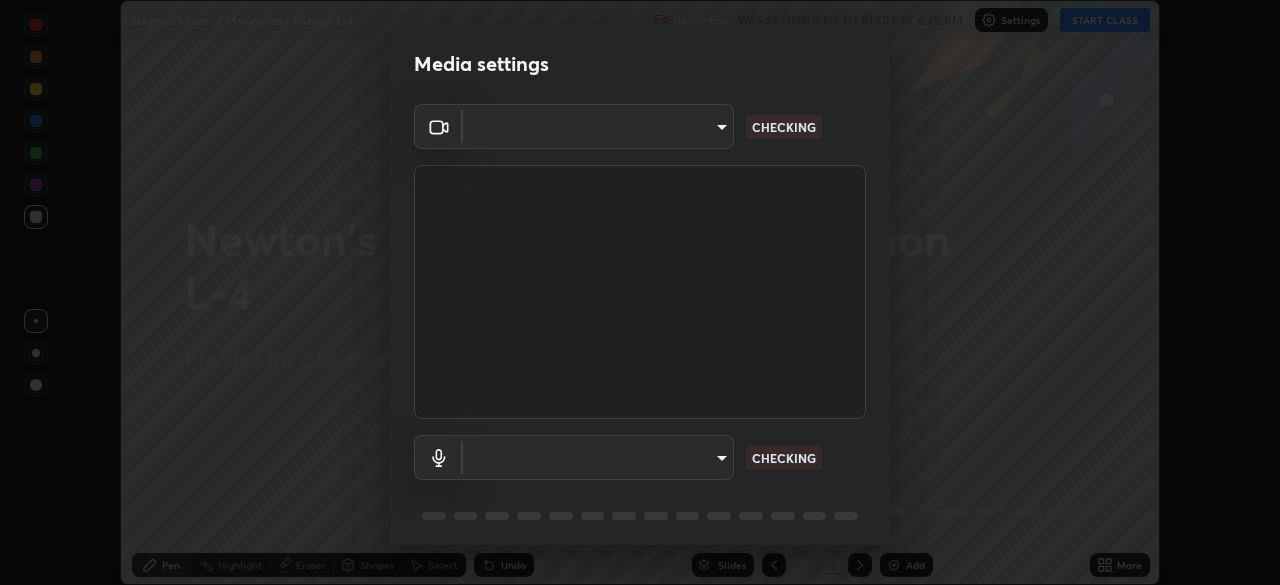 type on "fec30703c8e22cf69a8f77a224c2d994de0da897dc859dbf546555d8622b01d3" 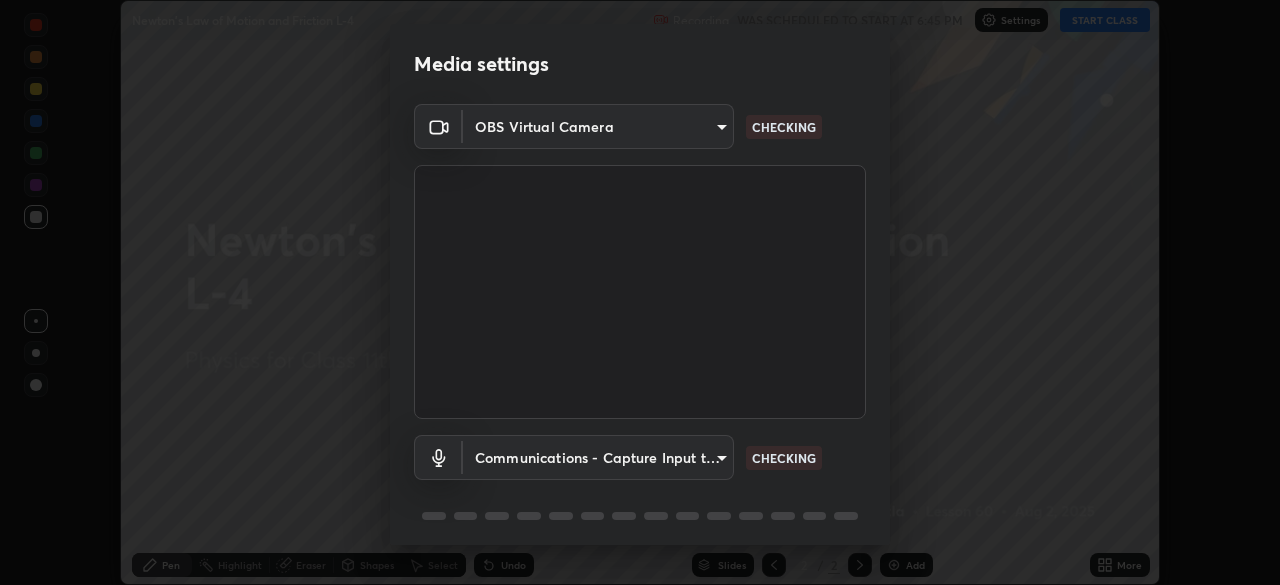 scroll, scrollTop: 71, scrollLeft: 0, axis: vertical 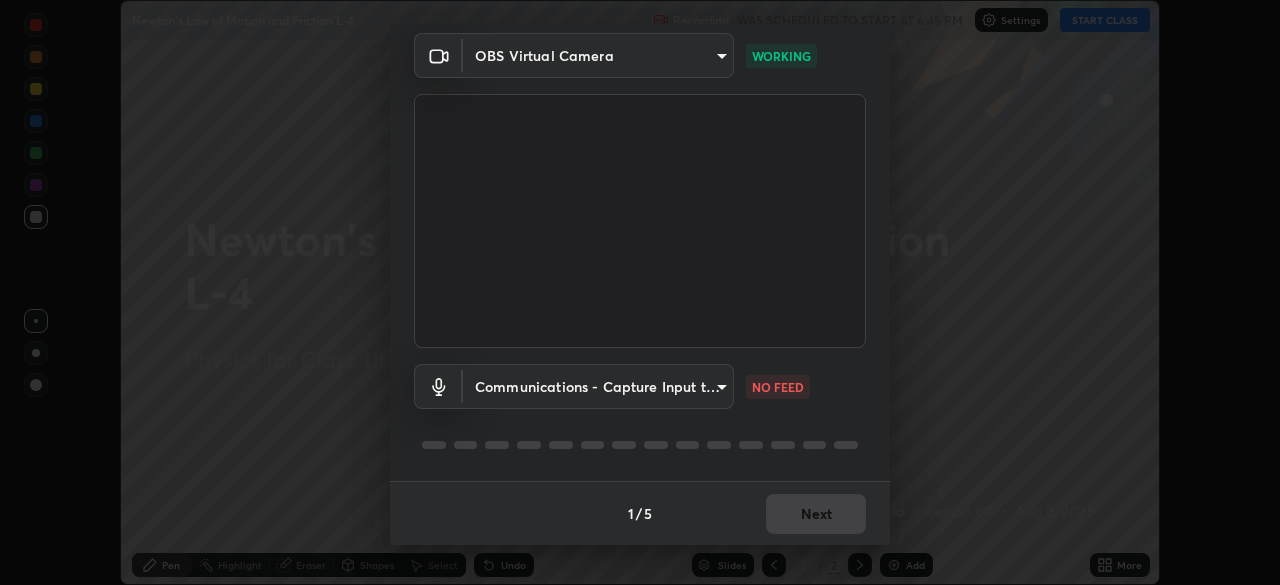 click on "Erase all Newton's Law of Motion and Friction L-4 Recording WAS SCHEDULED TO START AT  6:45 PM Settings START CLASS Setting up your live class Newton's Law of Motion and Friction L-4 • L60 of Physics for Class 11th IIT JEE Growth [FIRST] [LAST] Pen Highlight Eraser Shapes Select Undo Slides 2 / 2 Add More No doubts shared Encourage your learners to ask a doubt for better clarity Report an issue Reason for reporting Buffering Chat not working Audio - Video sync issue Educator video quality low ​ Attach an image Report Media settings OBS Virtual Camera fec30703c8e22cf69a8f77a224c2d994de0da897dc859dbf546555d8622b01d3 WORKING Communications - Capture Input terminal (2- Digital Array MIC) communications NO FEED 1 / 5 Next" at bounding box center [640, 292] 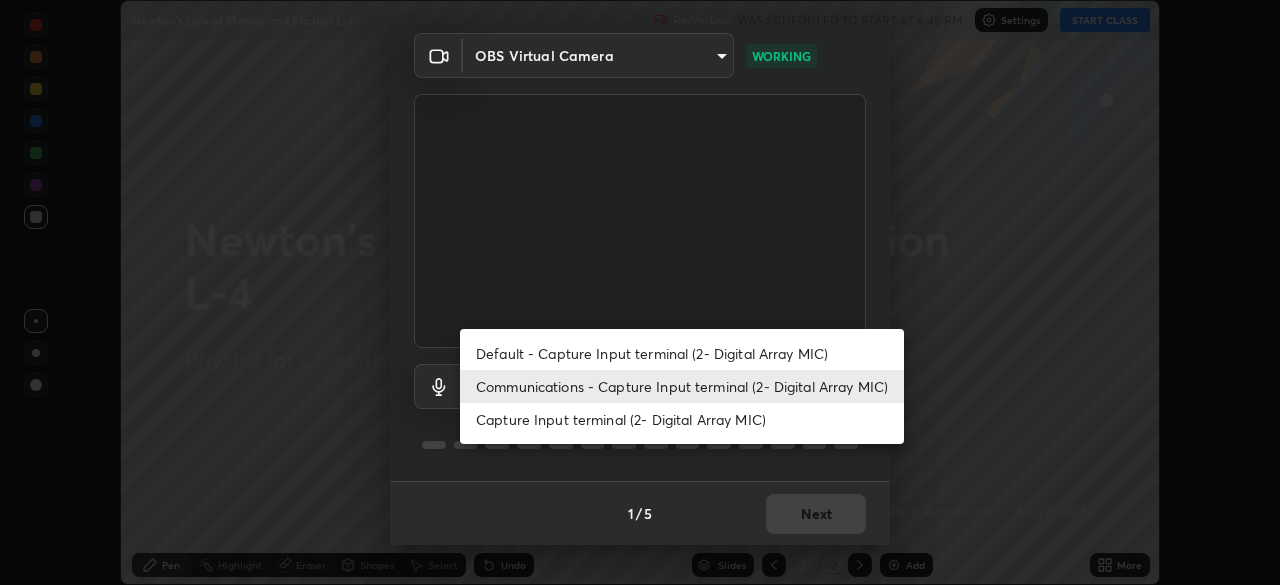 click on "Capture Input terminal (2- Digital Array MIC)" at bounding box center (682, 419) 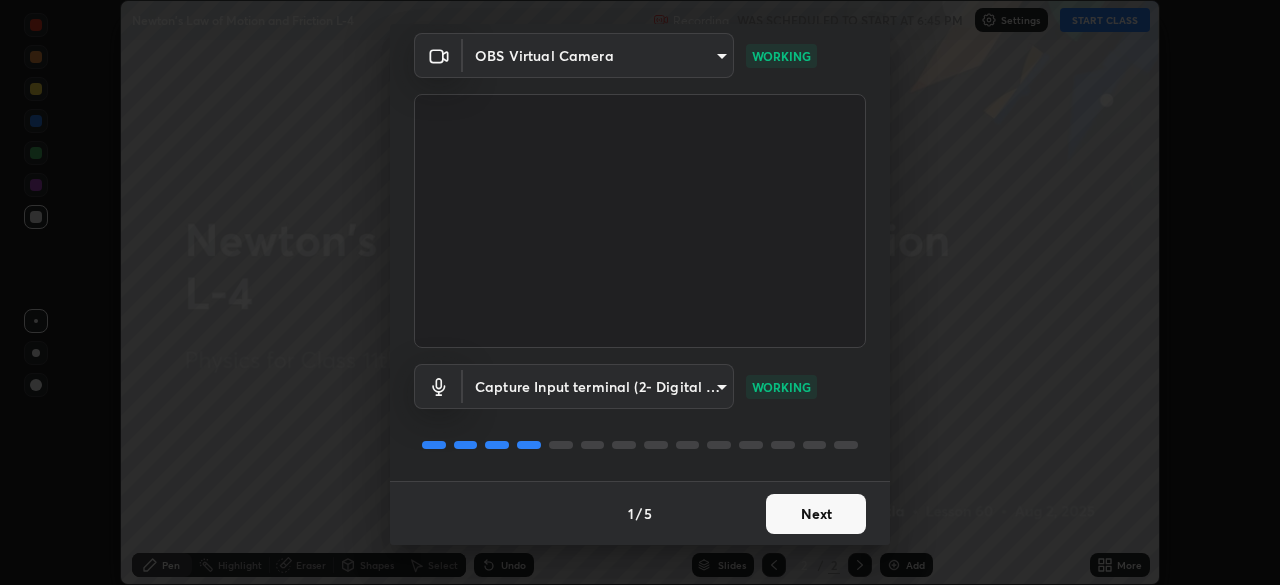 click on "Next" at bounding box center [816, 514] 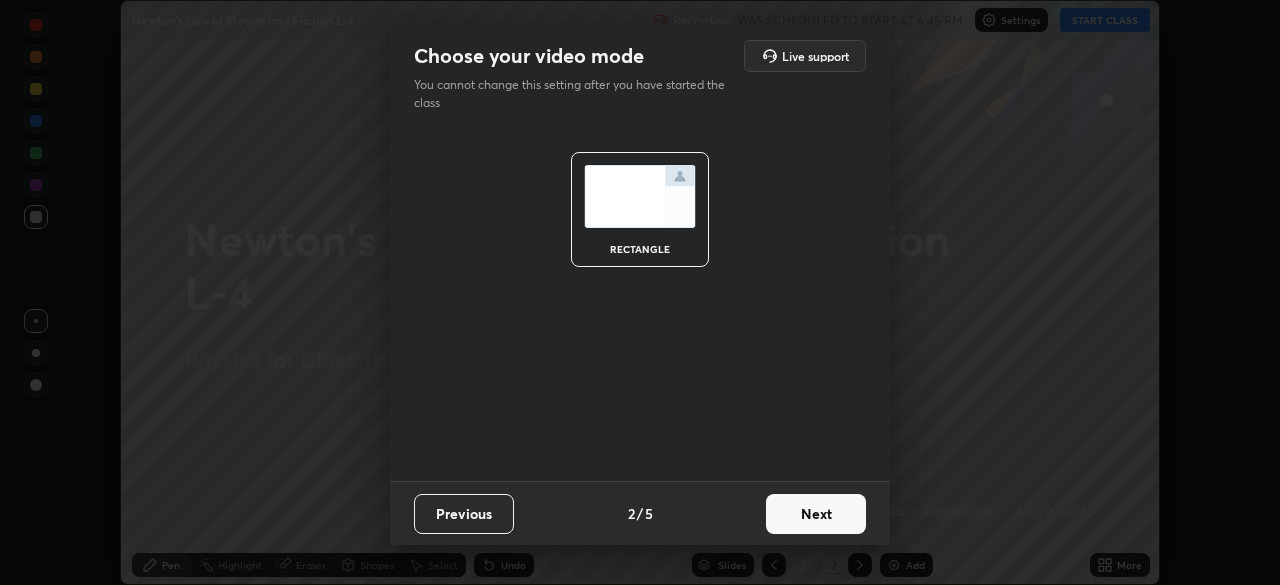 click on "Next" at bounding box center (816, 514) 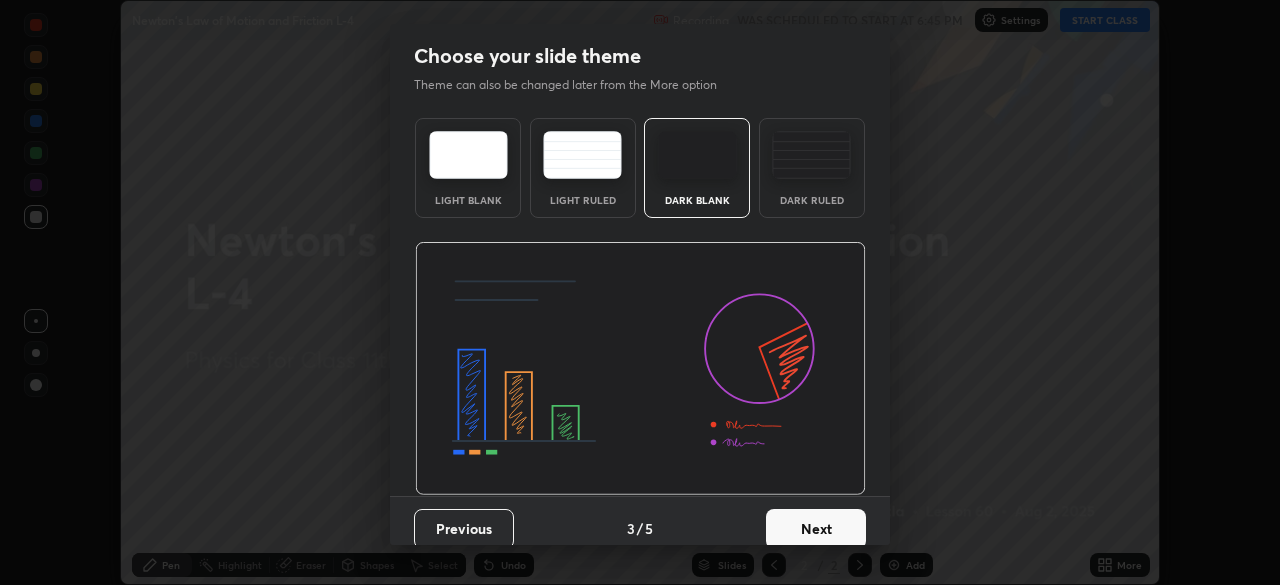 click on "Next" at bounding box center (816, 529) 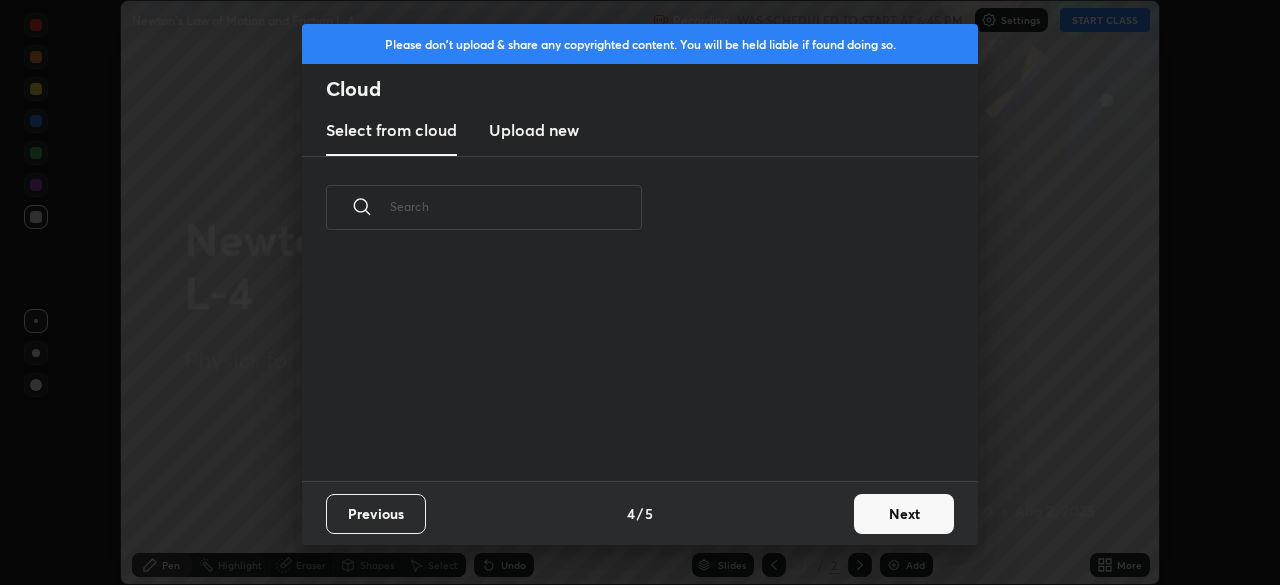 click on "Next" at bounding box center [904, 514] 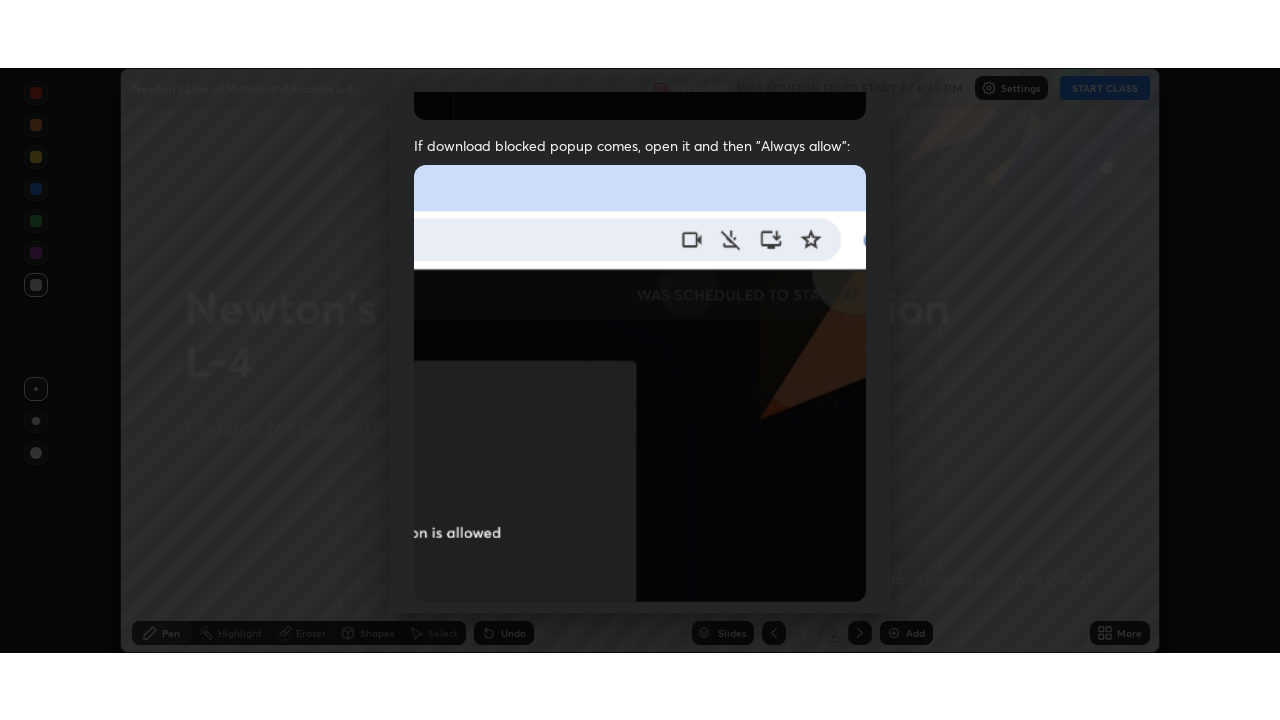 scroll, scrollTop: 479, scrollLeft: 0, axis: vertical 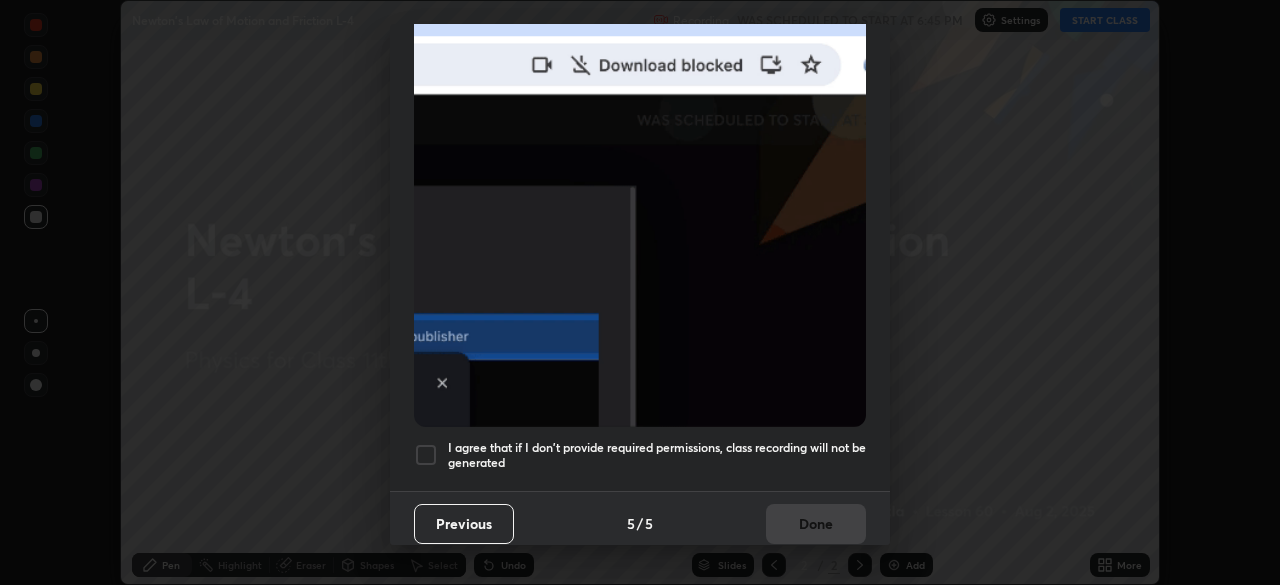 click at bounding box center [426, 455] 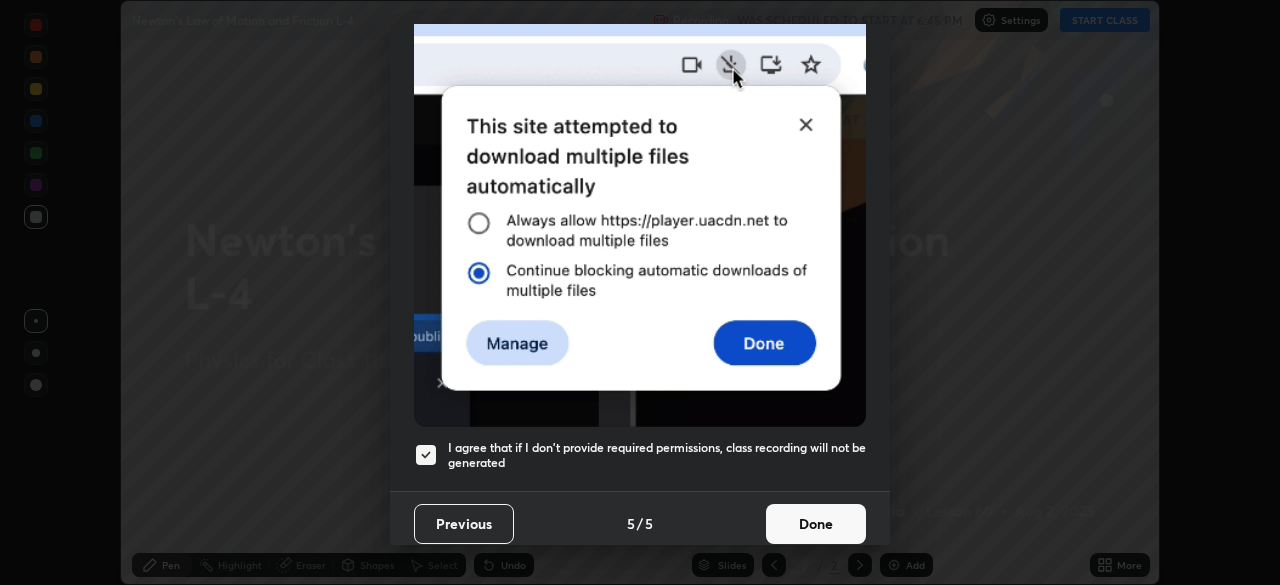click on "Done" at bounding box center (816, 524) 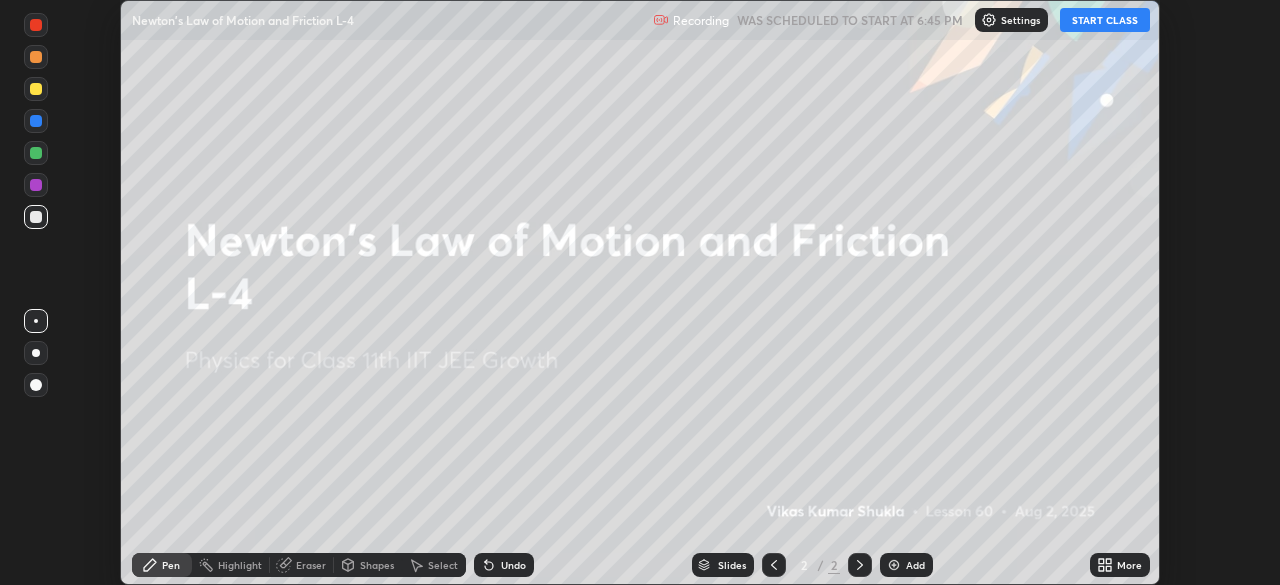click on "START CLASS" at bounding box center (1105, 20) 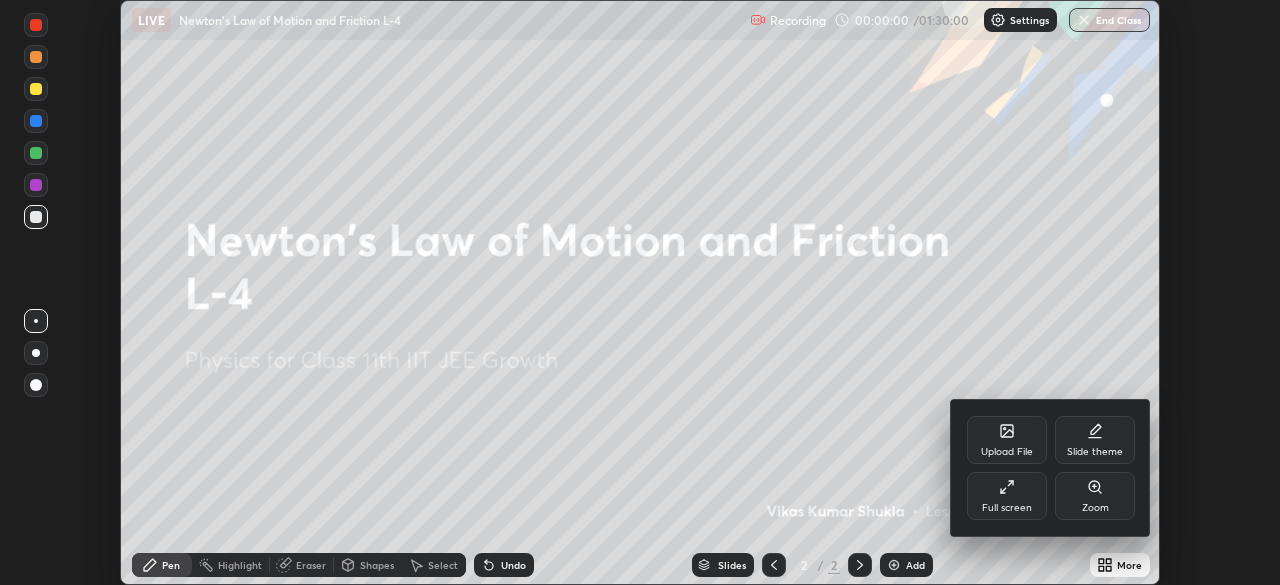 click on "Full screen" at bounding box center [1007, 496] 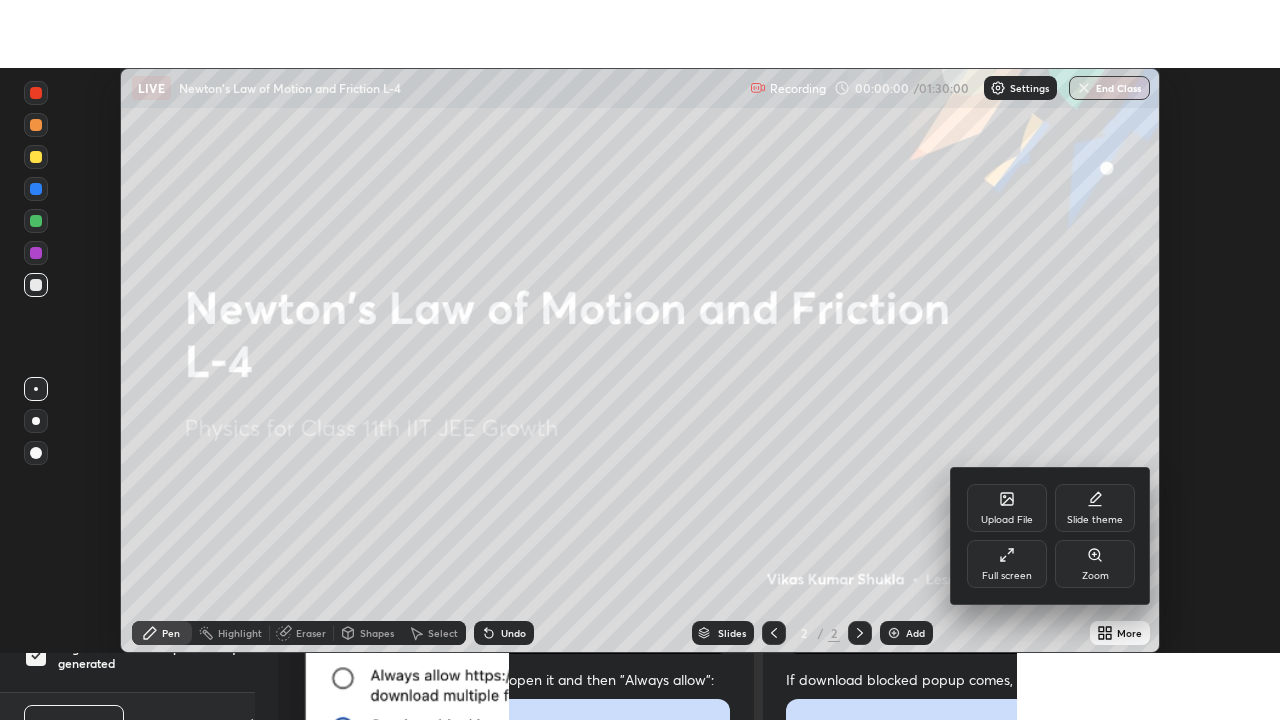scroll, scrollTop: 99280, scrollLeft: 98720, axis: both 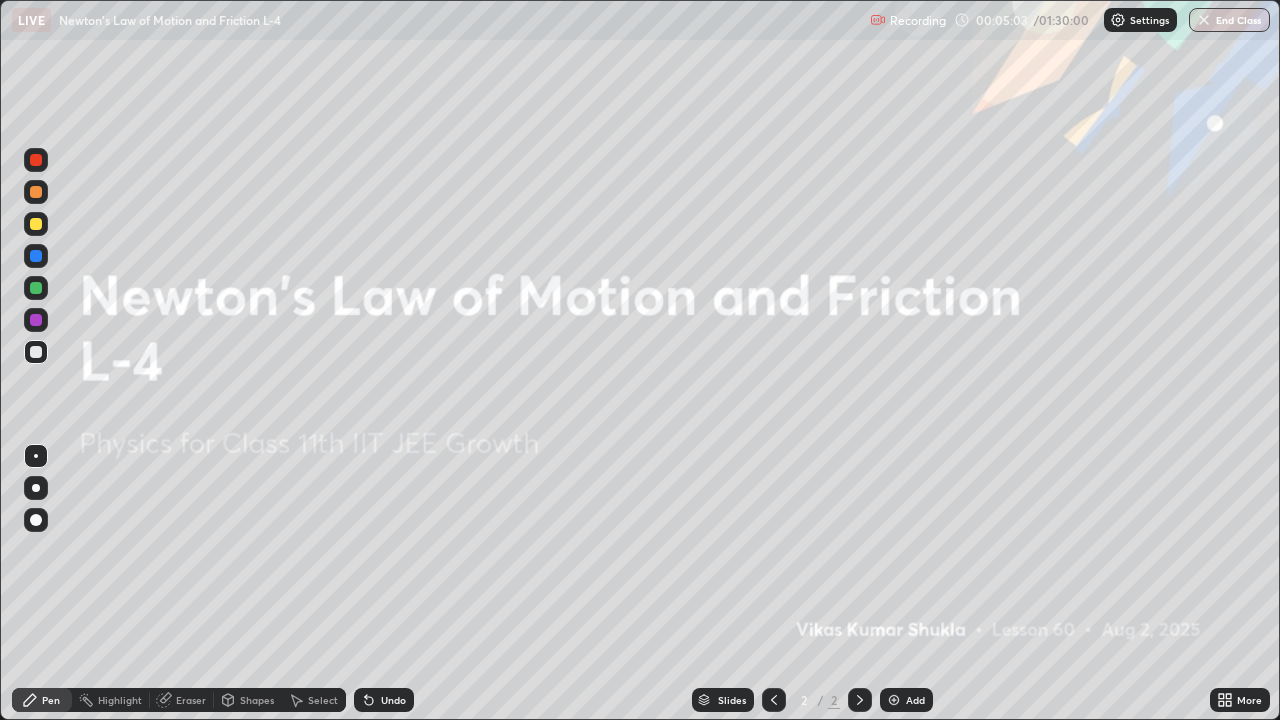 click on "Add" at bounding box center (915, 700) 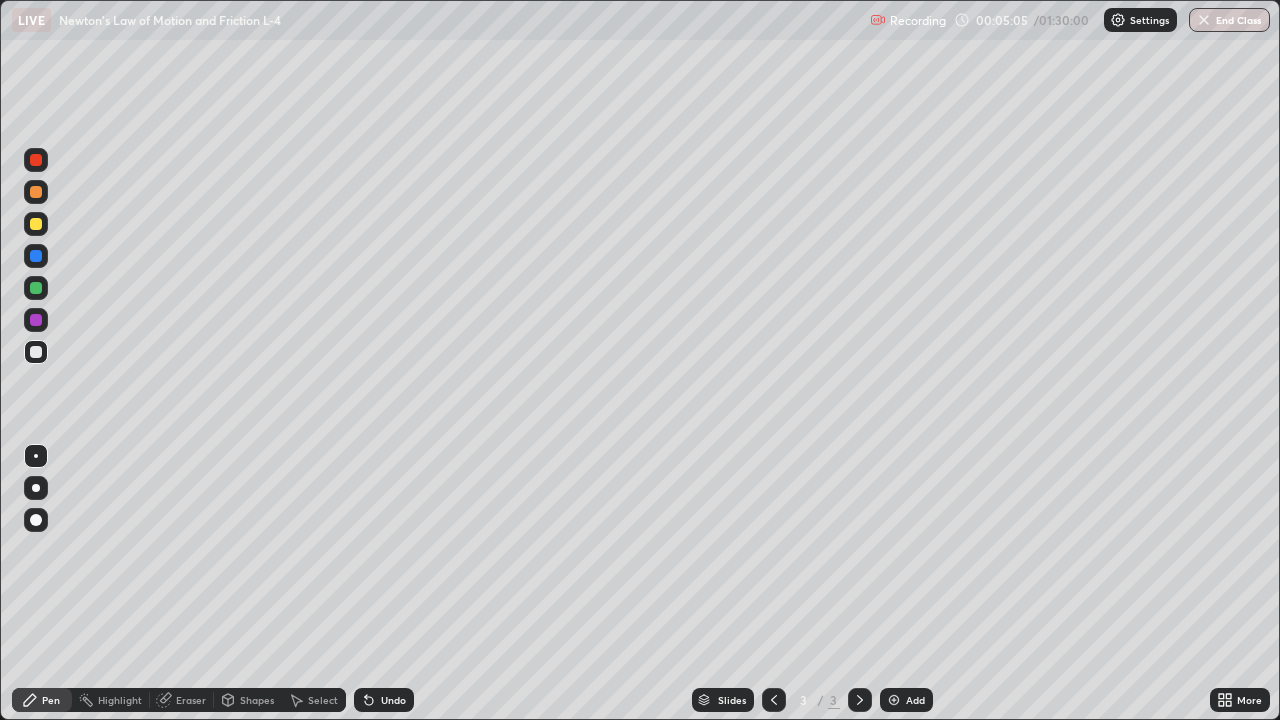 click at bounding box center (36, 224) 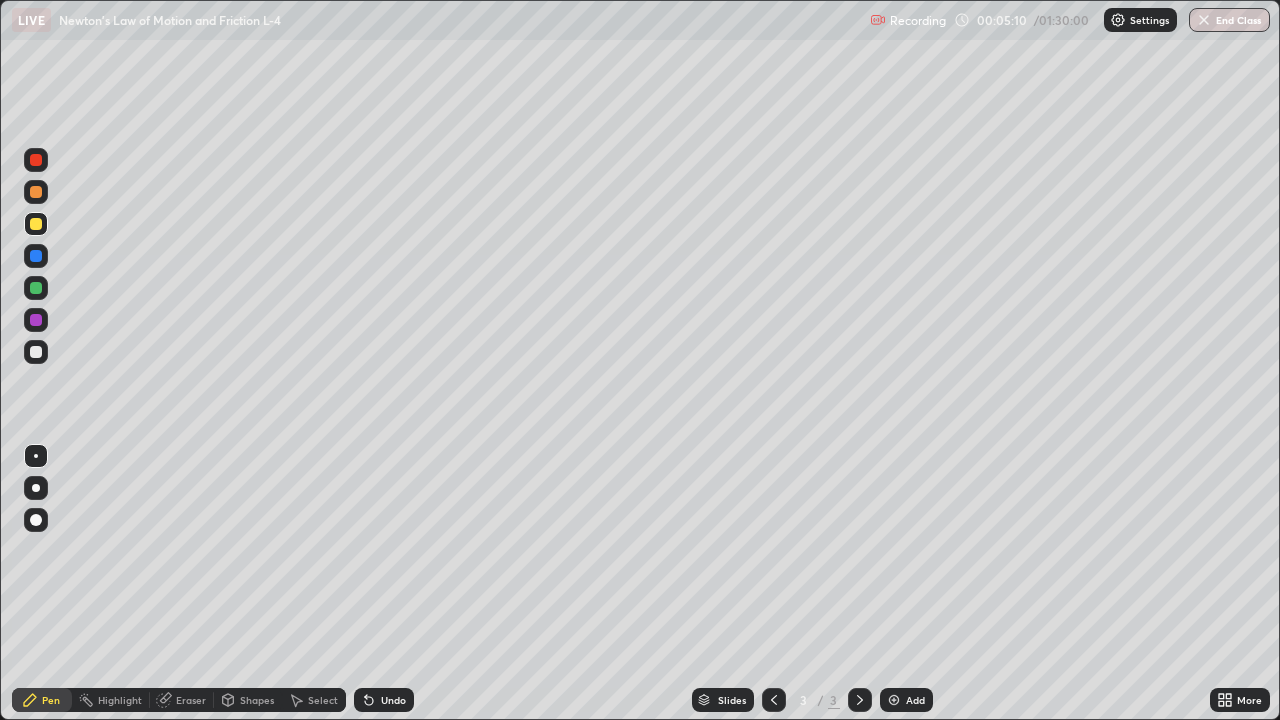 click at bounding box center (36, 160) 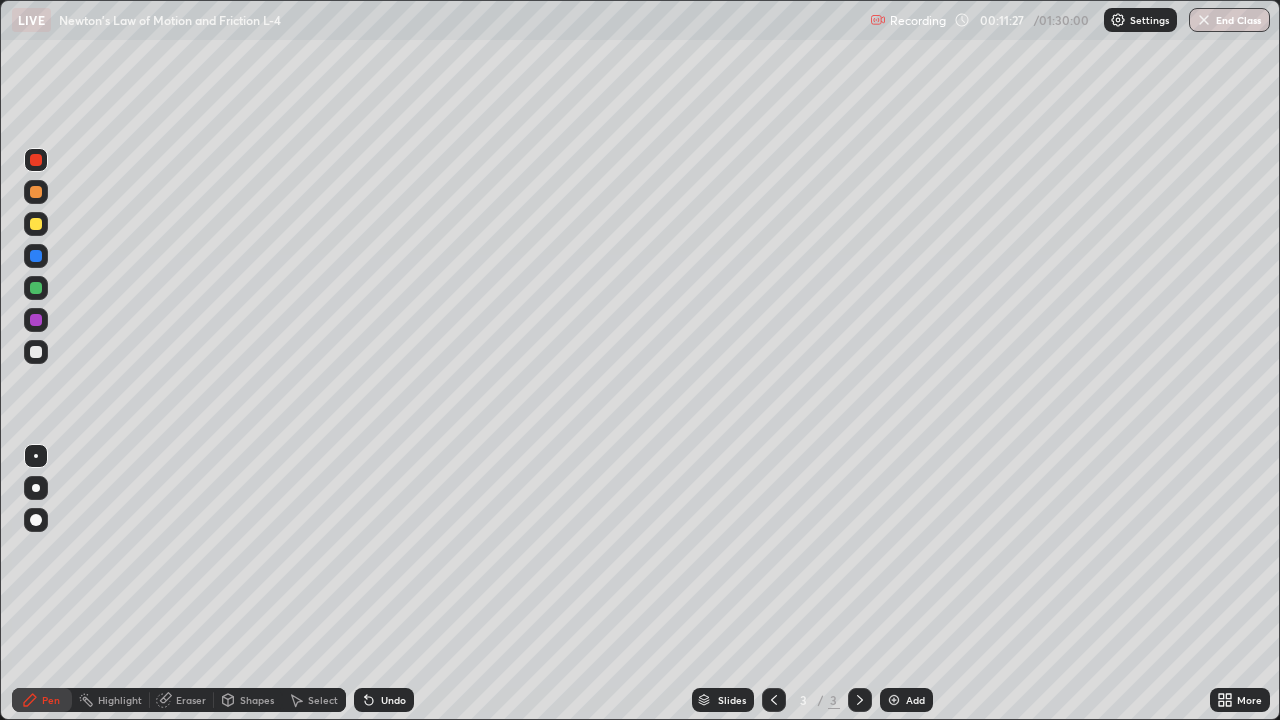click at bounding box center [36, 224] 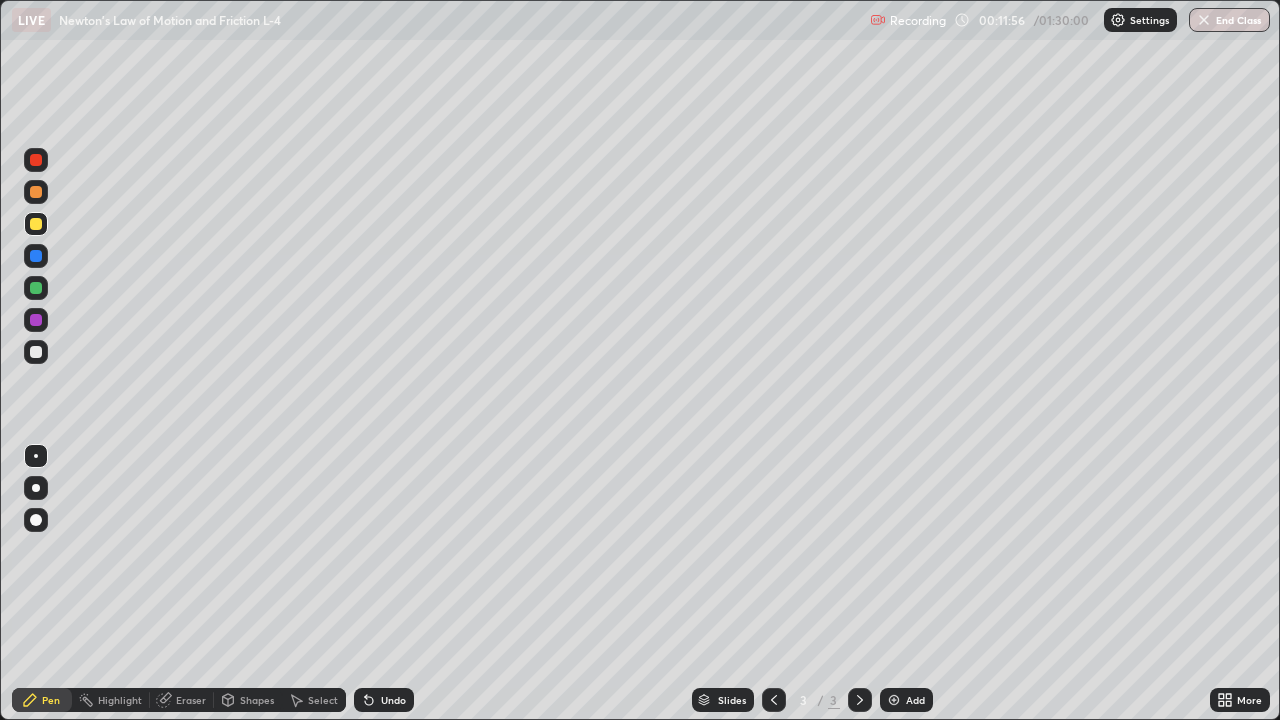 click at bounding box center (36, 352) 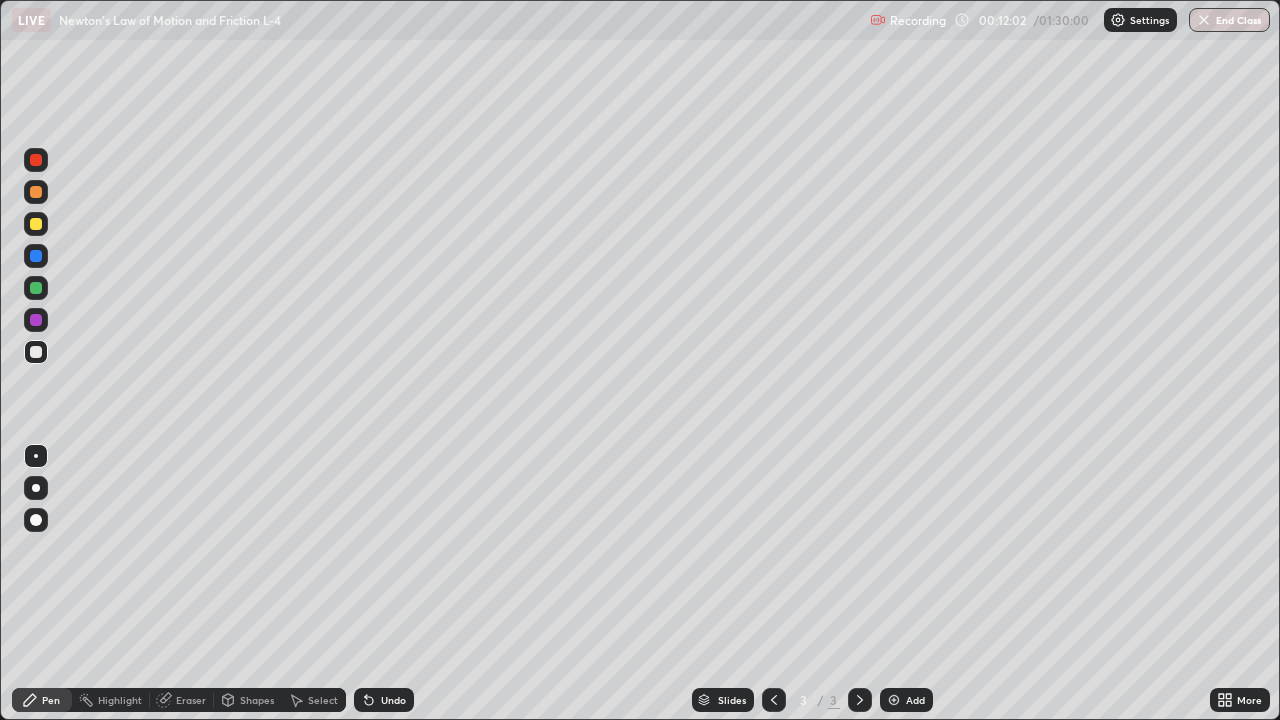click on "Undo" at bounding box center (384, 700) 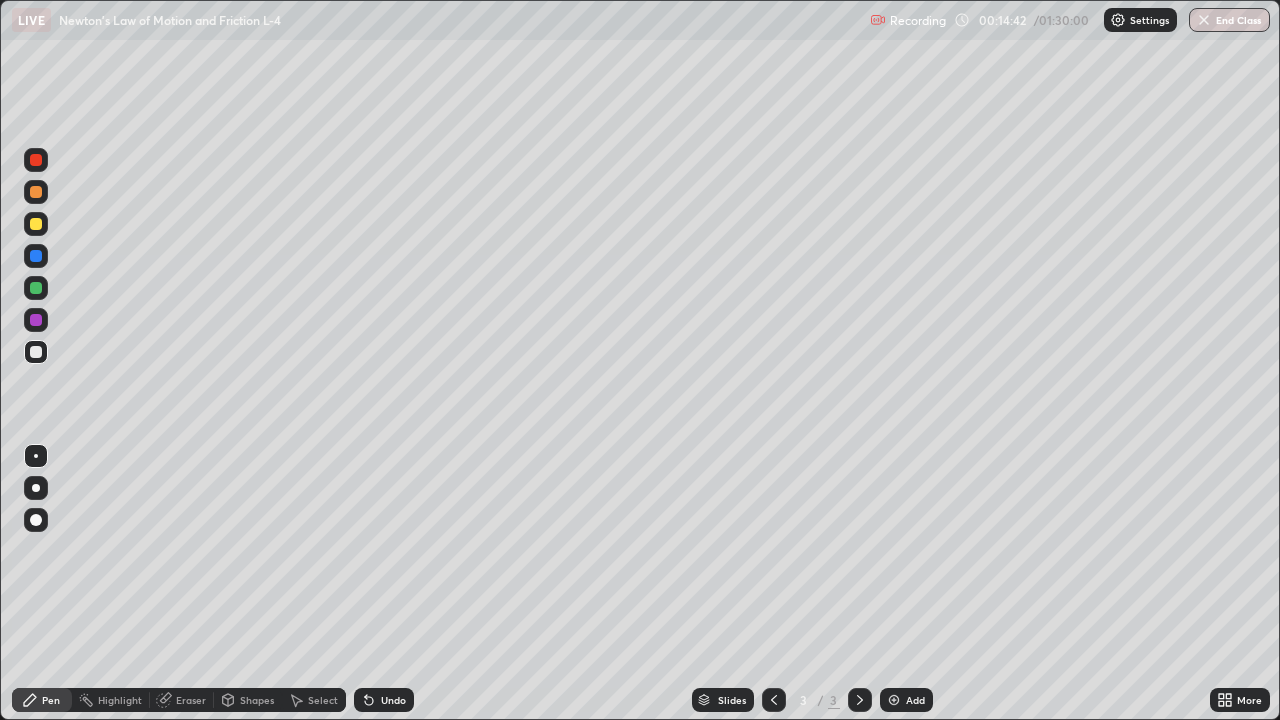 click at bounding box center (36, 224) 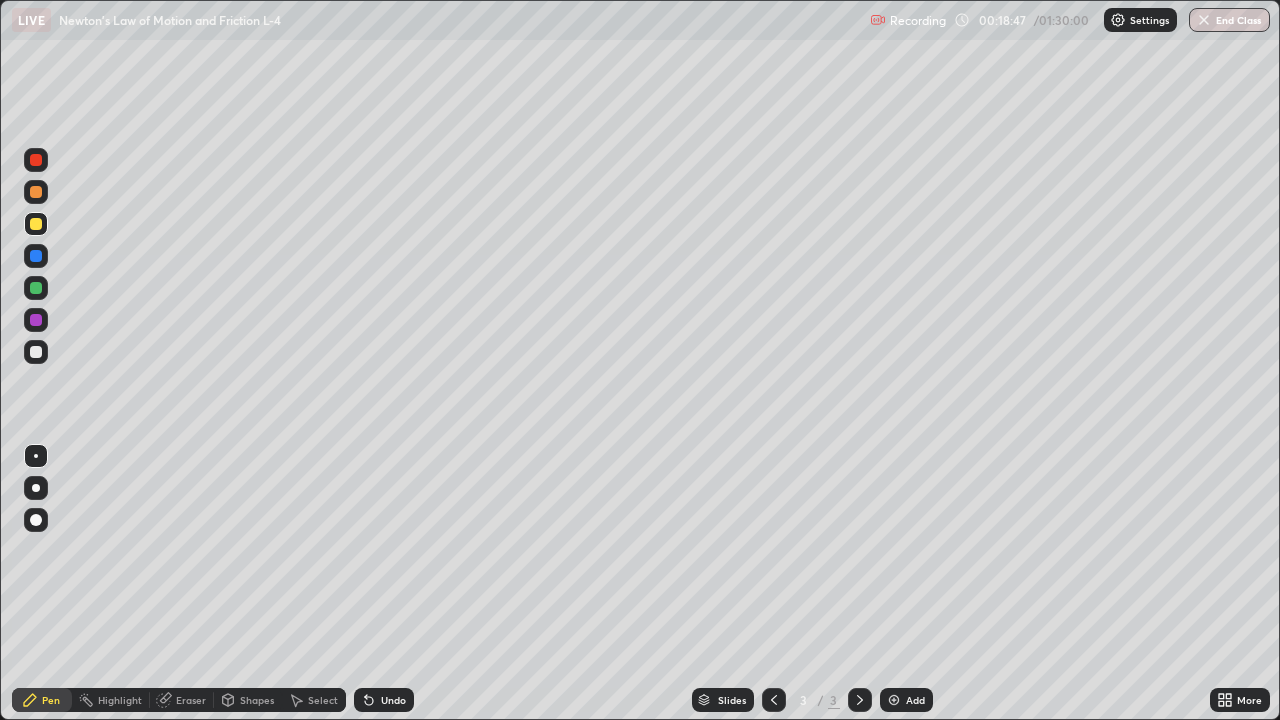 click on "Add" at bounding box center [915, 700] 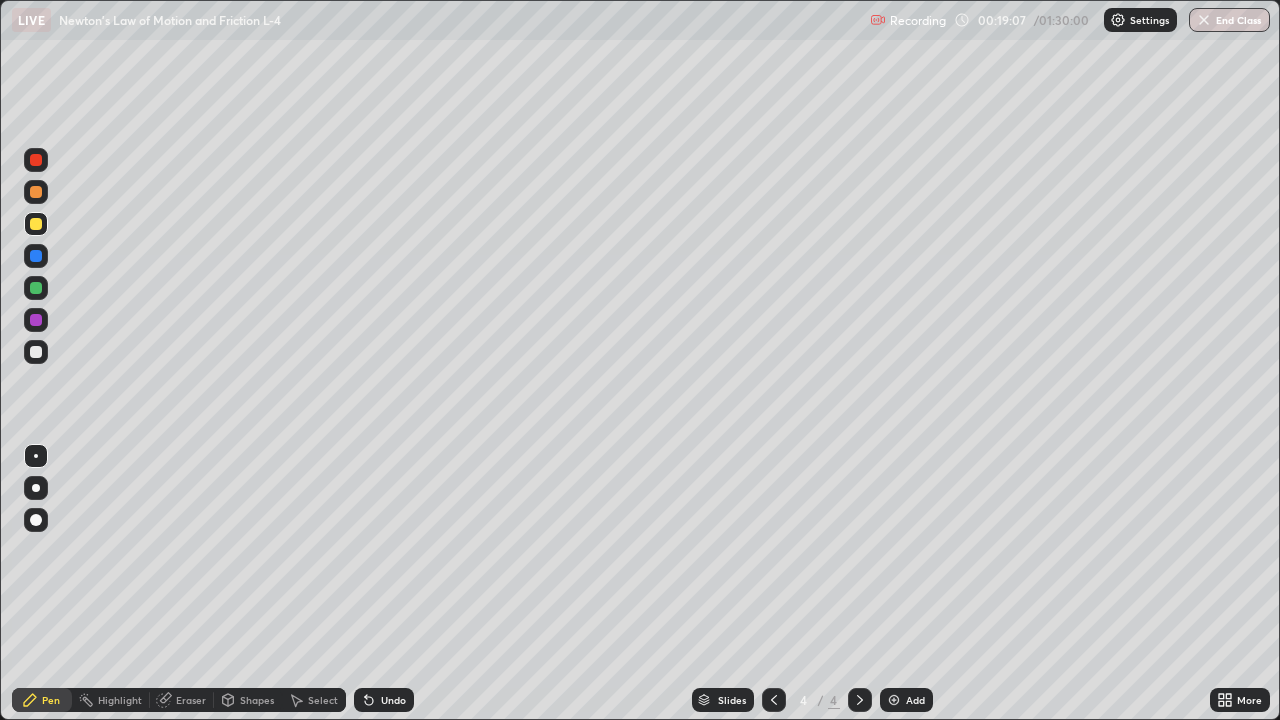 click at bounding box center [36, 352] 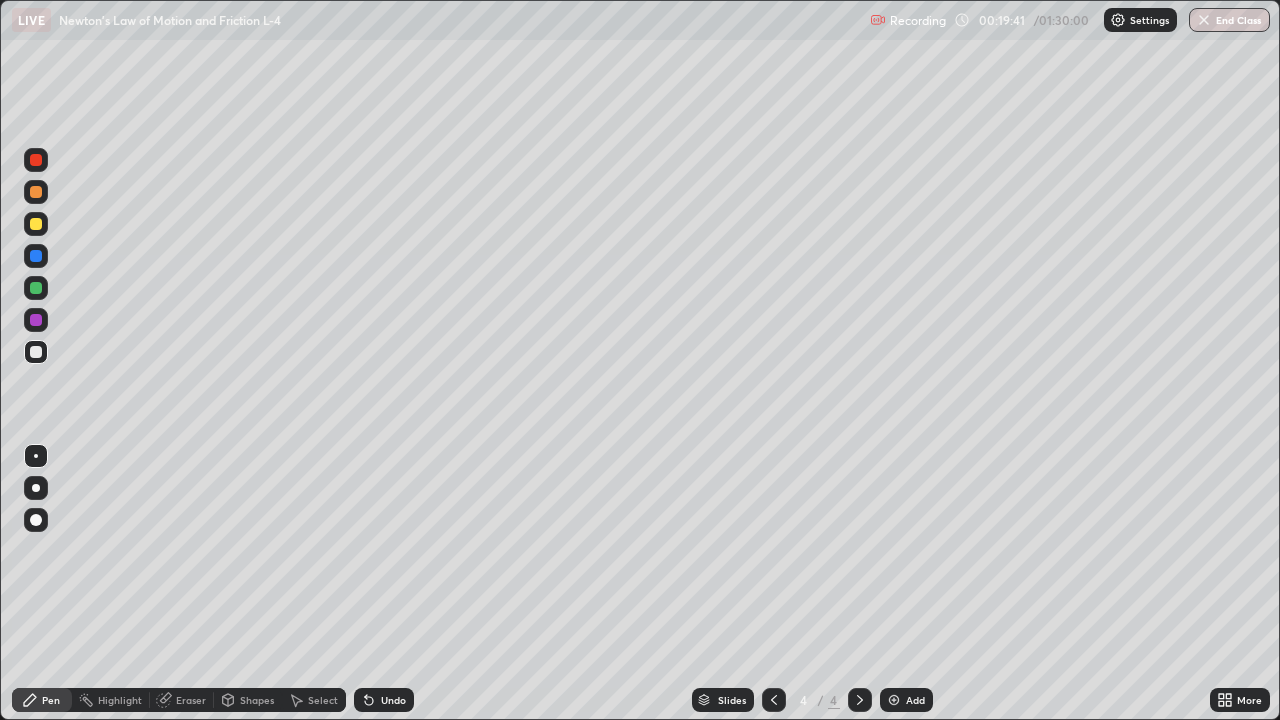 click at bounding box center [36, 160] 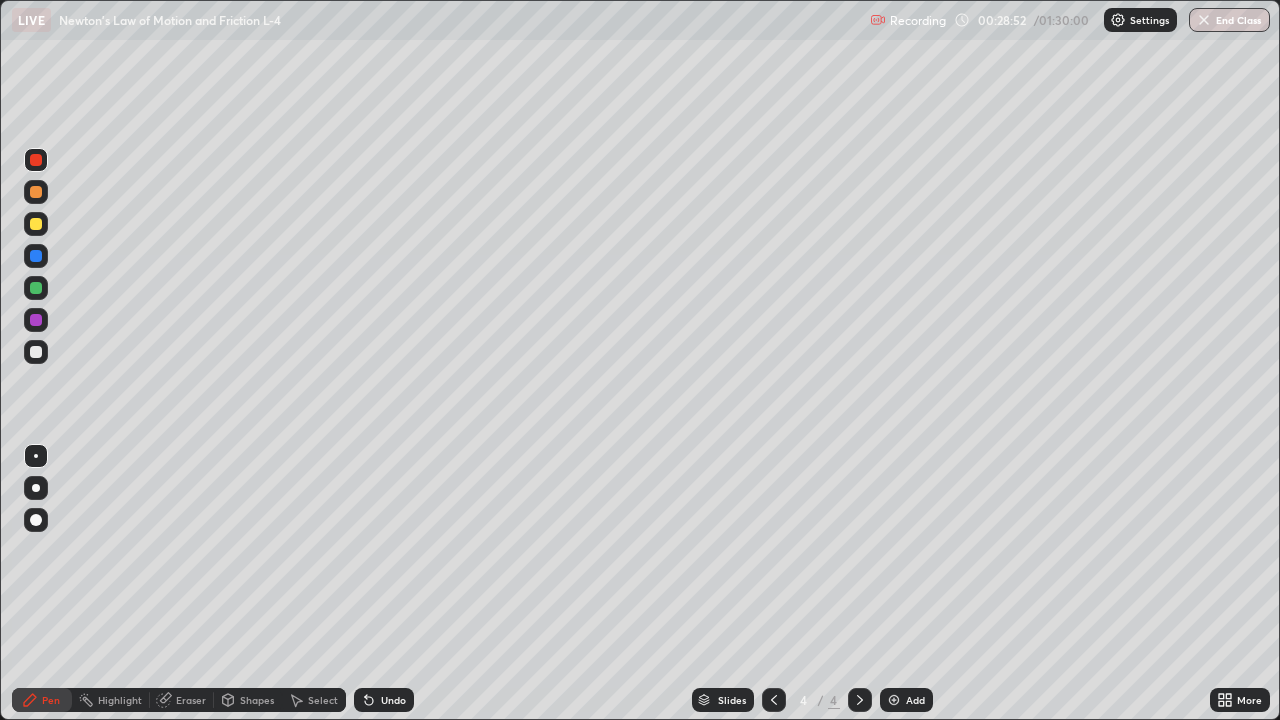 click at bounding box center [36, 320] 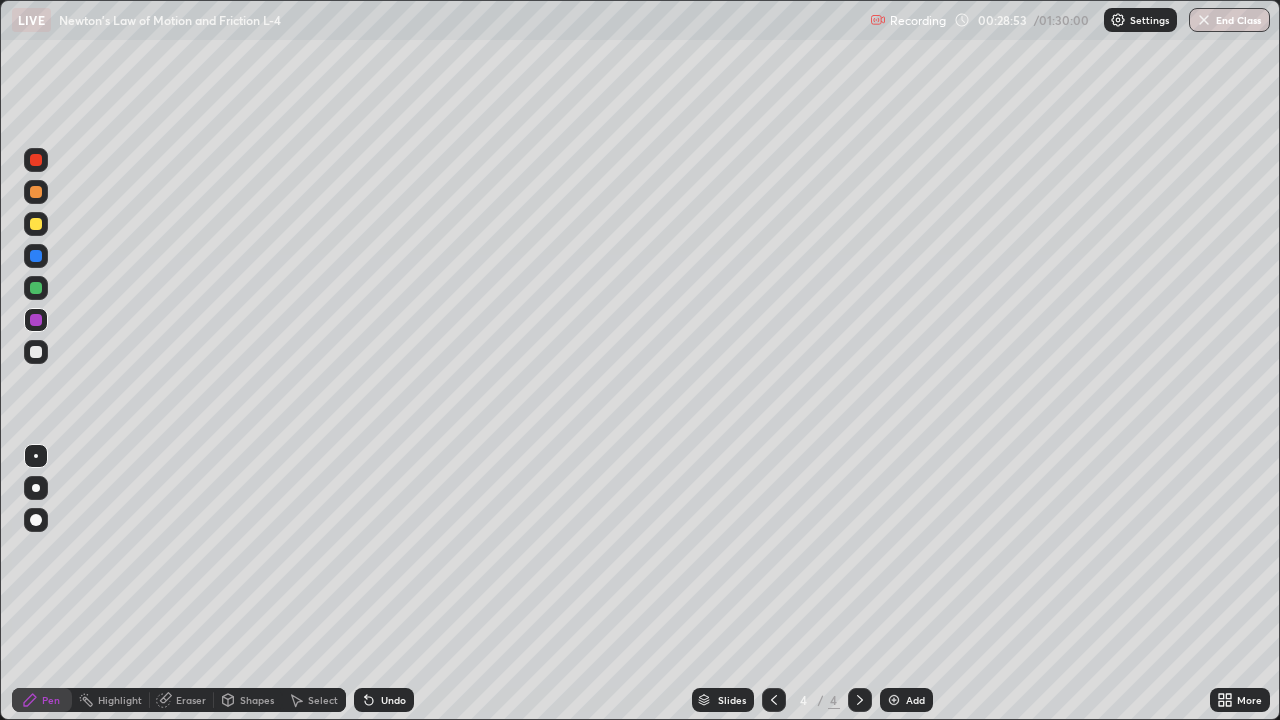click at bounding box center (36, 352) 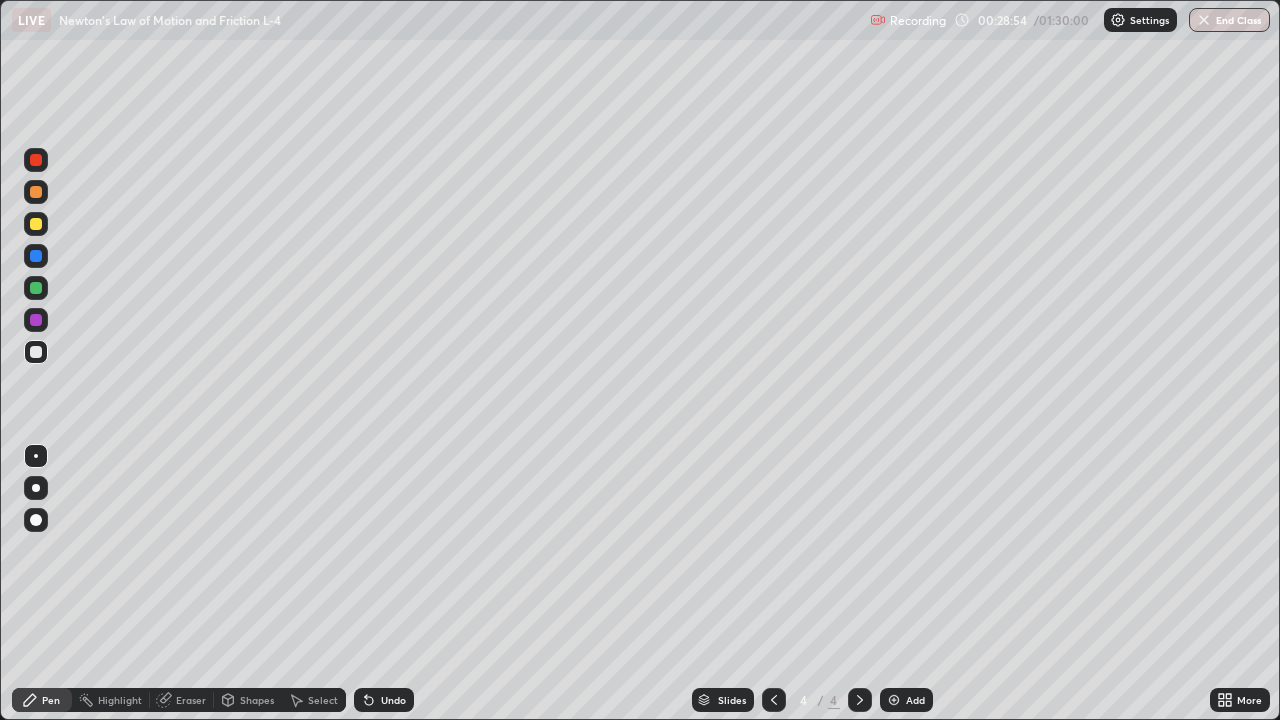 click at bounding box center [36, 224] 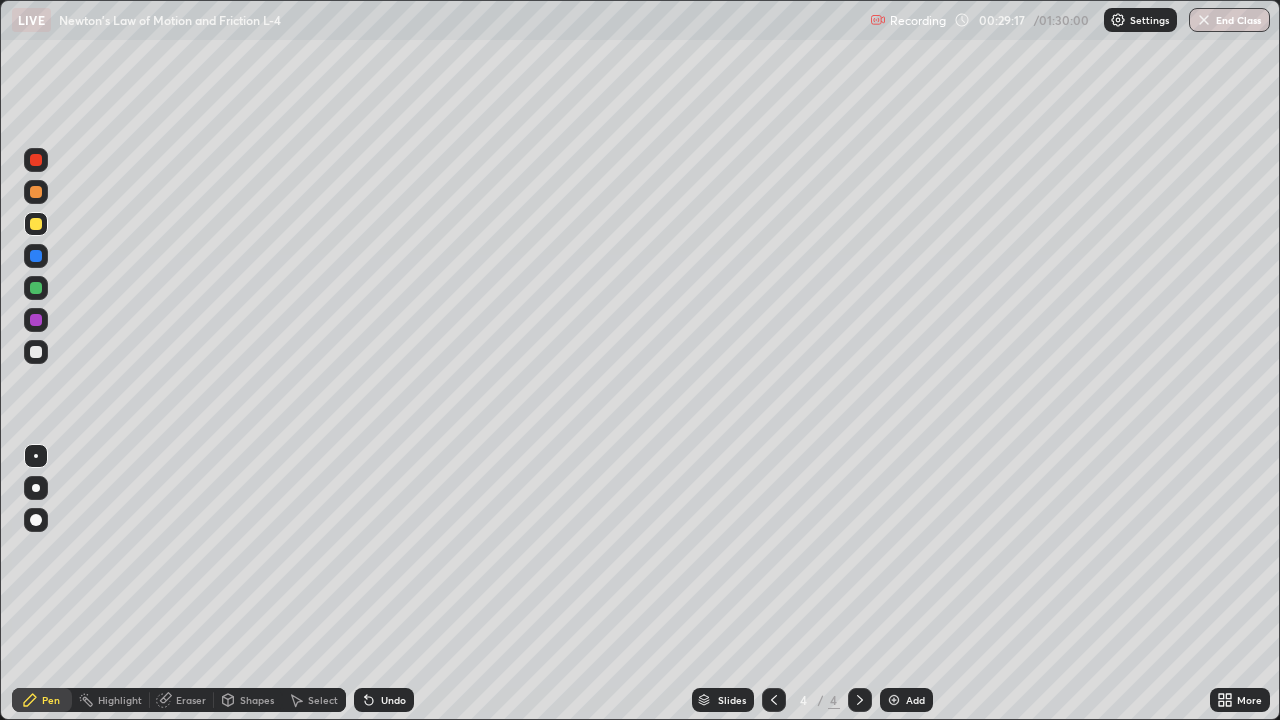 click at bounding box center [36, 192] 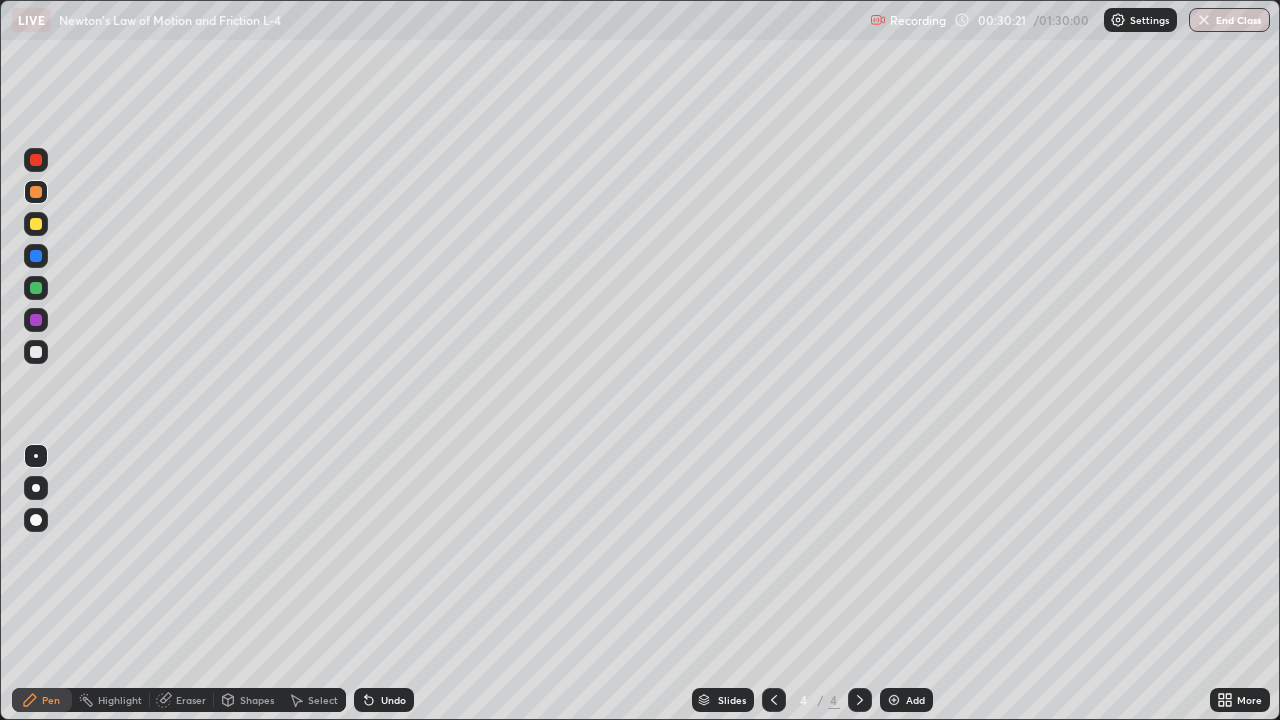click at bounding box center (36, 160) 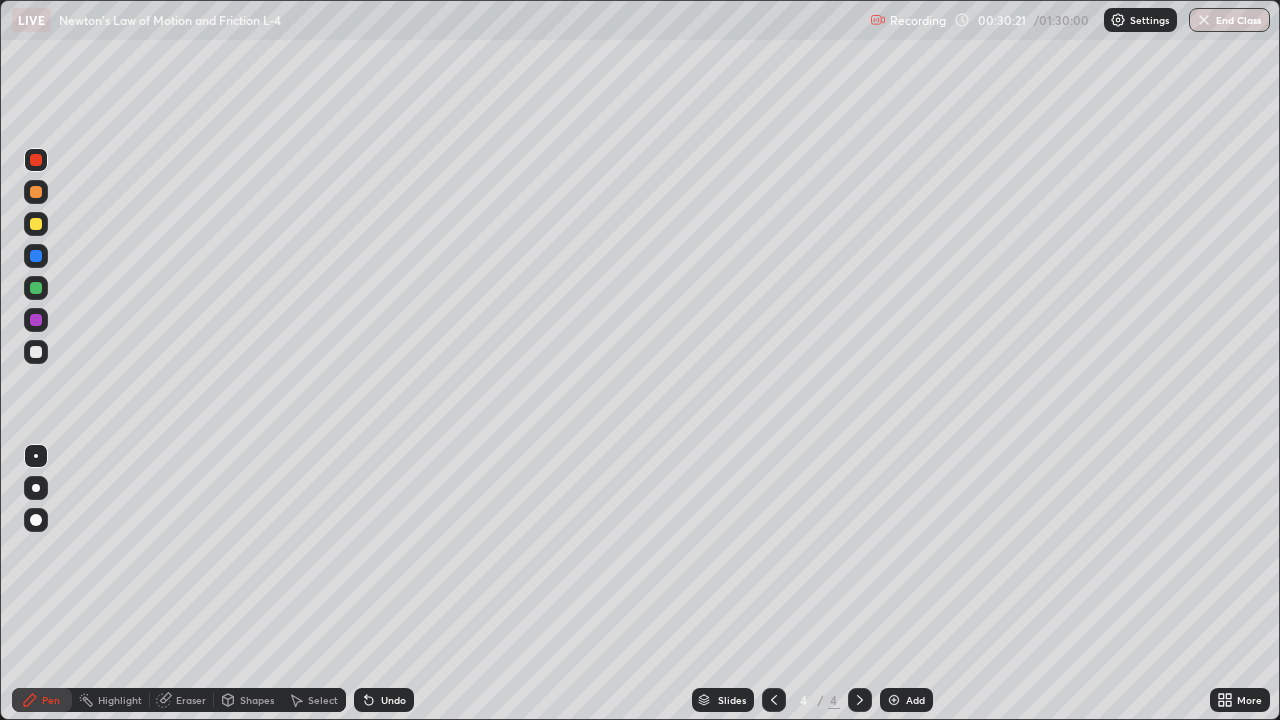 click at bounding box center [36, 192] 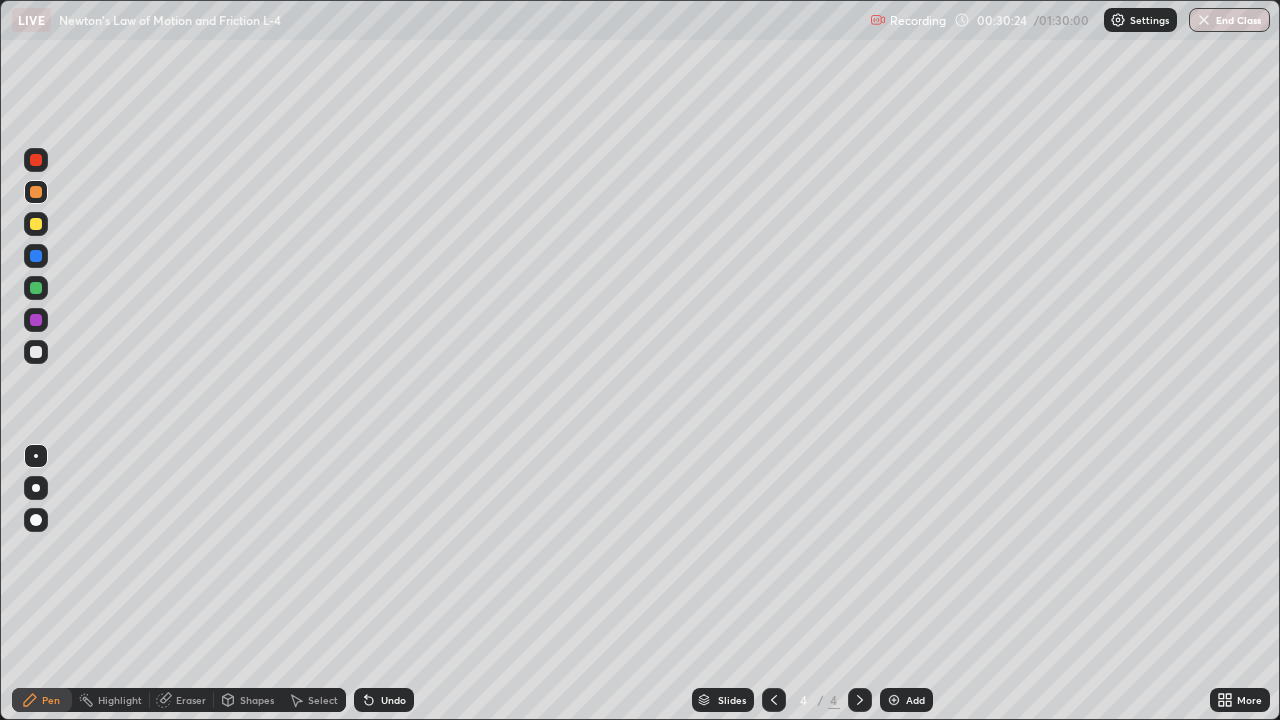 click on "Undo" at bounding box center (393, 700) 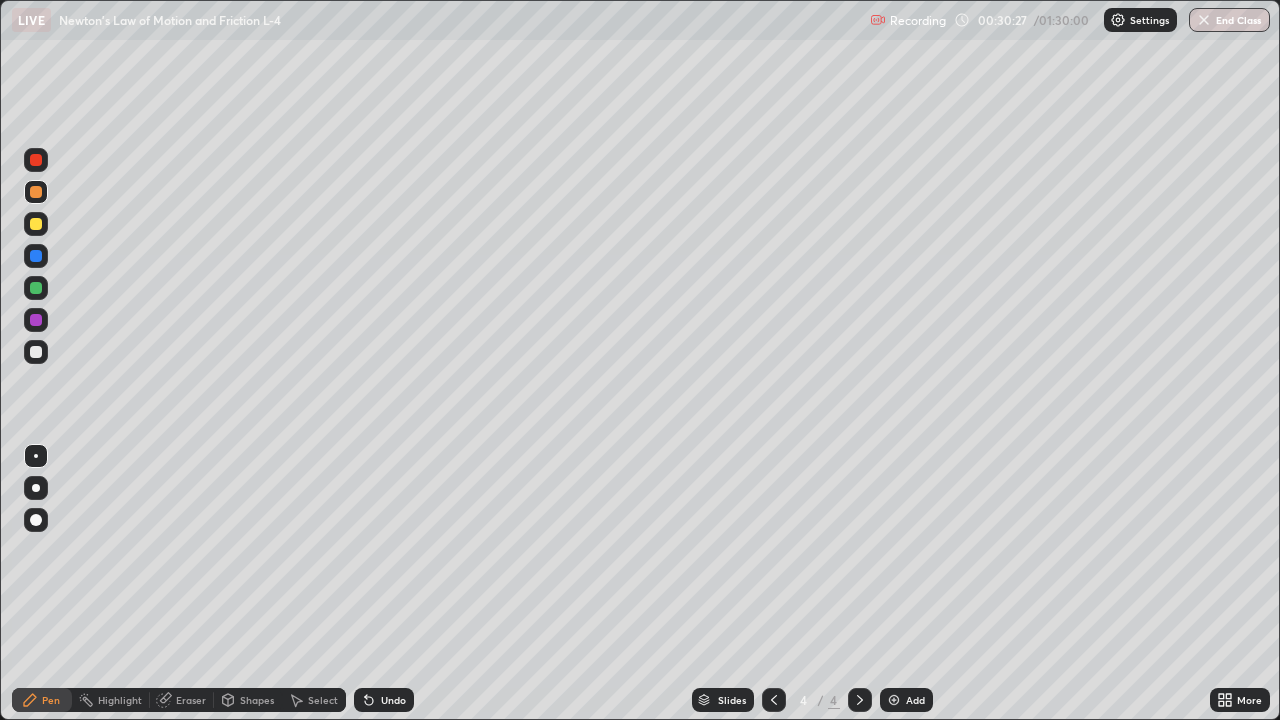 click at bounding box center (36, 224) 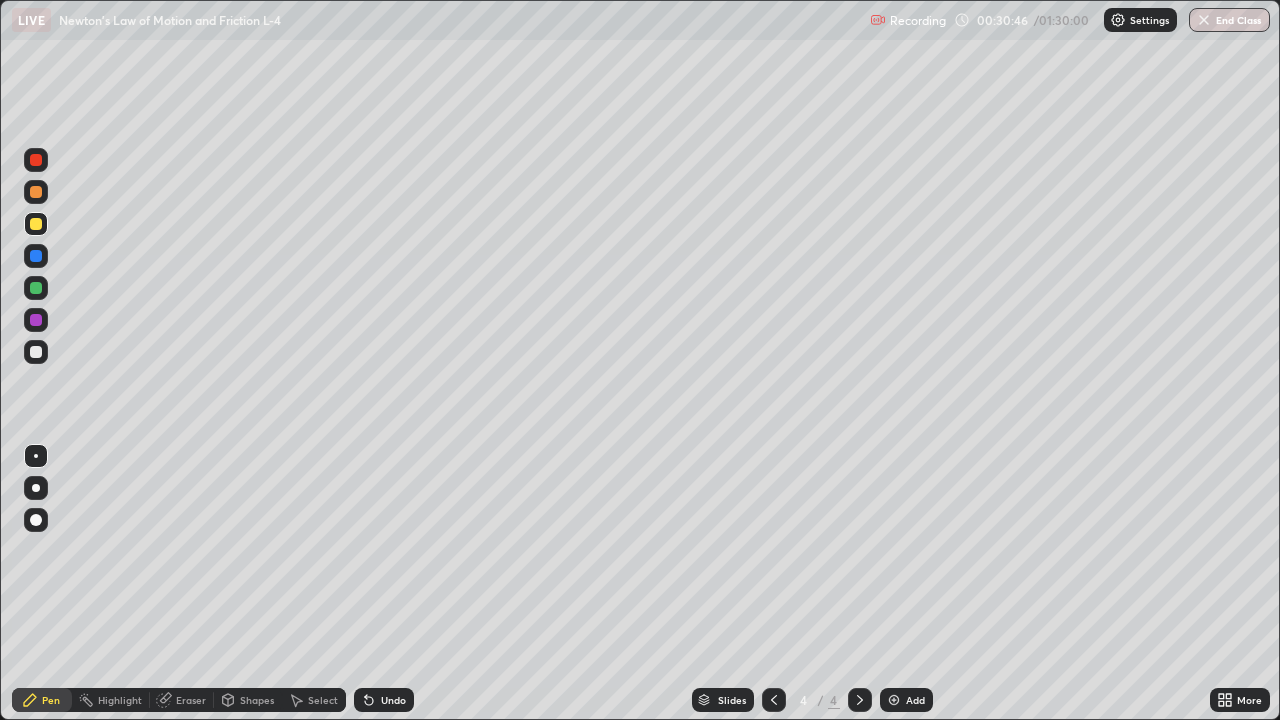 click at bounding box center (36, 352) 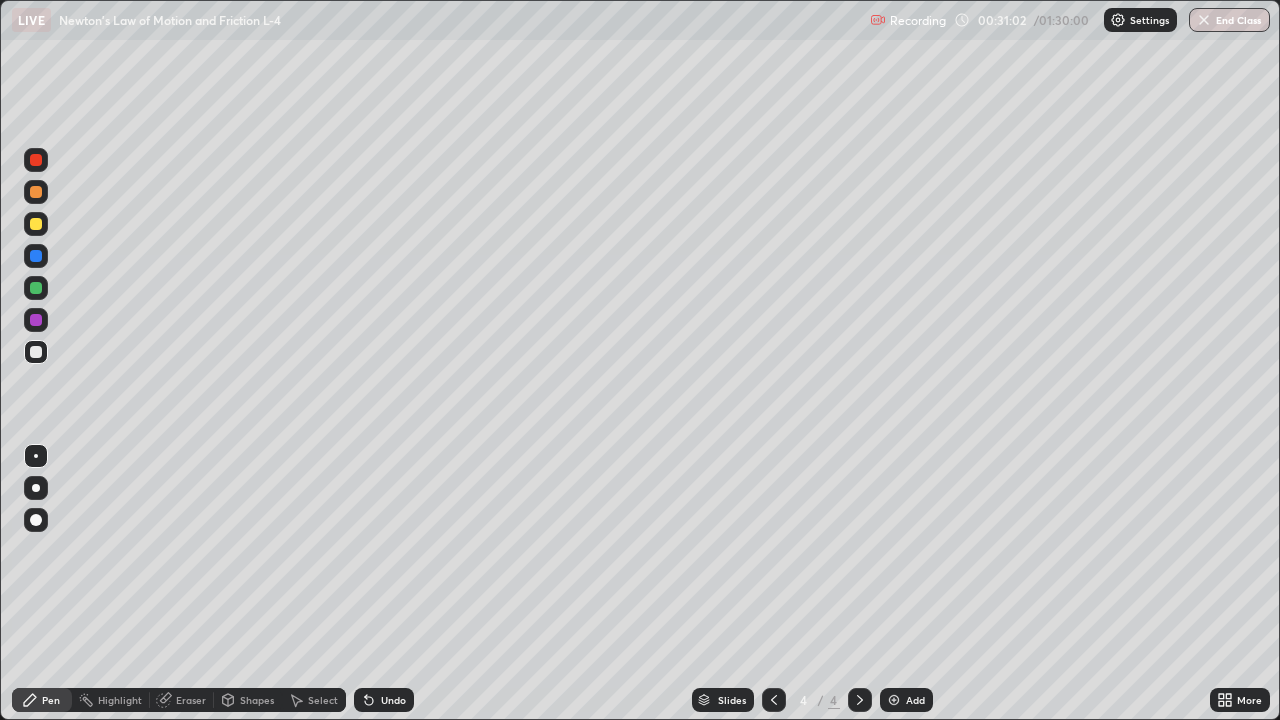 click at bounding box center (36, 224) 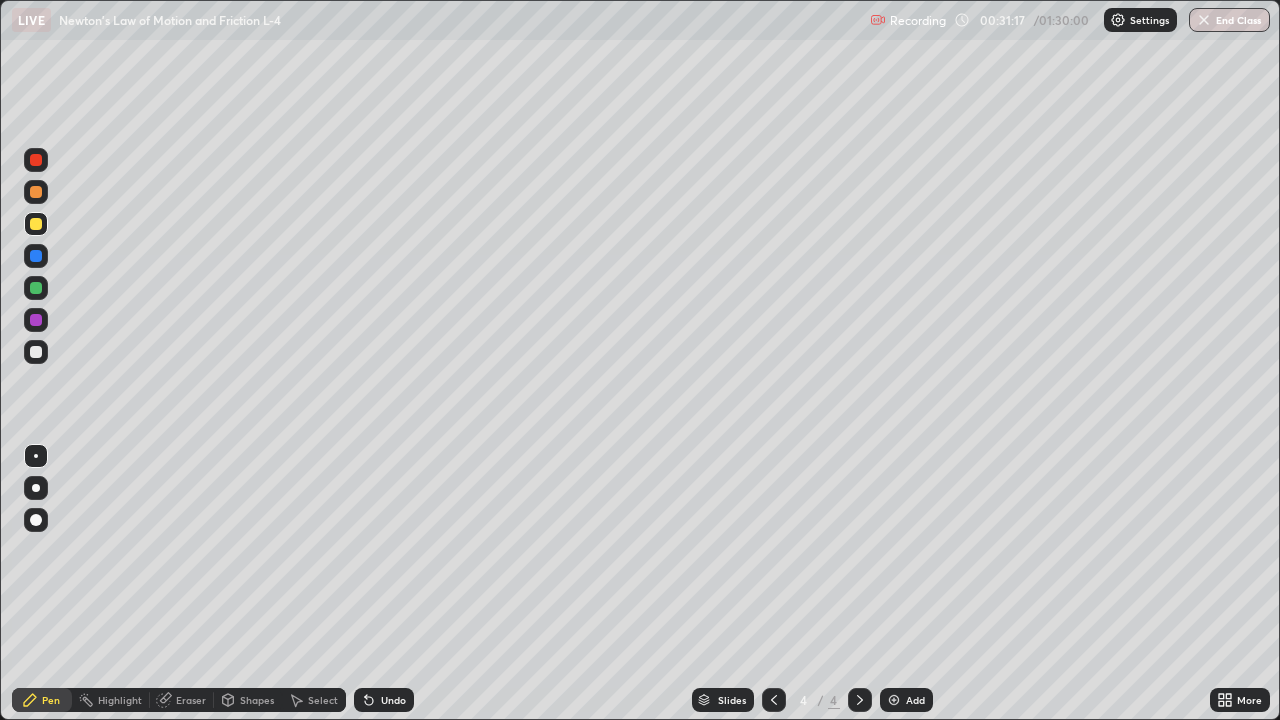 click on "Shapes" at bounding box center (248, 700) 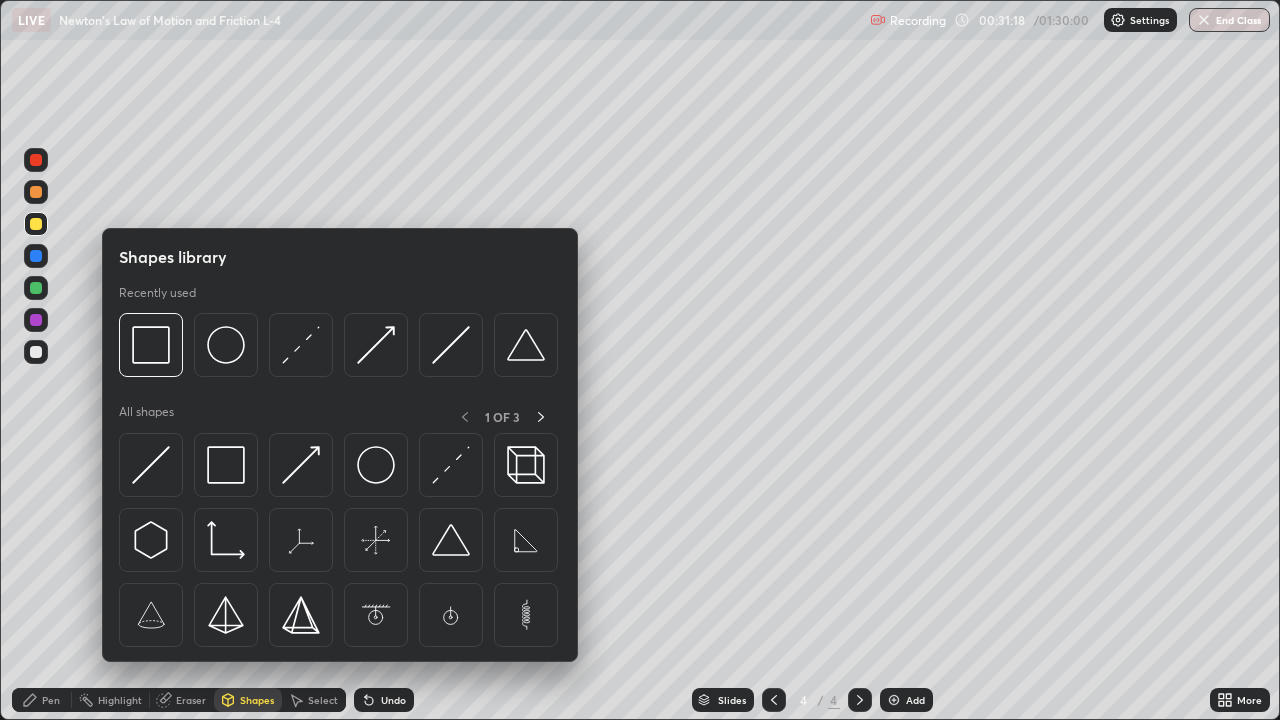 click on "Eraser" at bounding box center (191, 700) 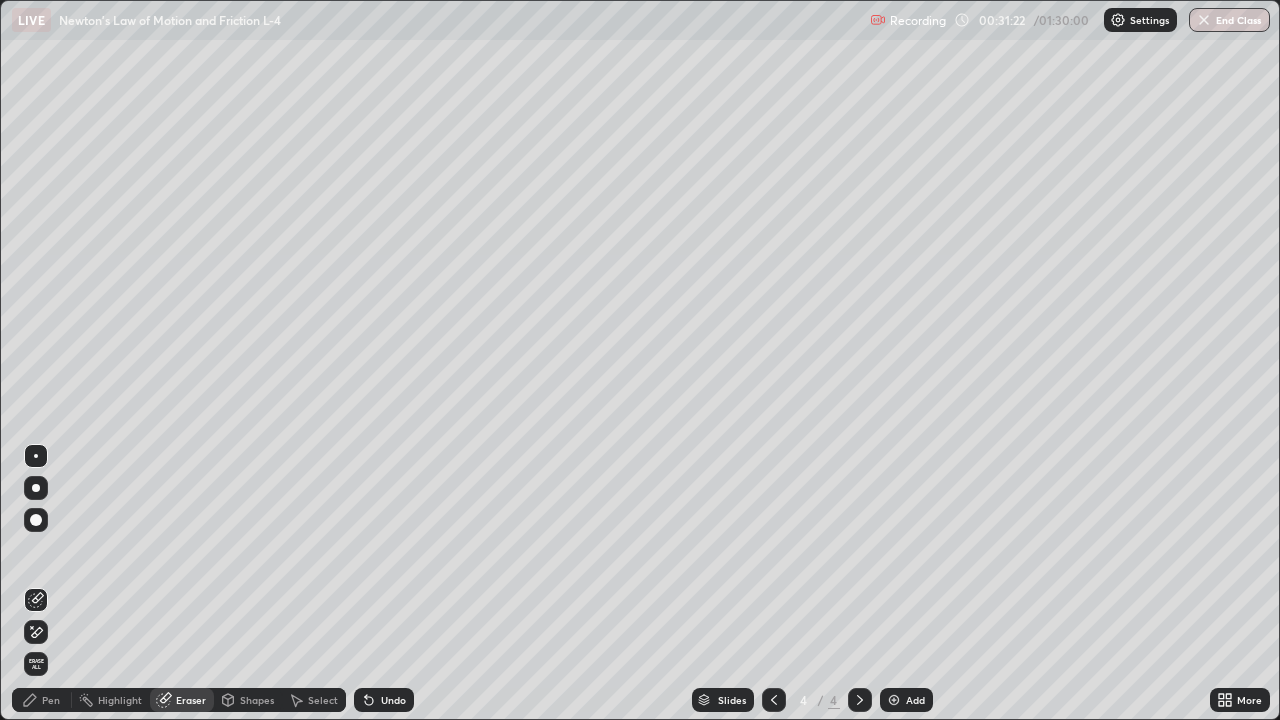 click on "Pen" at bounding box center [42, 700] 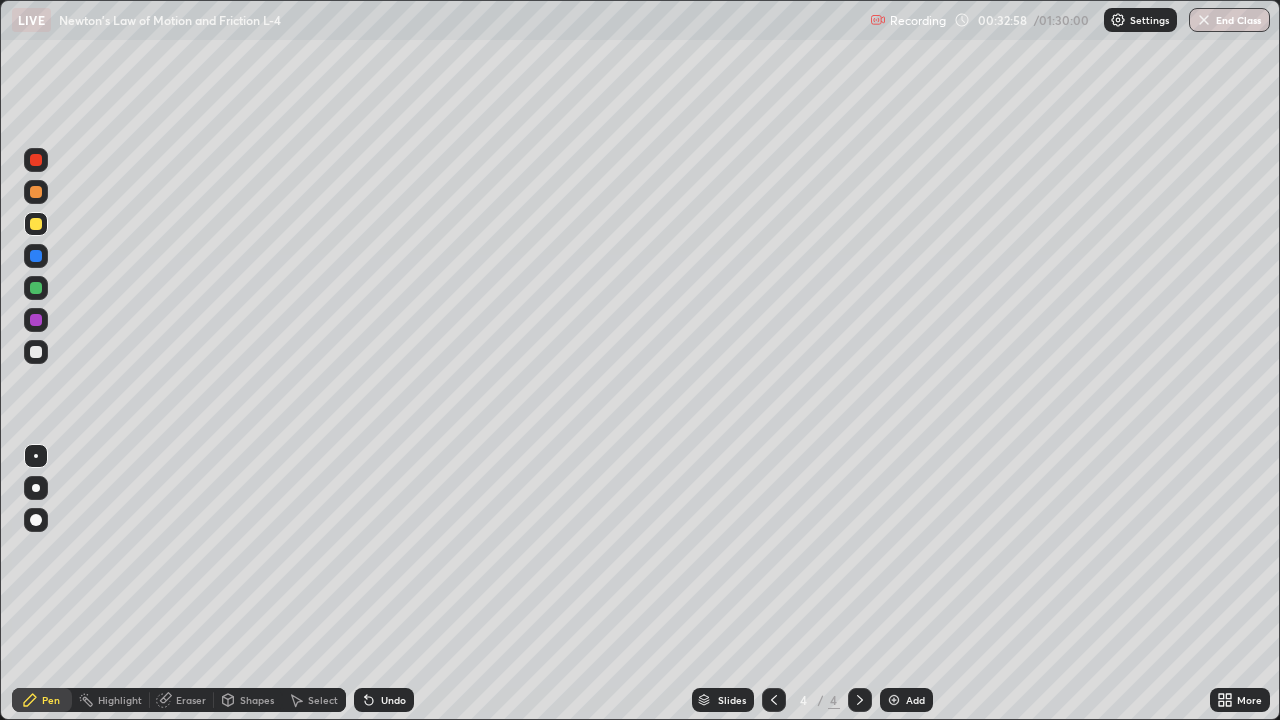 click on "Add" at bounding box center (915, 700) 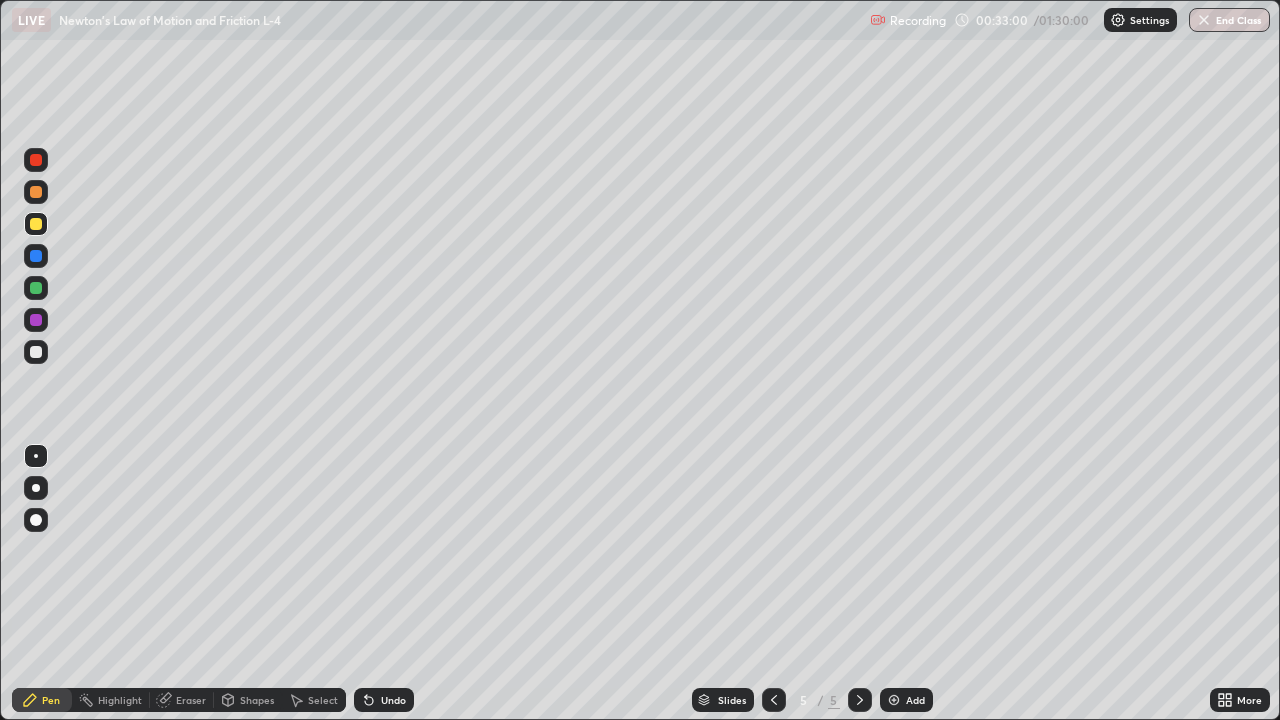 click at bounding box center (36, 160) 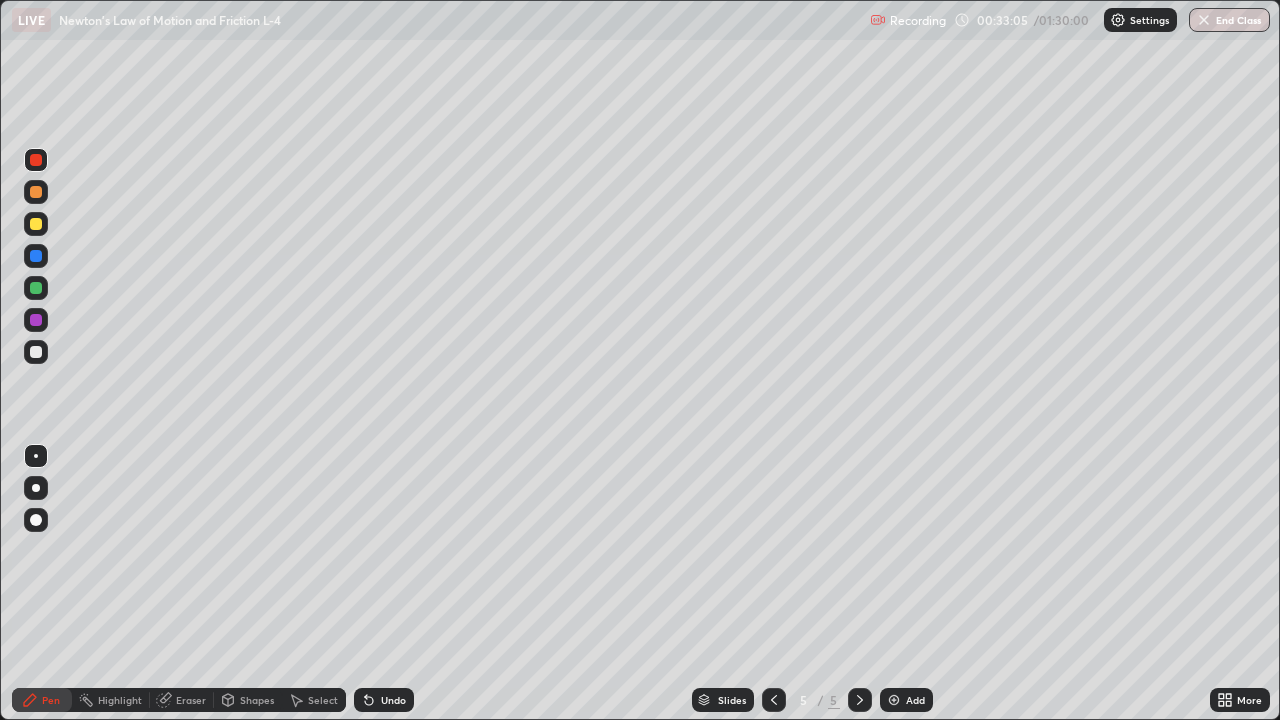 click at bounding box center (36, 224) 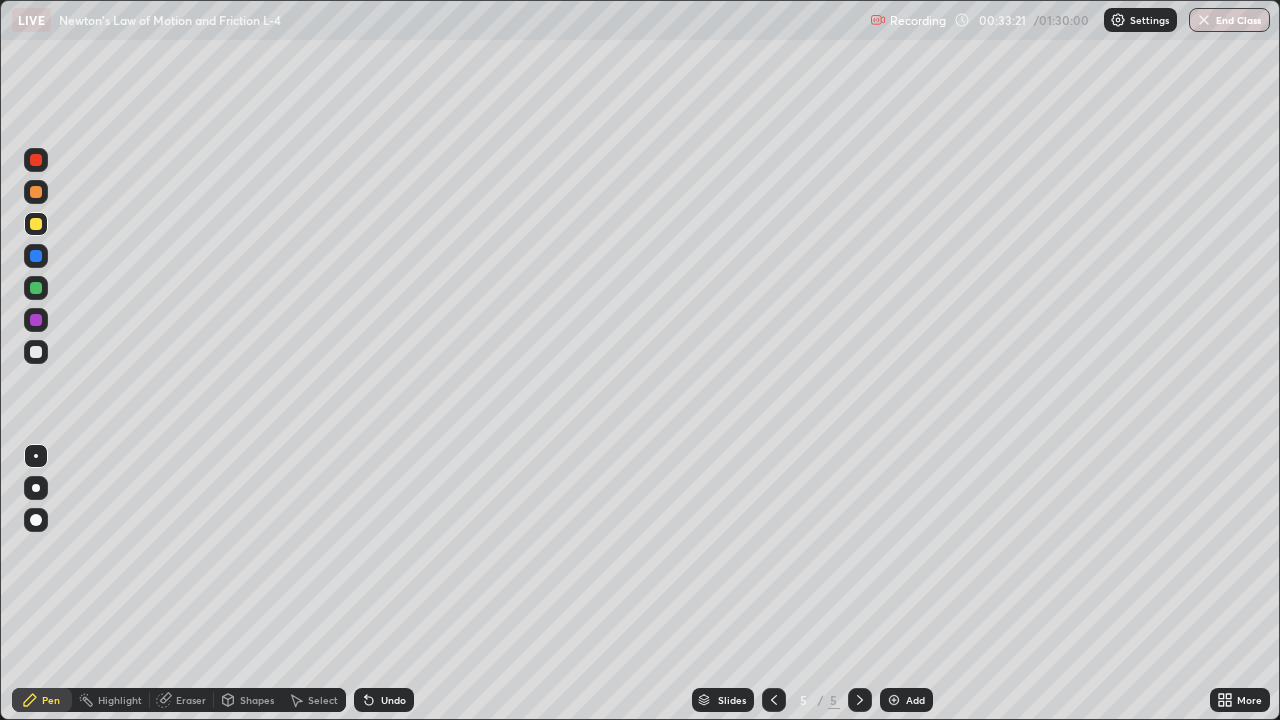 click at bounding box center [36, 160] 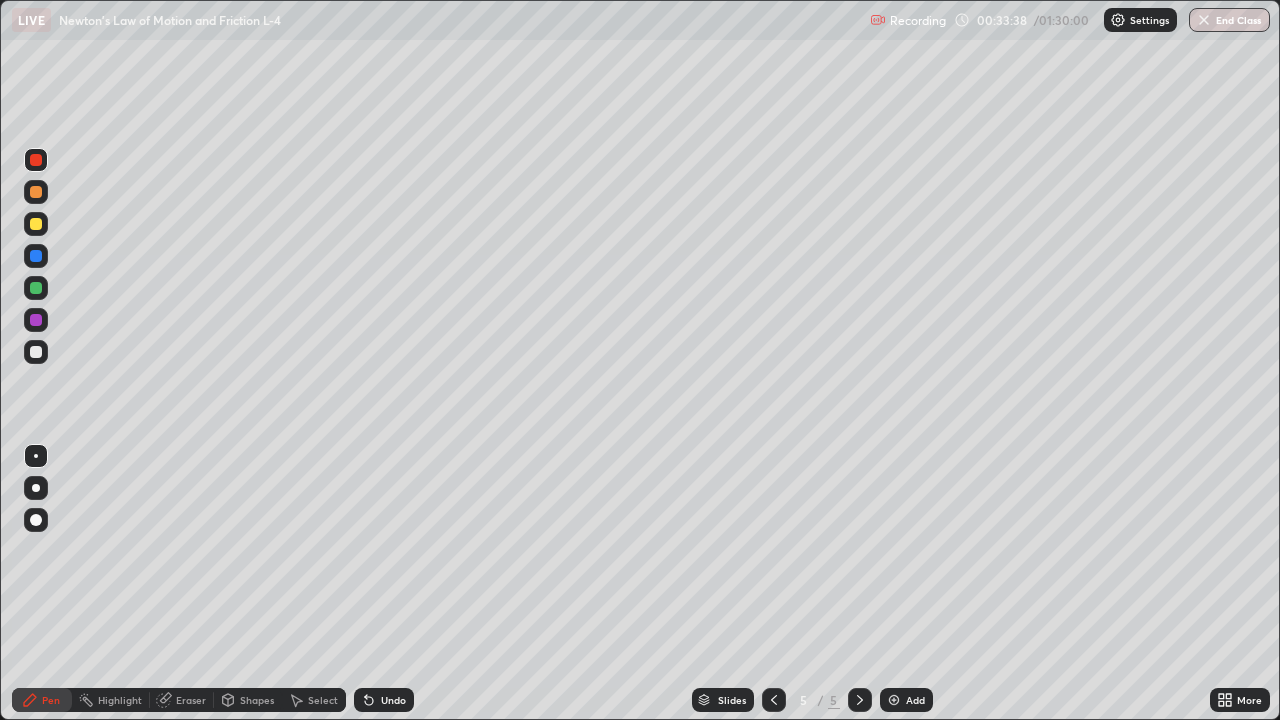 click at bounding box center [36, 288] 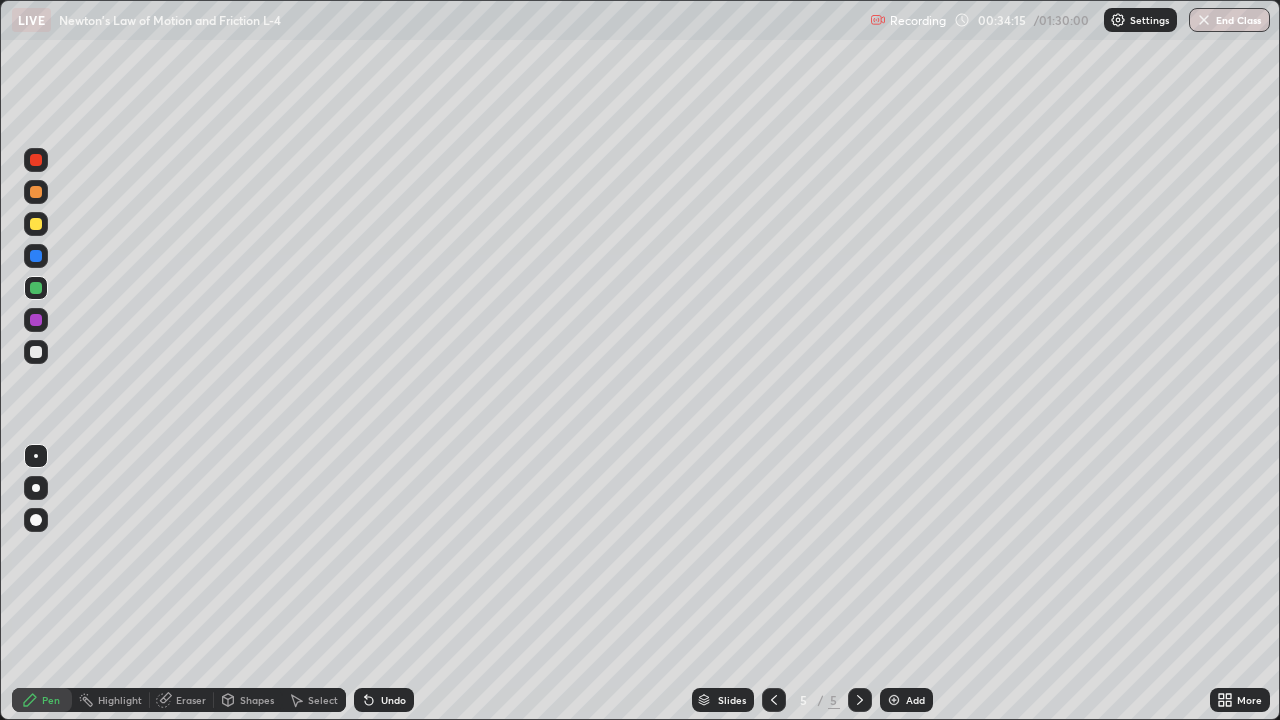 click at bounding box center (36, 224) 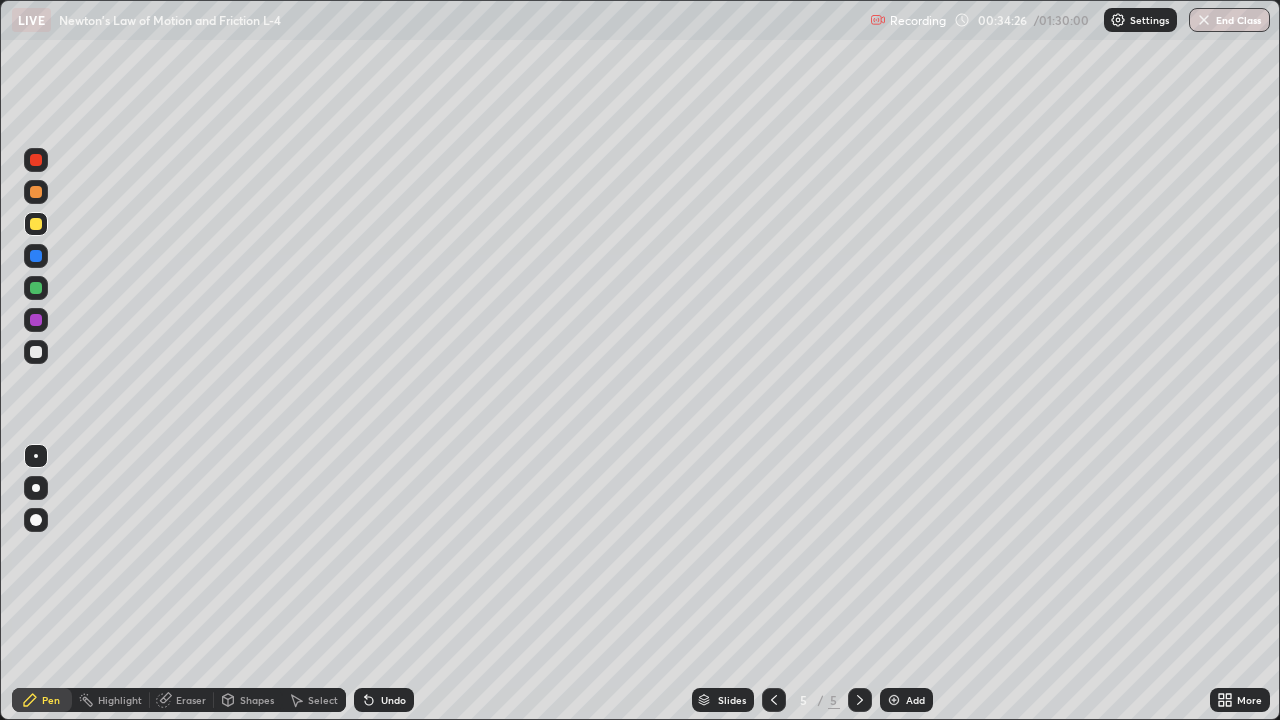 click at bounding box center [36, 320] 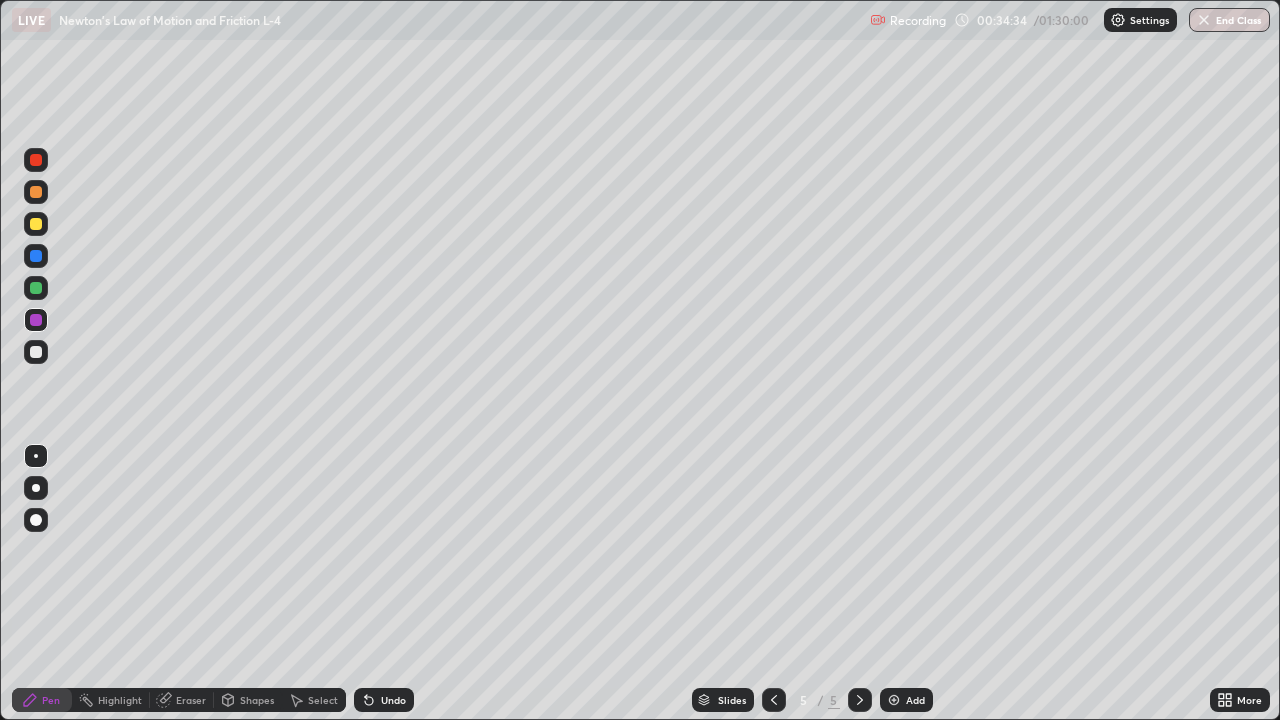 click at bounding box center (36, 352) 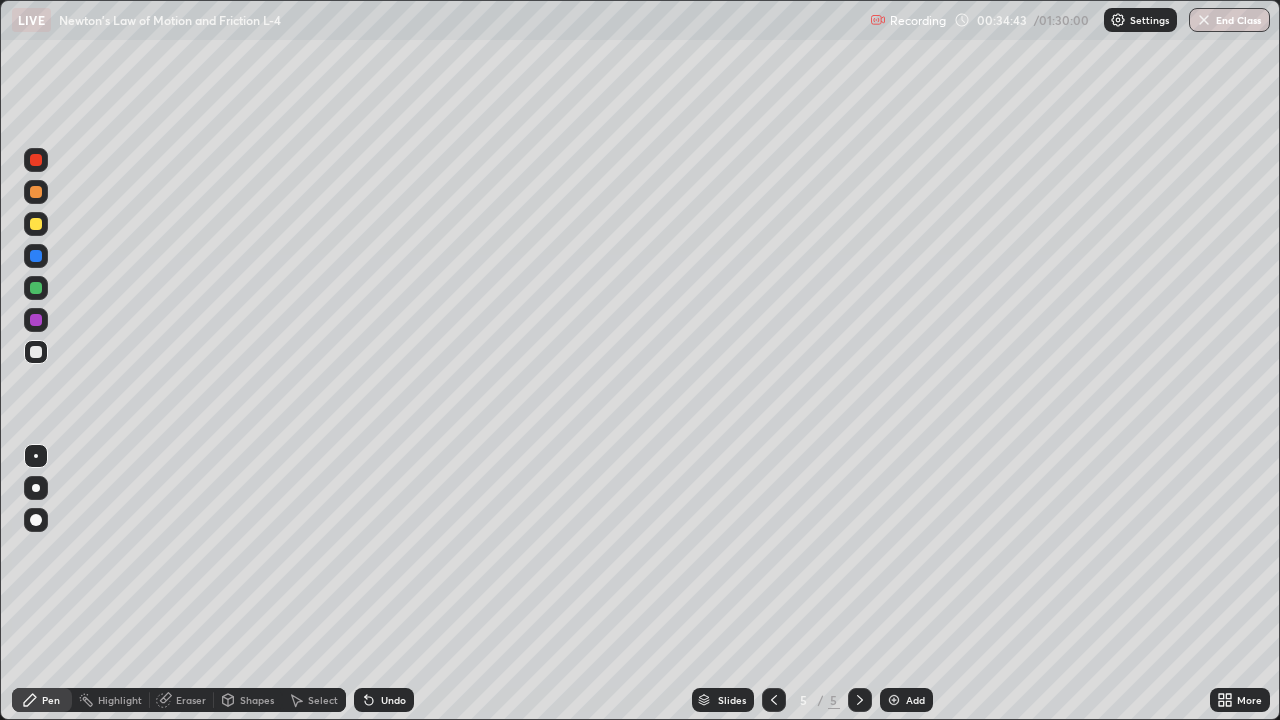 click at bounding box center (36, 320) 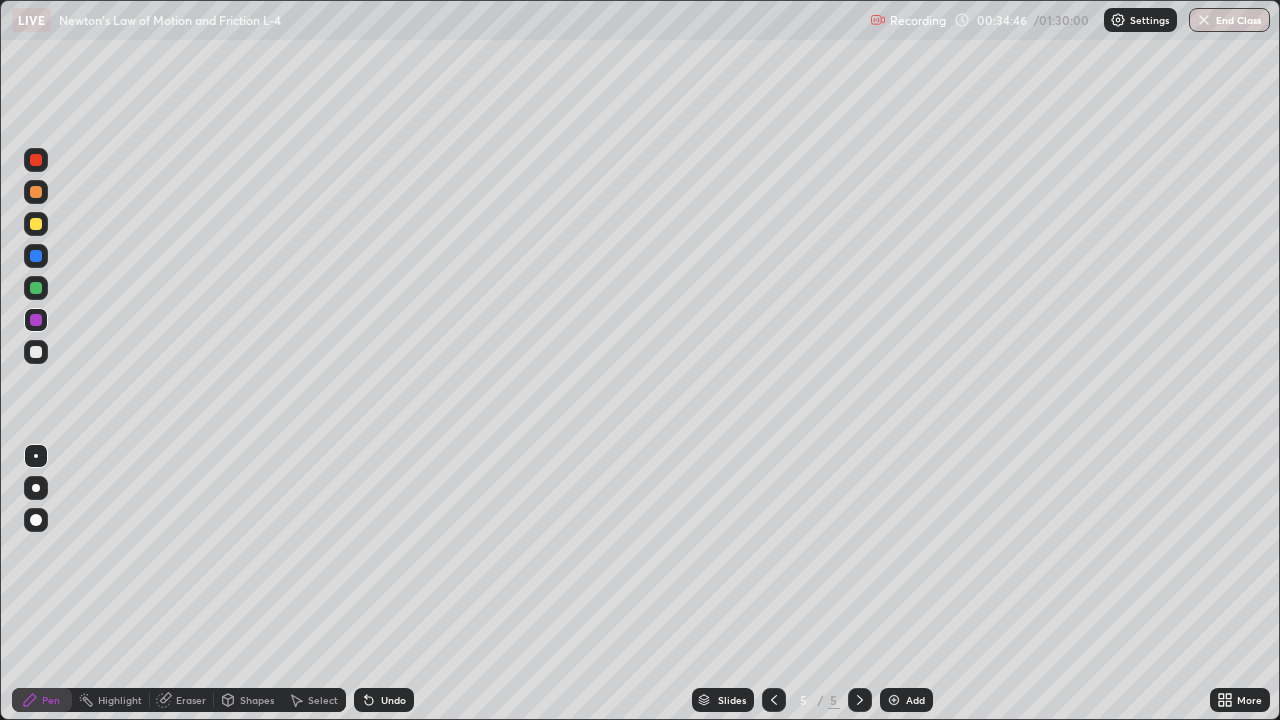 click at bounding box center [36, 352] 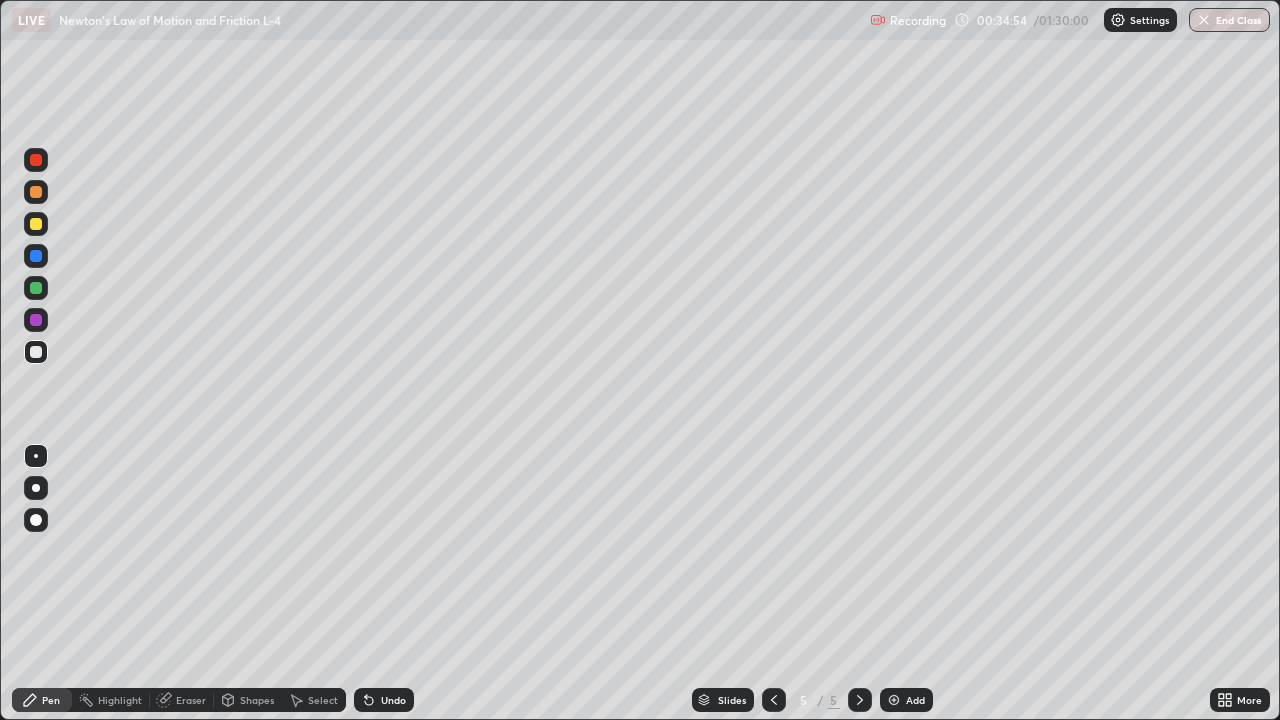 click at bounding box center (36, 320) 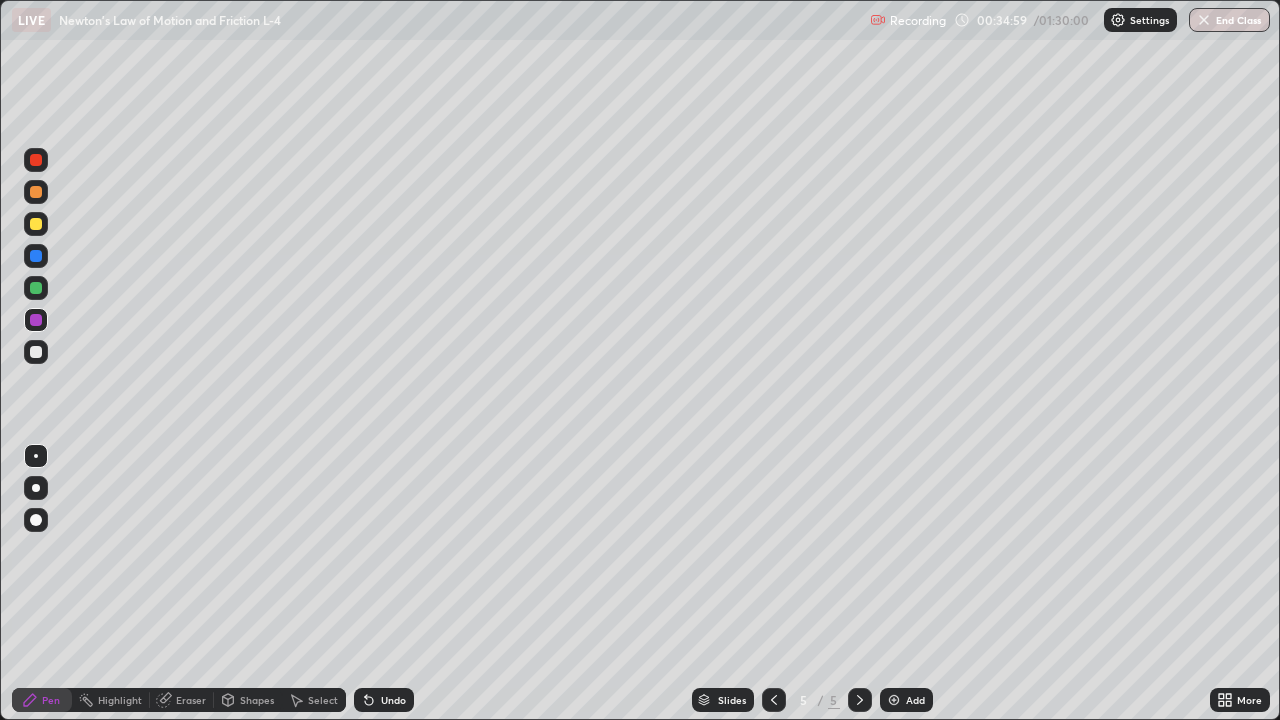 click at bounding box center [36, 352] 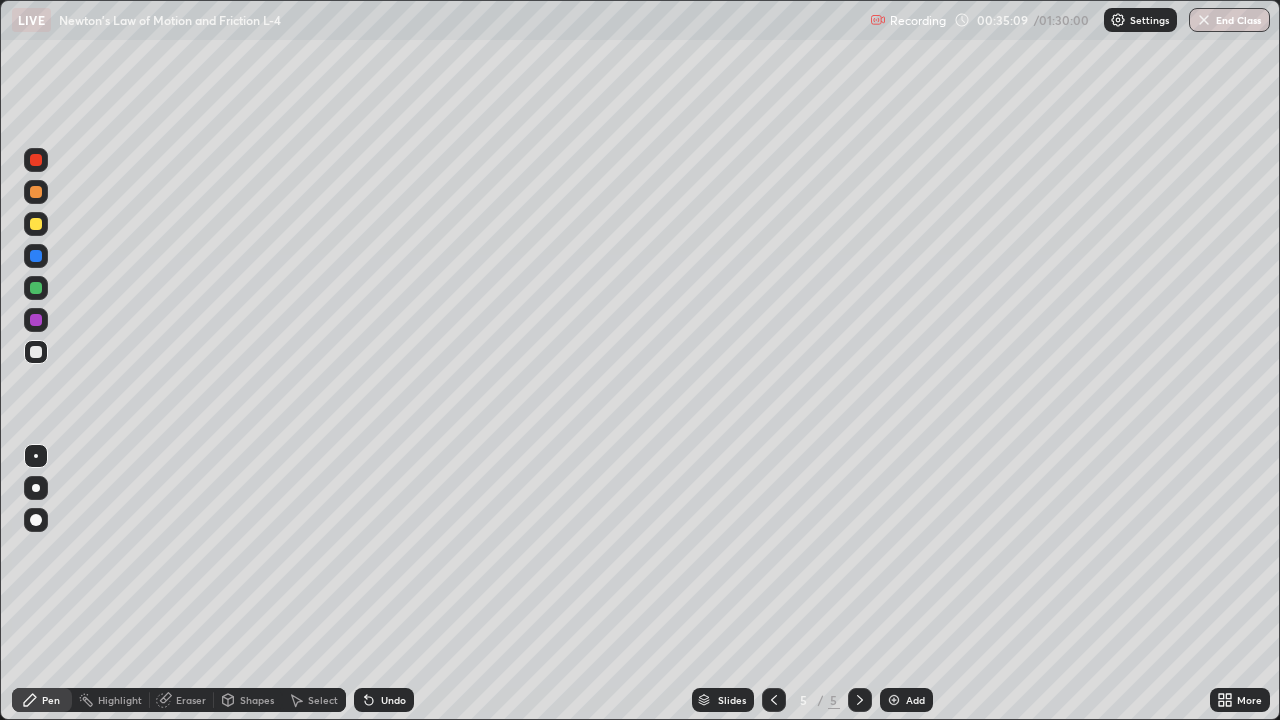 click at bounding box center [36, 320] 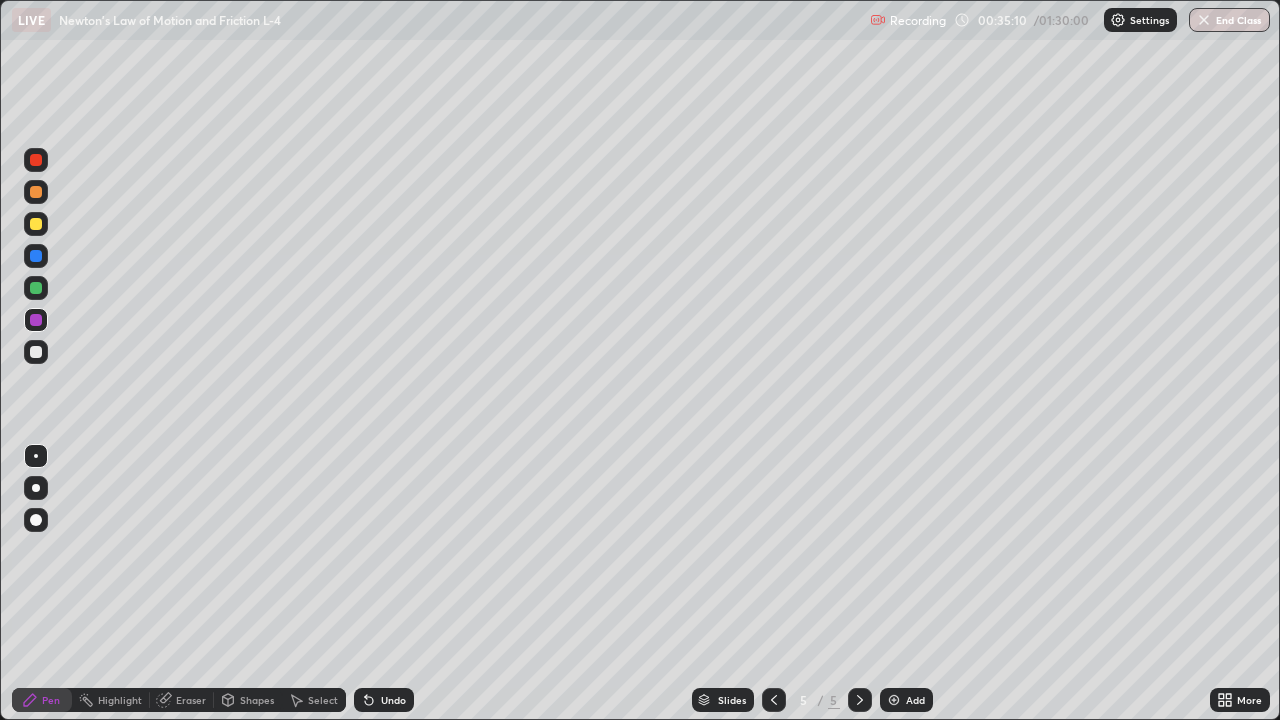 click at bounding box center (36, 256) 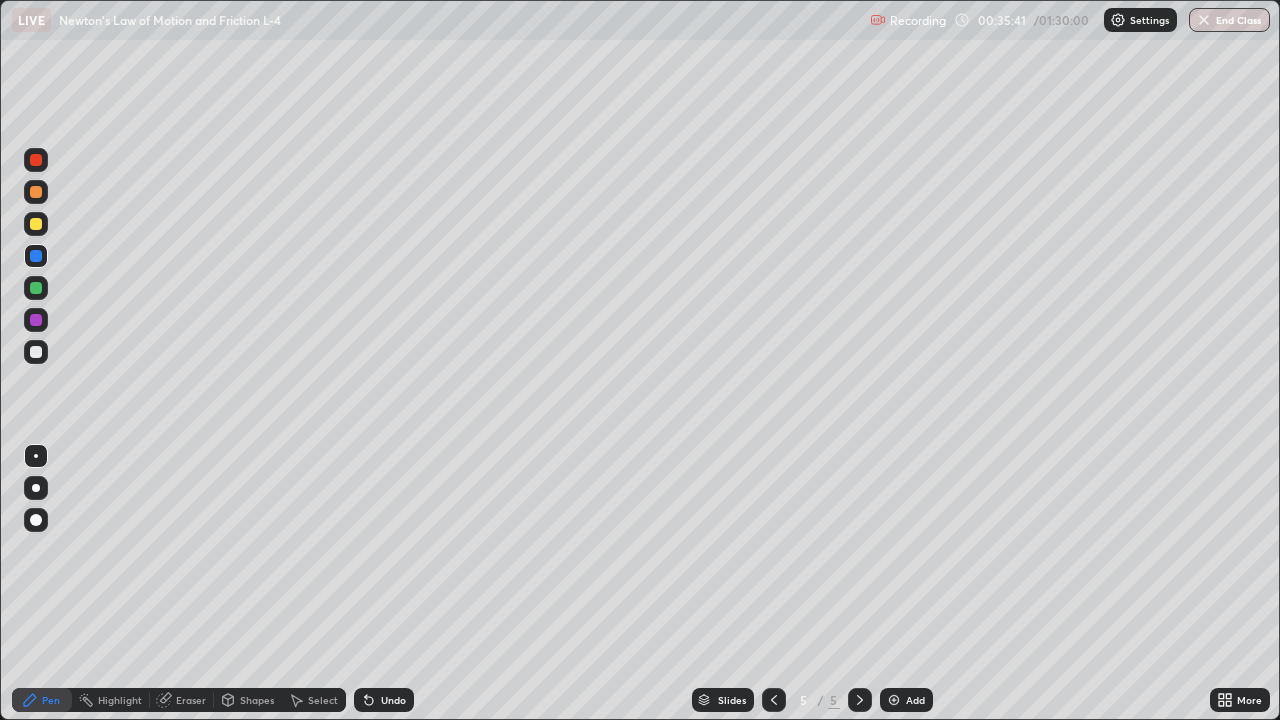 click at bounding box center (36, 288) 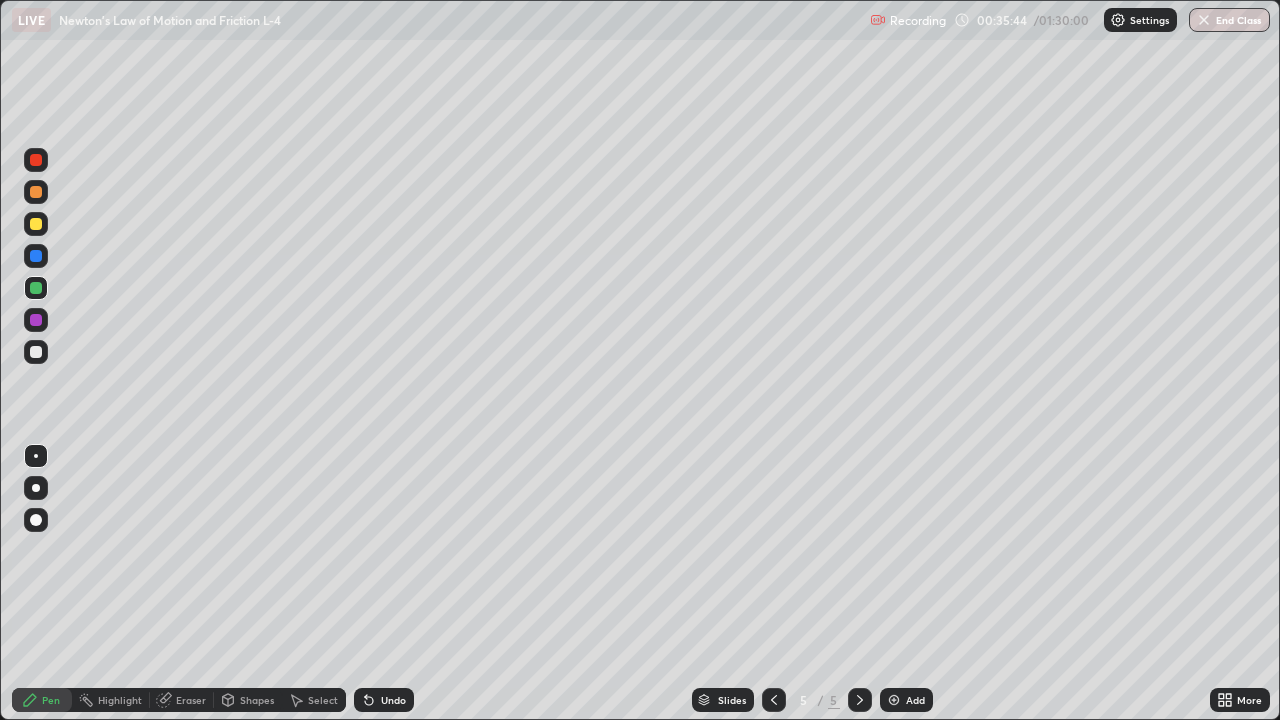 click at bounding box center (36, 352) 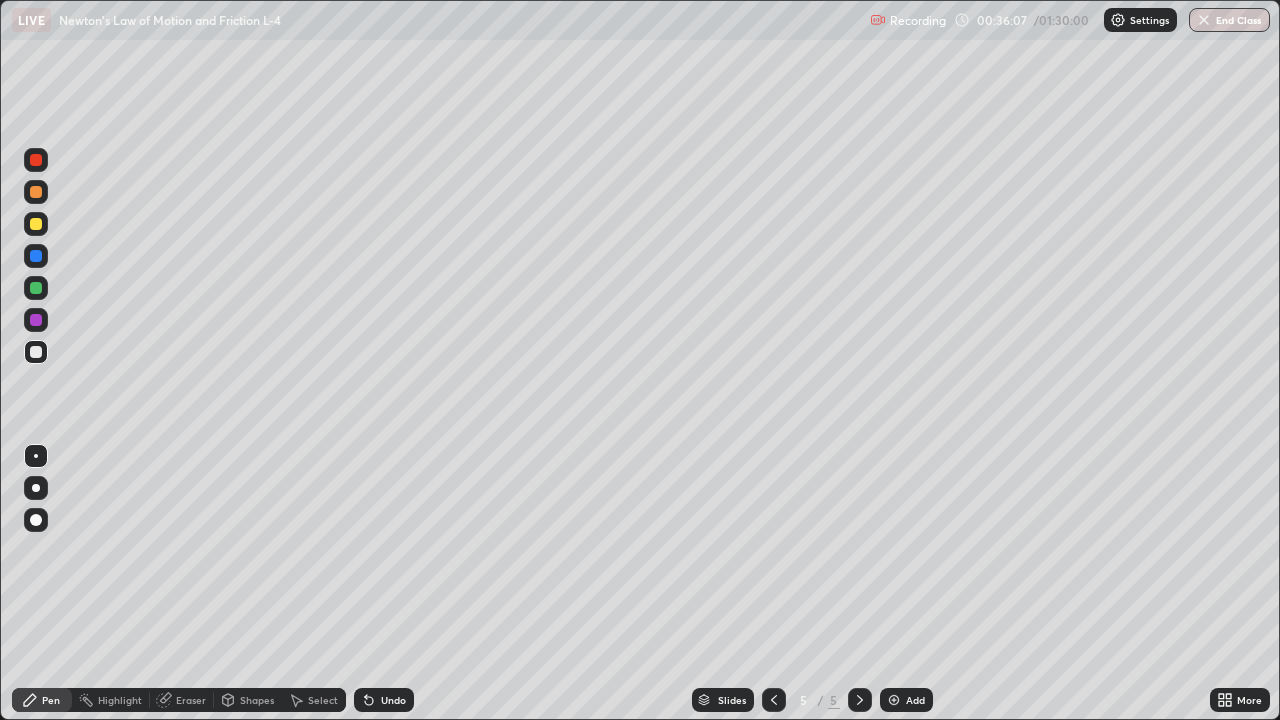 click at bounding box center (36, 352) 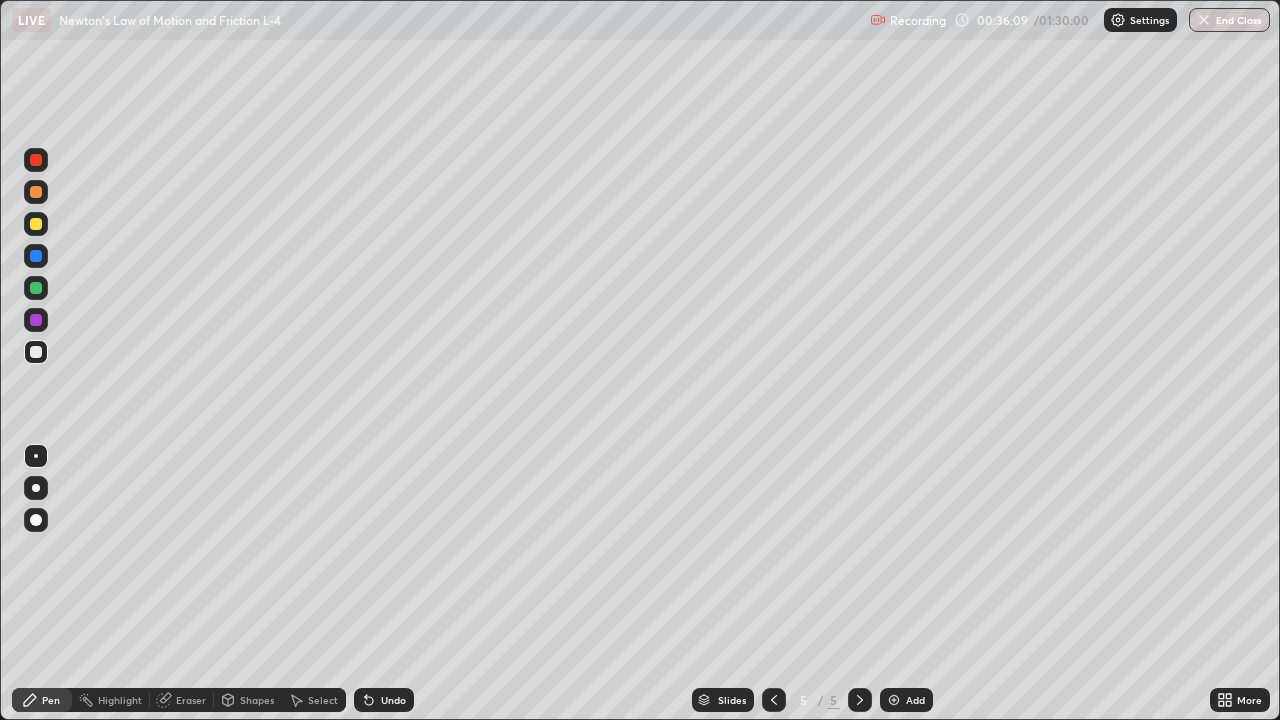 click at bounding box center [36, 192] 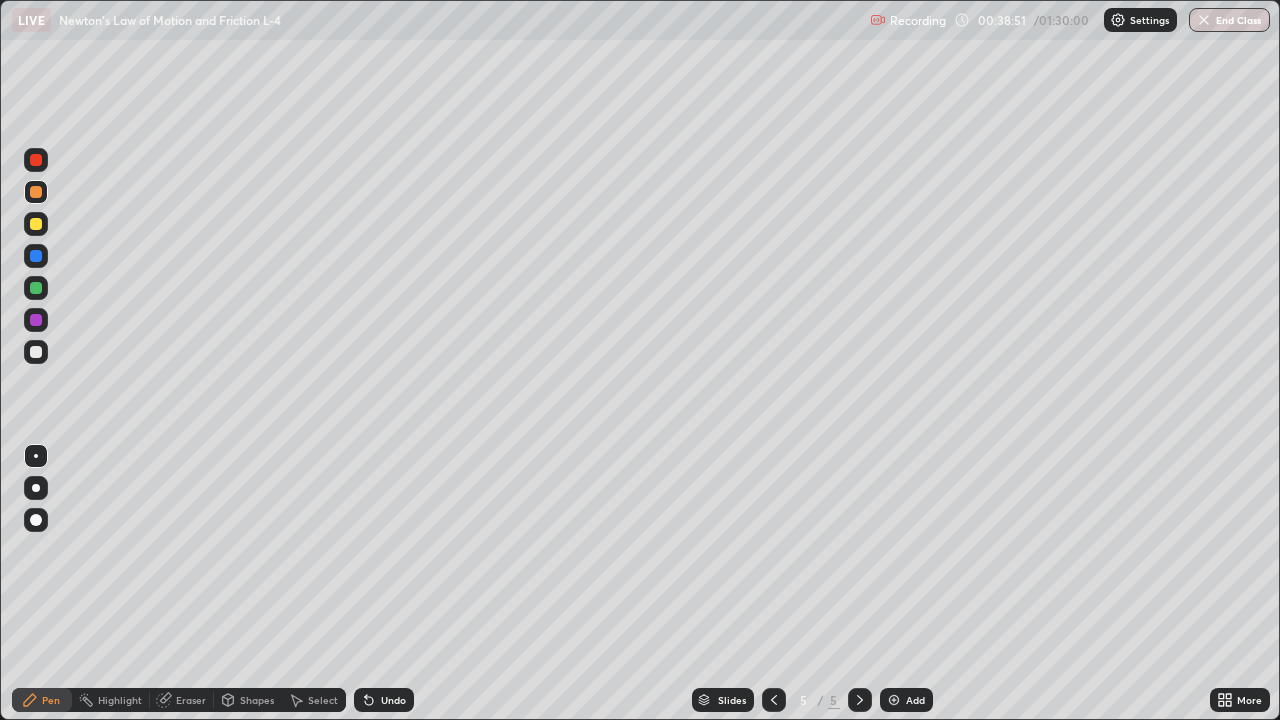 click at bounding box center [894, 700] 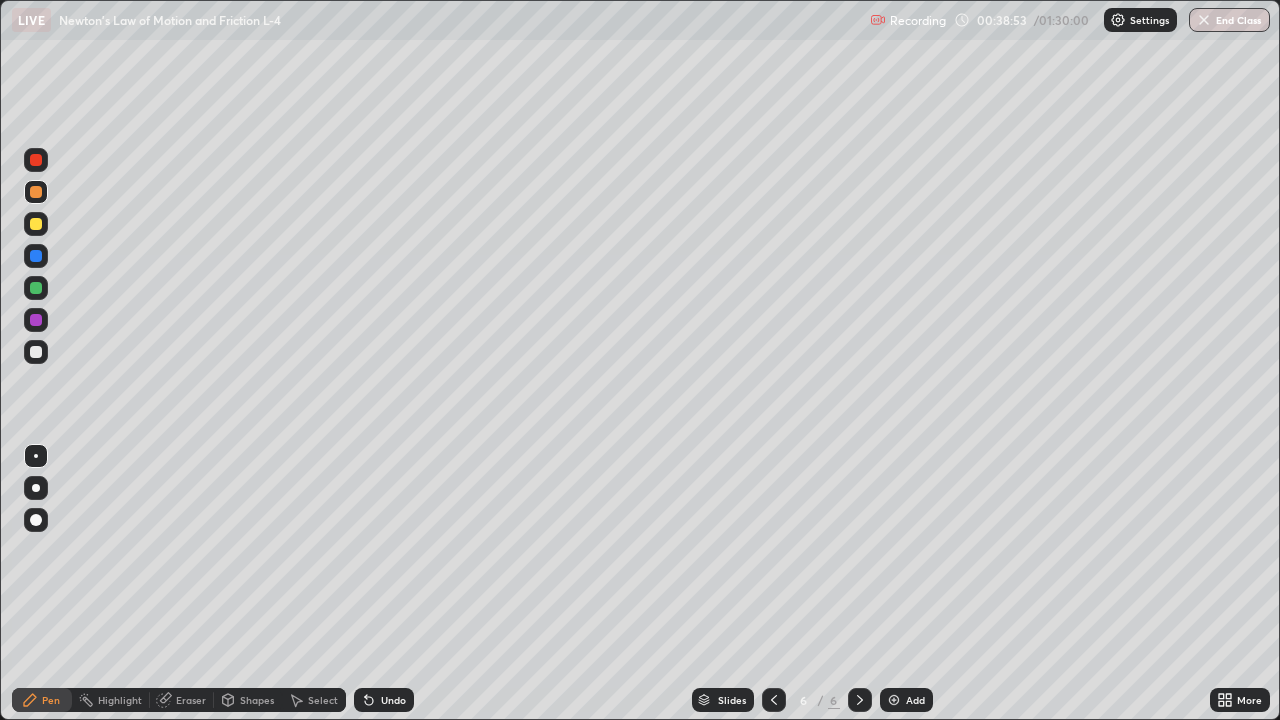 click at bounding box center (36, 352) 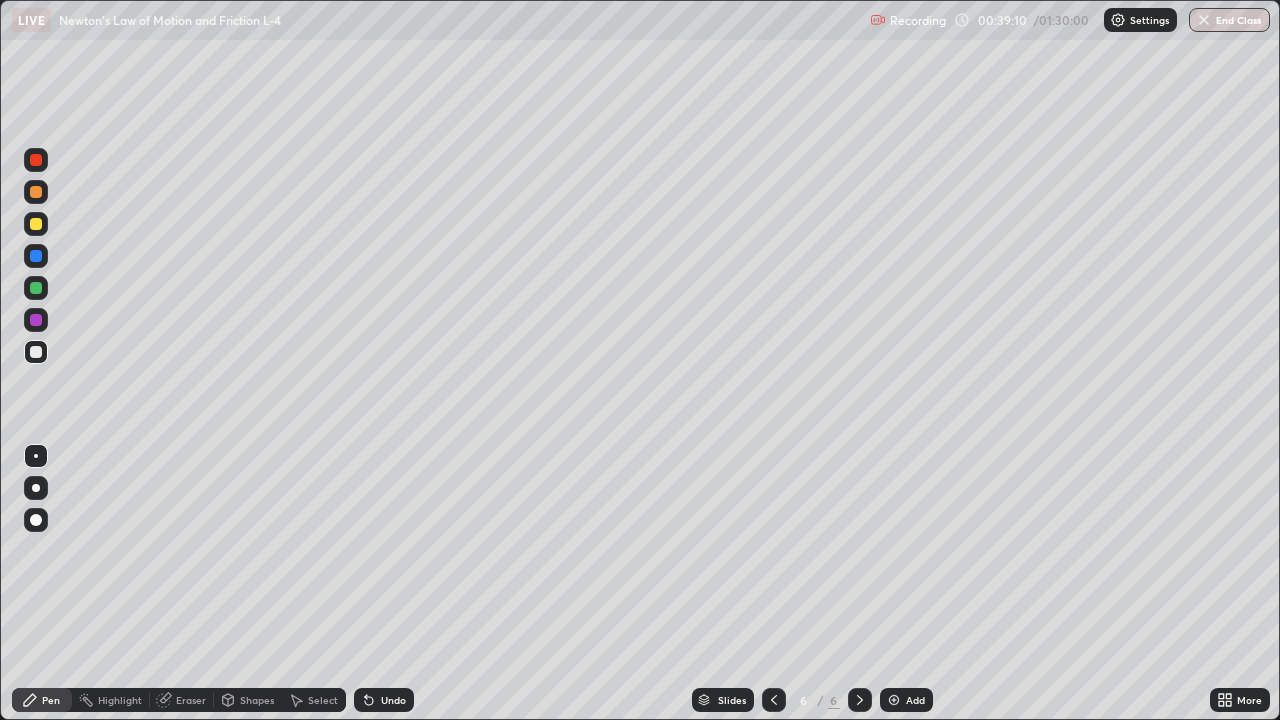click at bounding box center (36, 160) 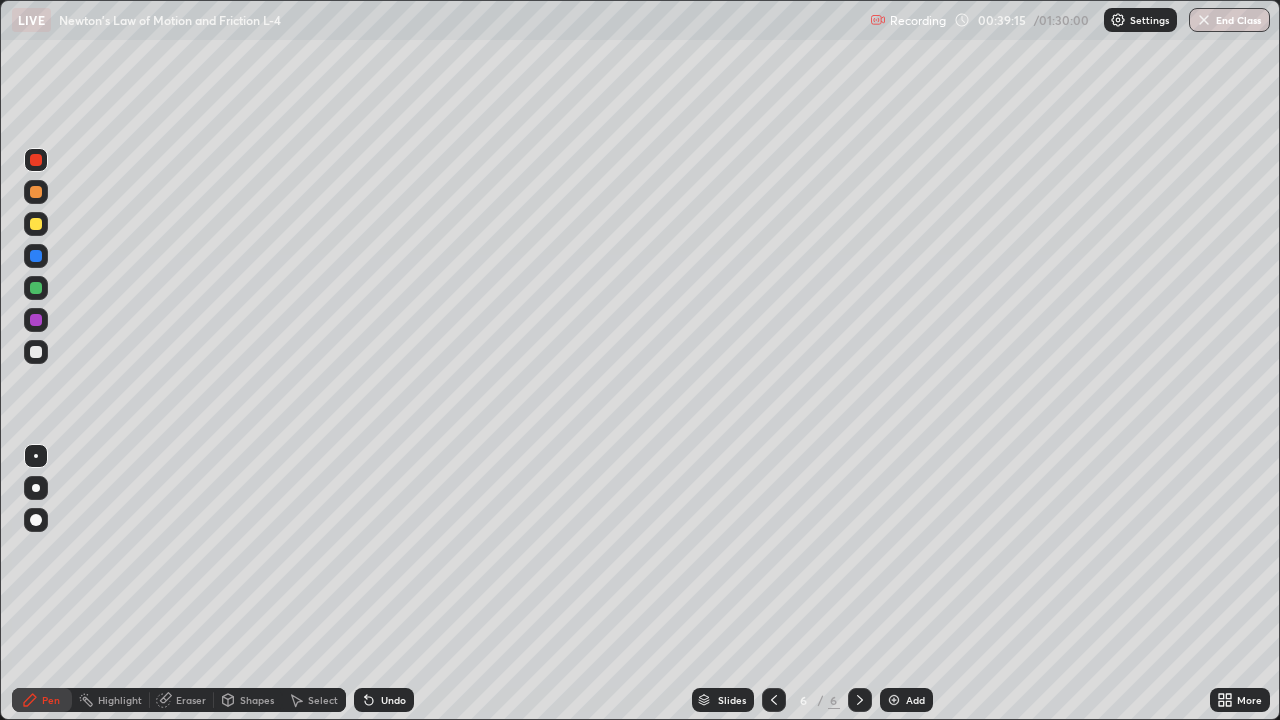 click at bounding box center [36, 224] 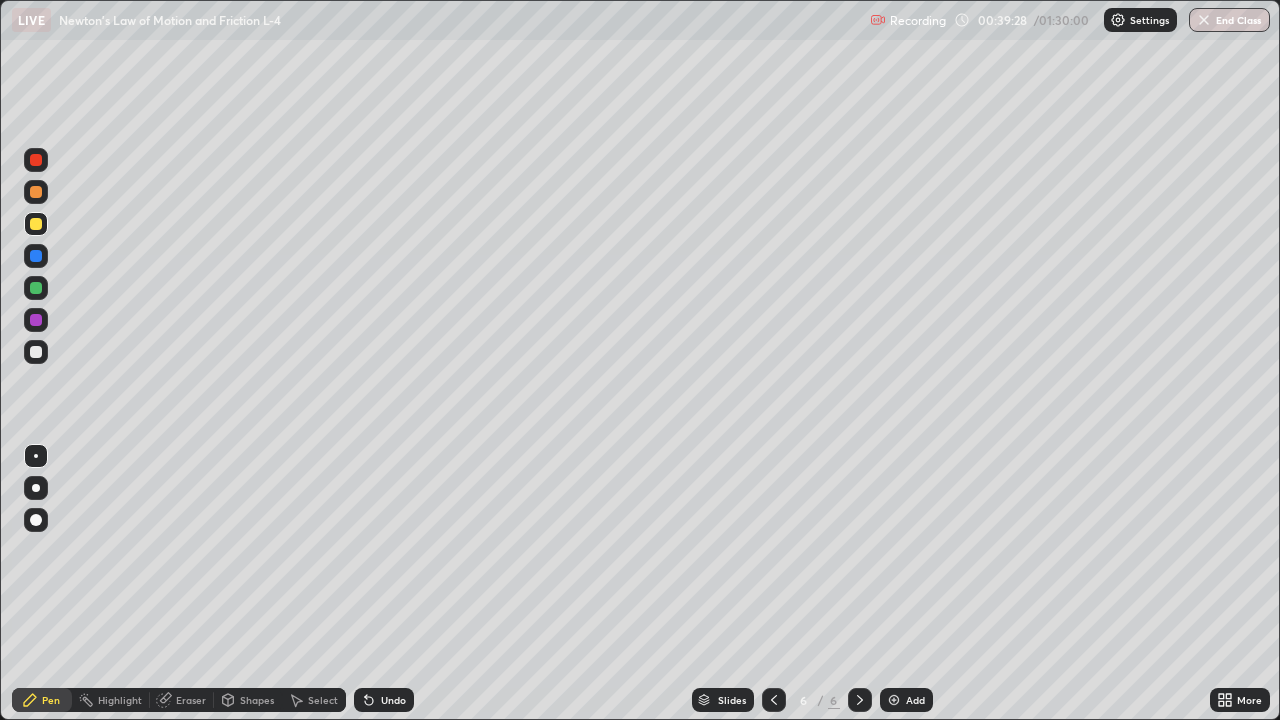 click at bounding box center (36, 192) 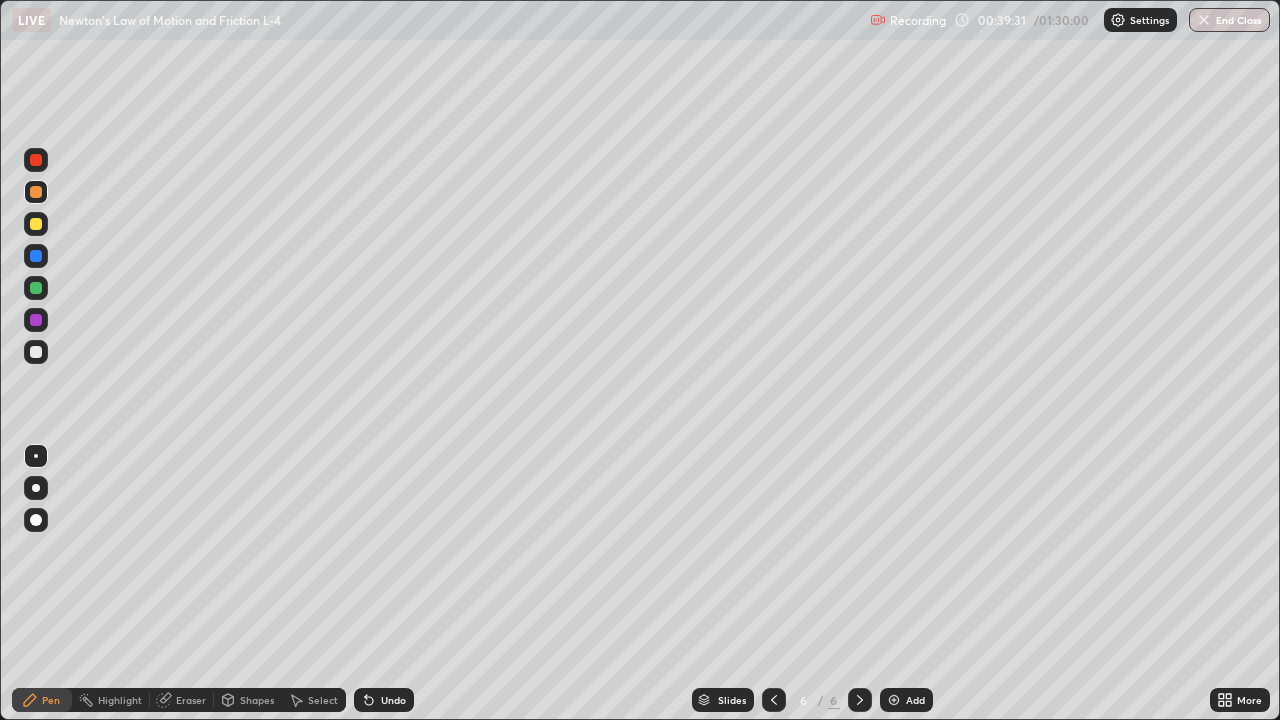 click at bounding box center [36, 320] 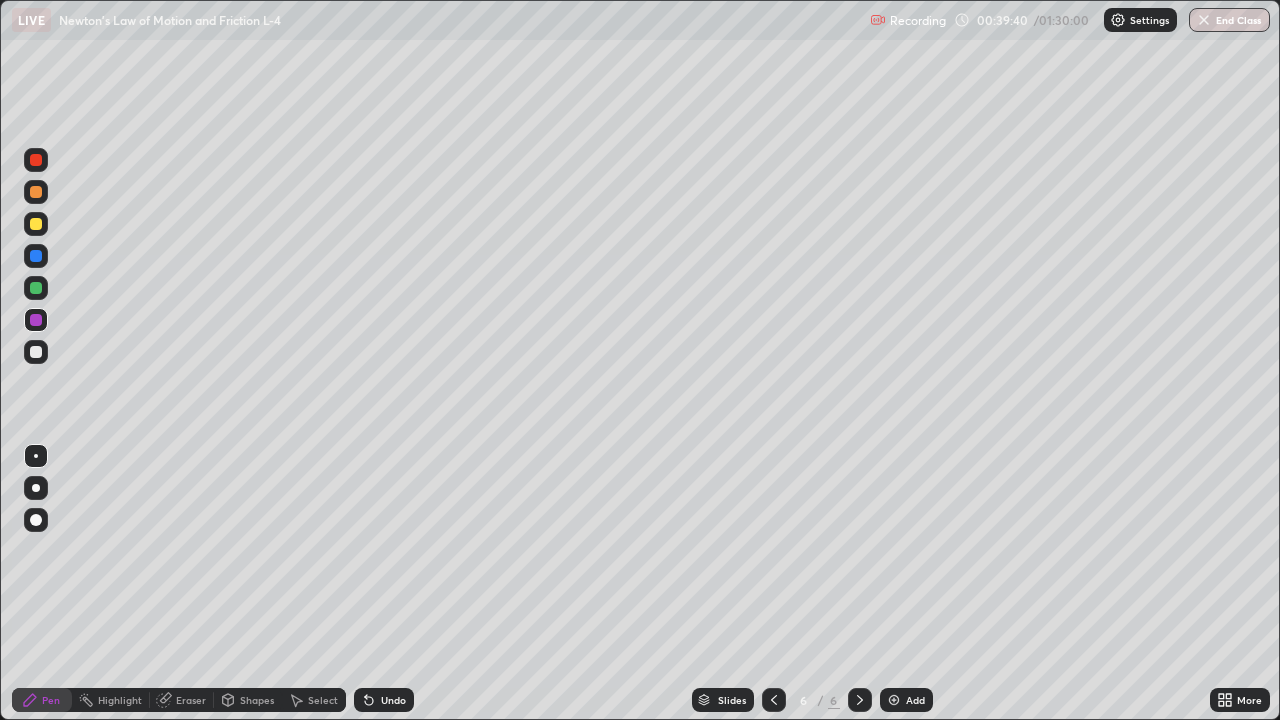 click on "Shapes" at bounding box center (257, 700) 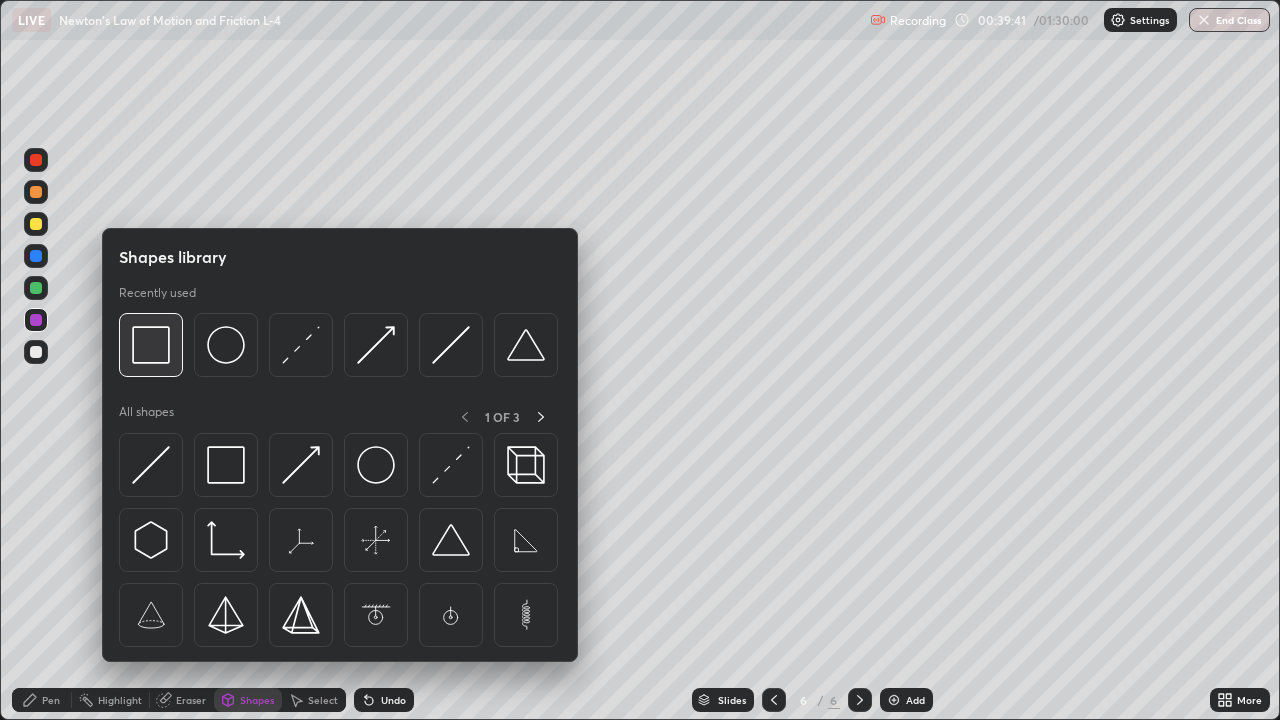 click at bounding box center [151, 345] 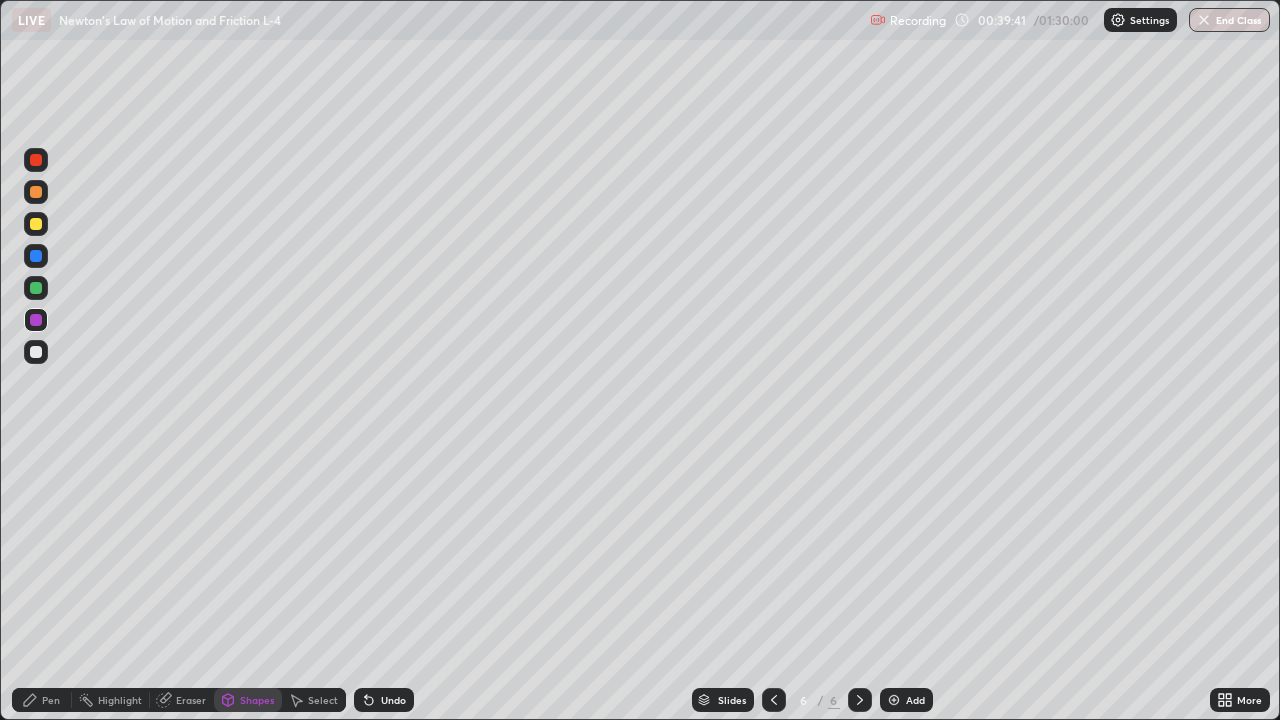 click at bounding box center [36, 288] 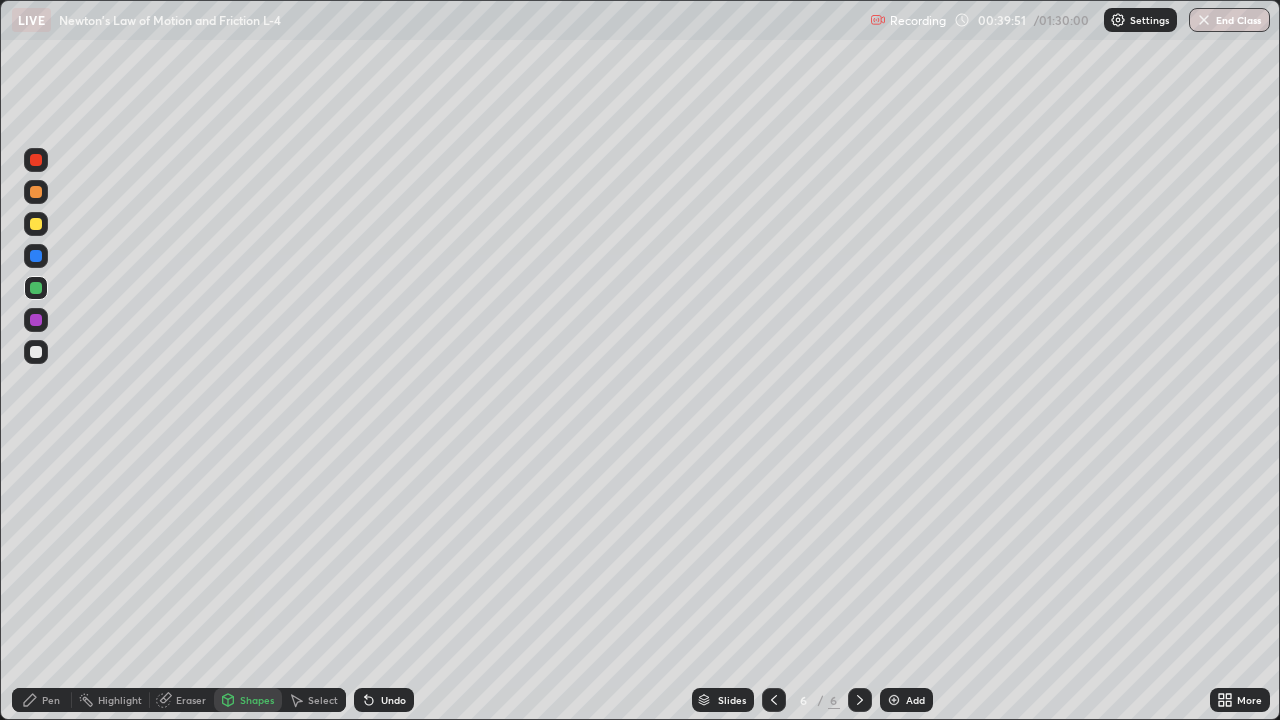 click at bounding box center [36, 352] 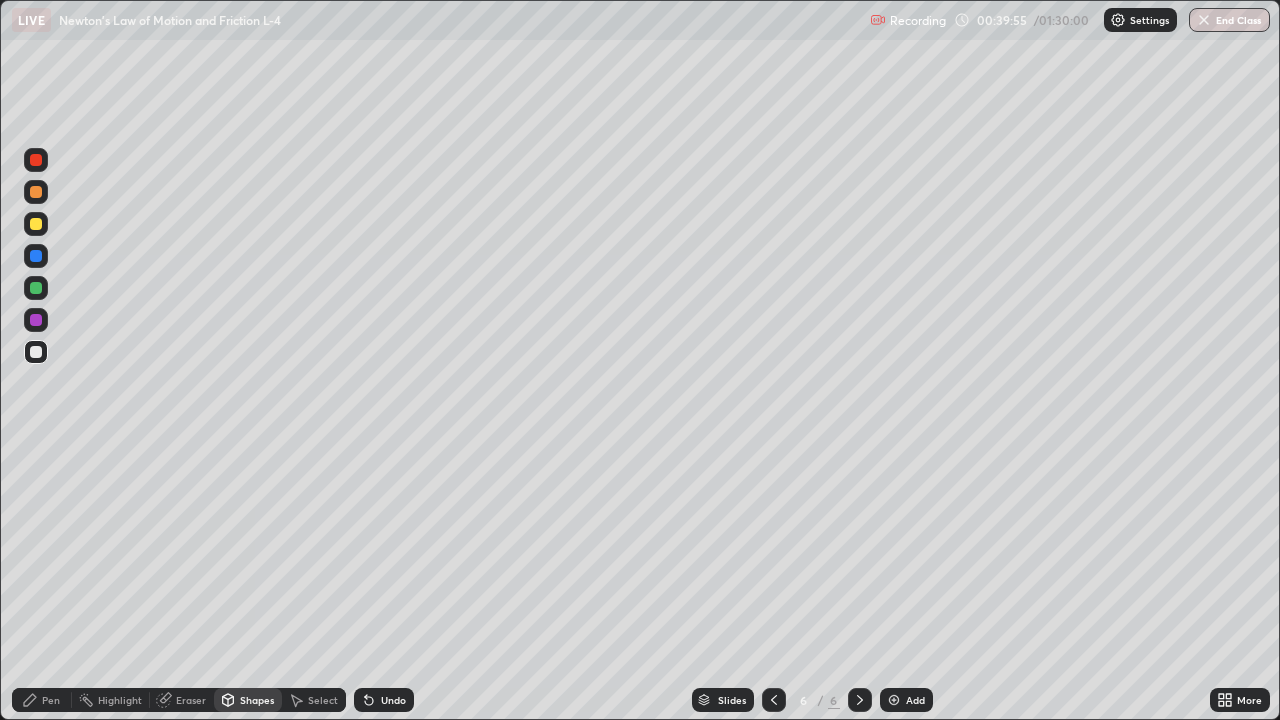 click on "Pen" at bounding box center [51, 700] 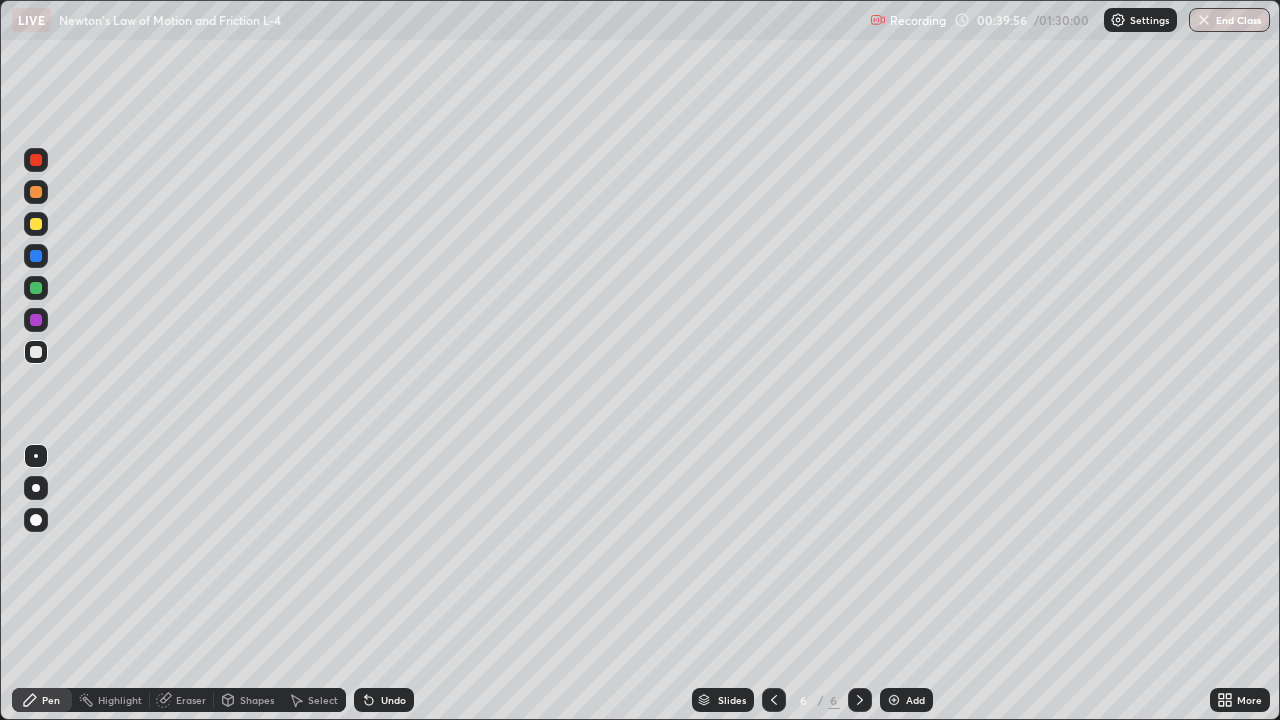 click at bounding box center [36, 320] 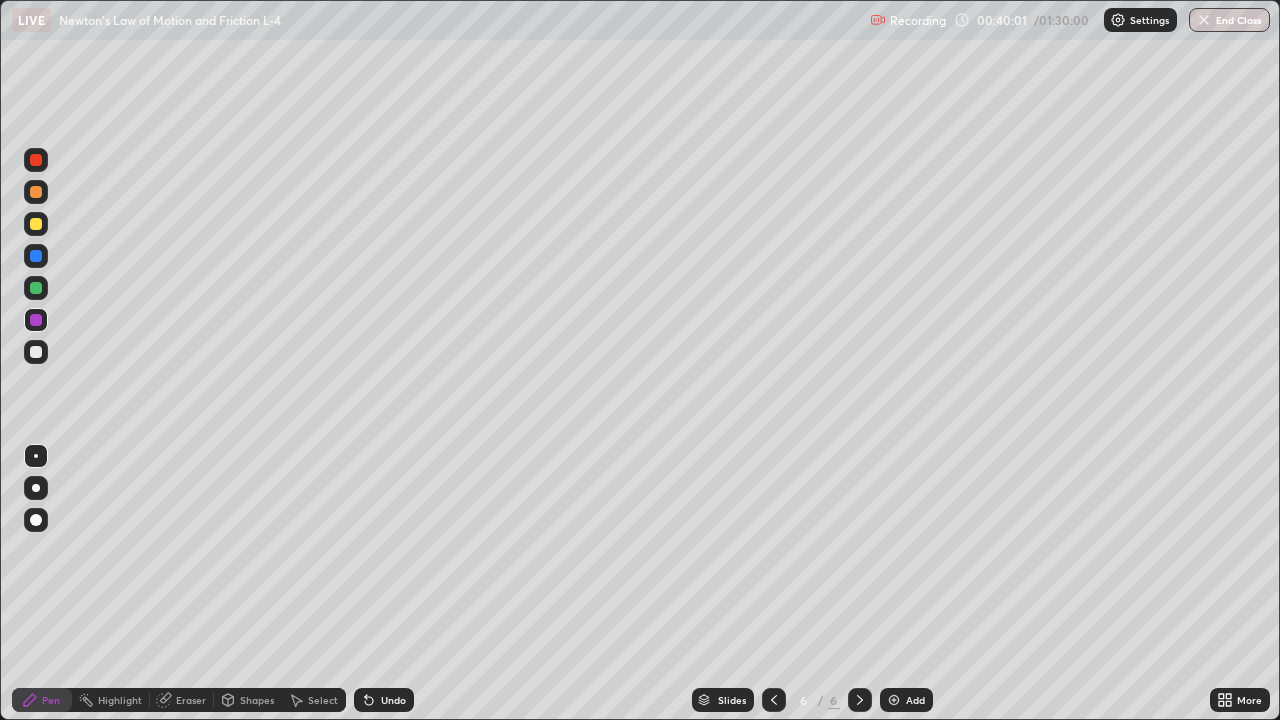 click at bounding box center [36, 224] 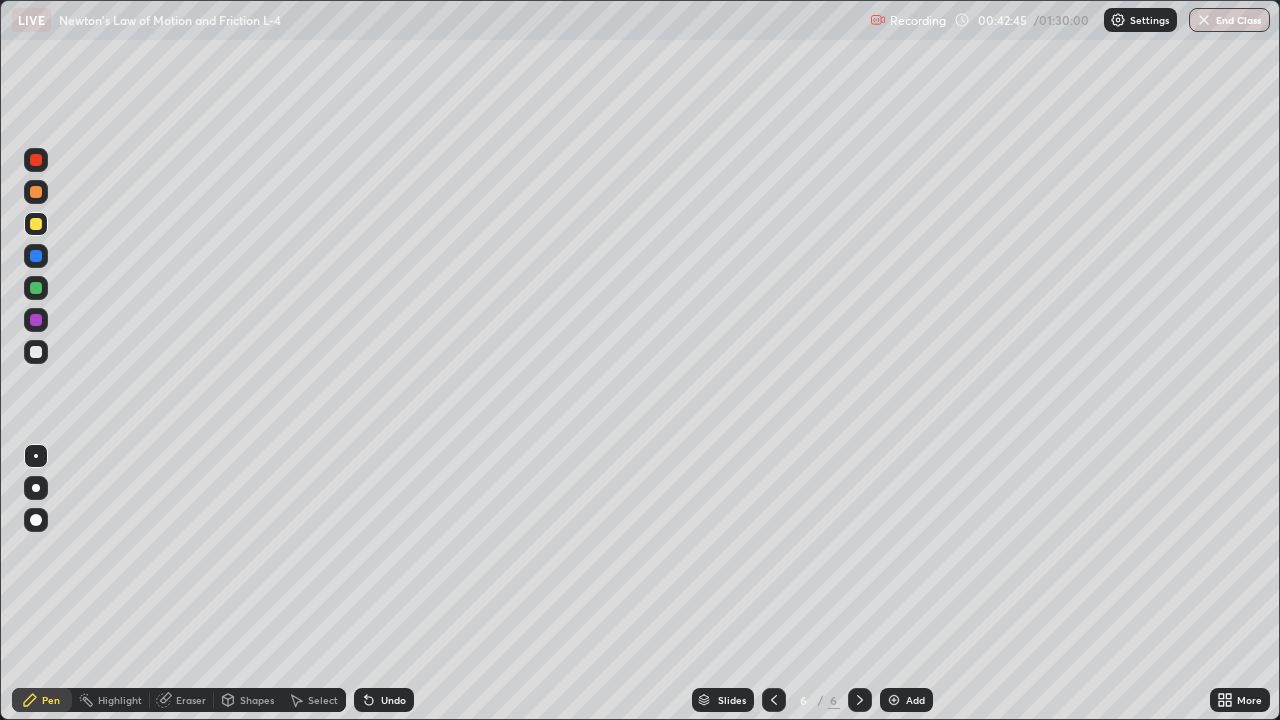 click on "Select" at bounding box center (314, 700) 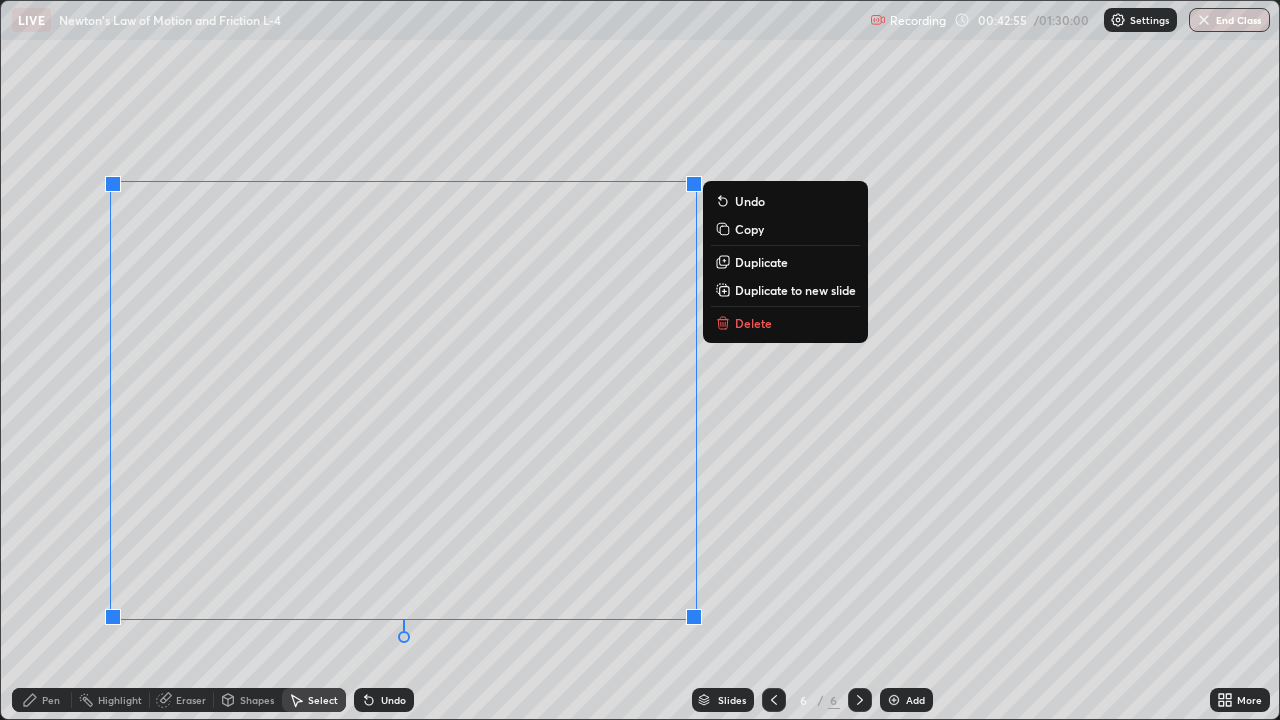 click on "Duplicate" at bounding box center [761, 262] 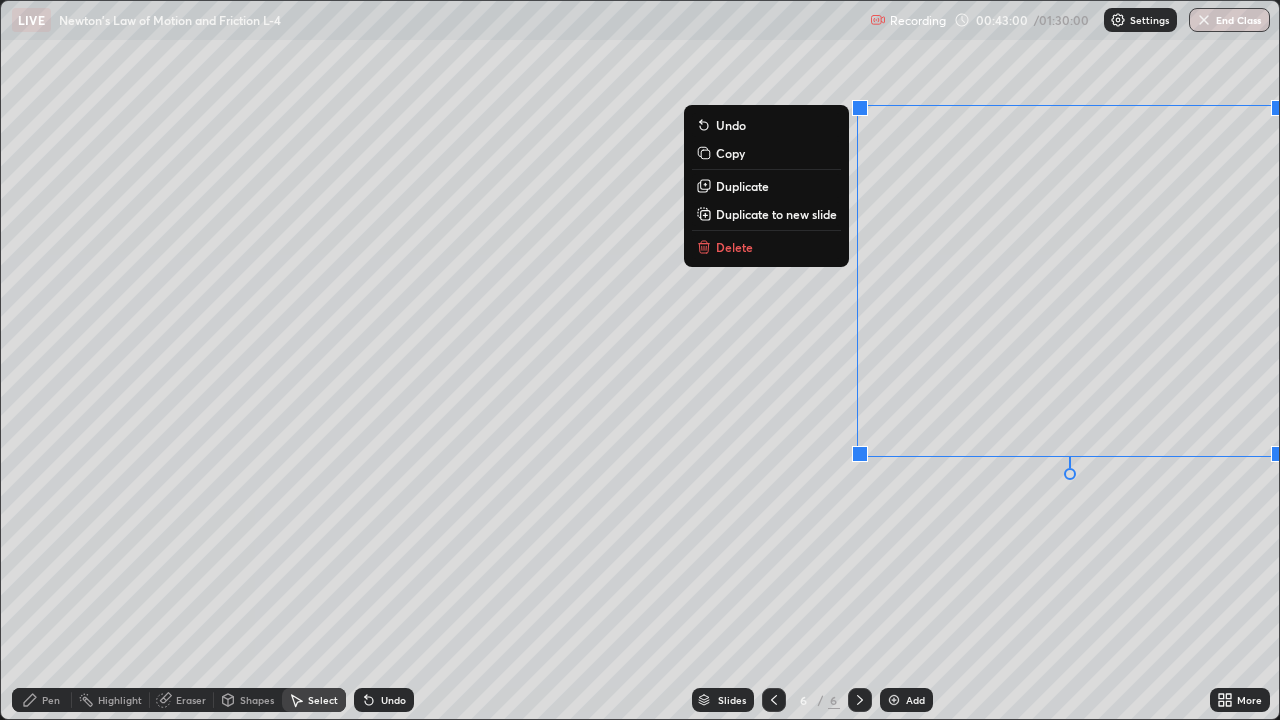click on "0 ° Undo Copy Duplicate Duplicate to new slide Delete" at bounding box center [640, 360] 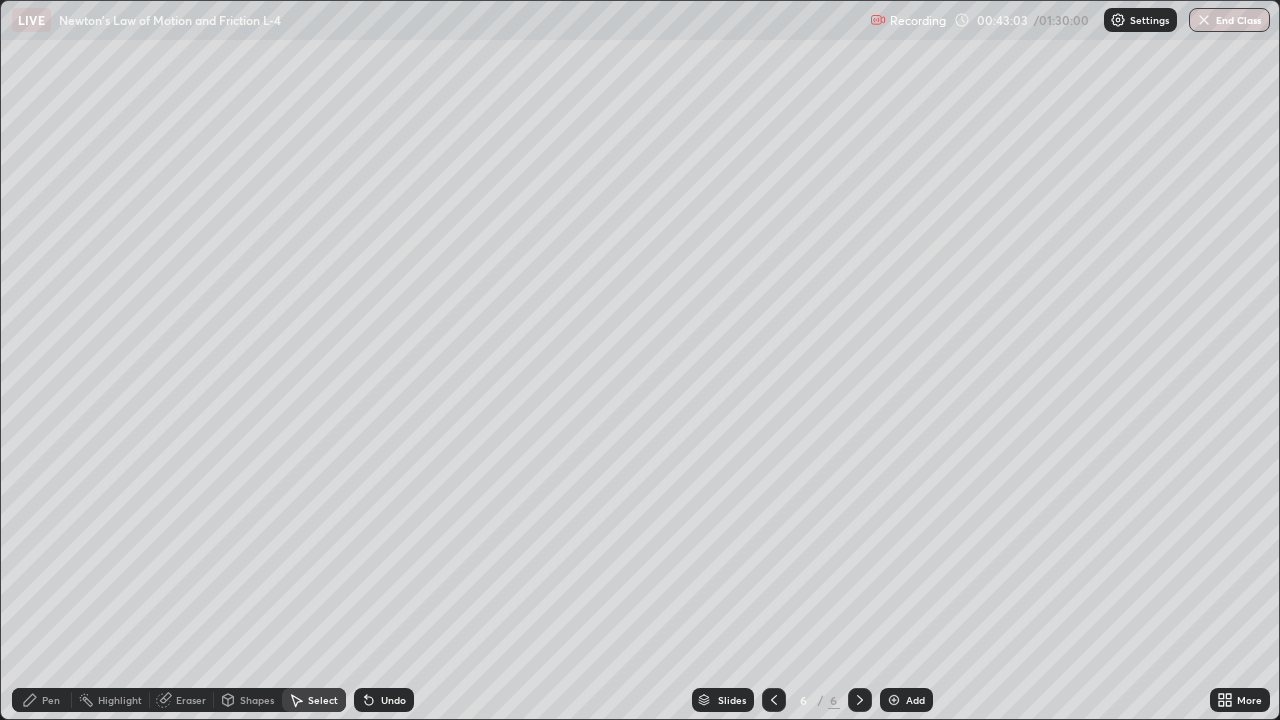 click on "Eraser" at bounding box center [191, 700] 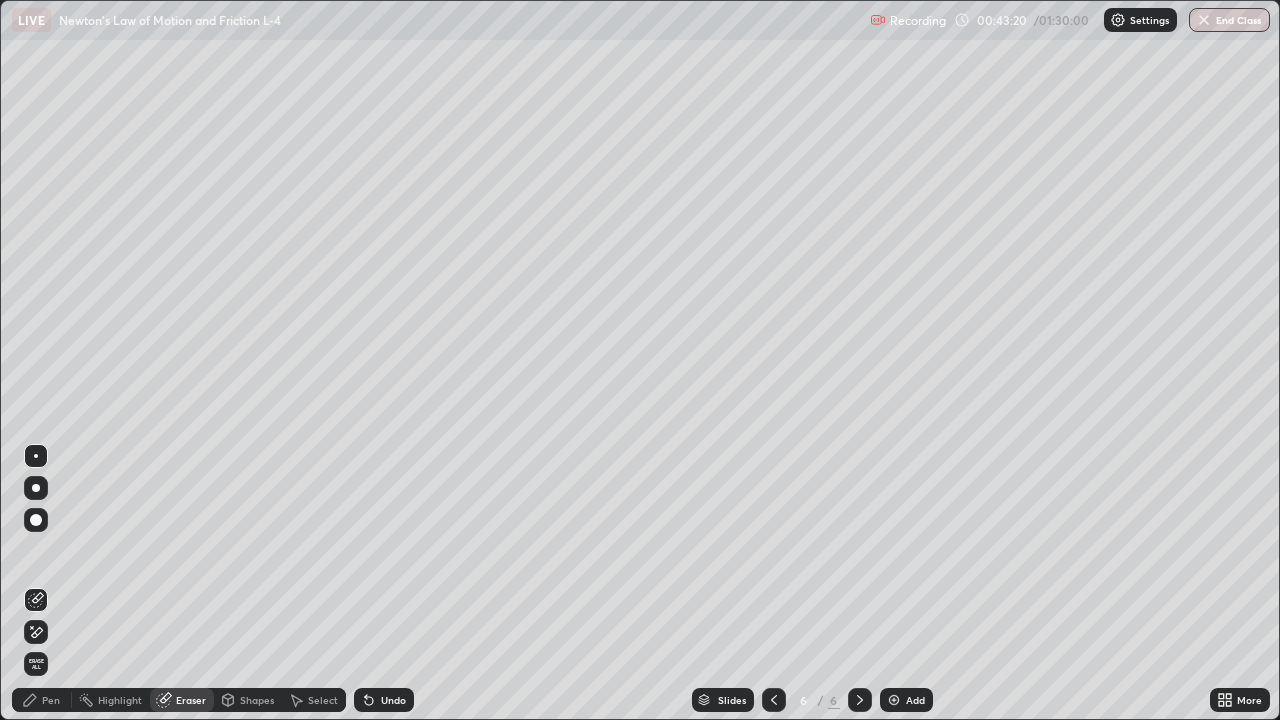 click on "Pen" at bounding box center [51, 700] 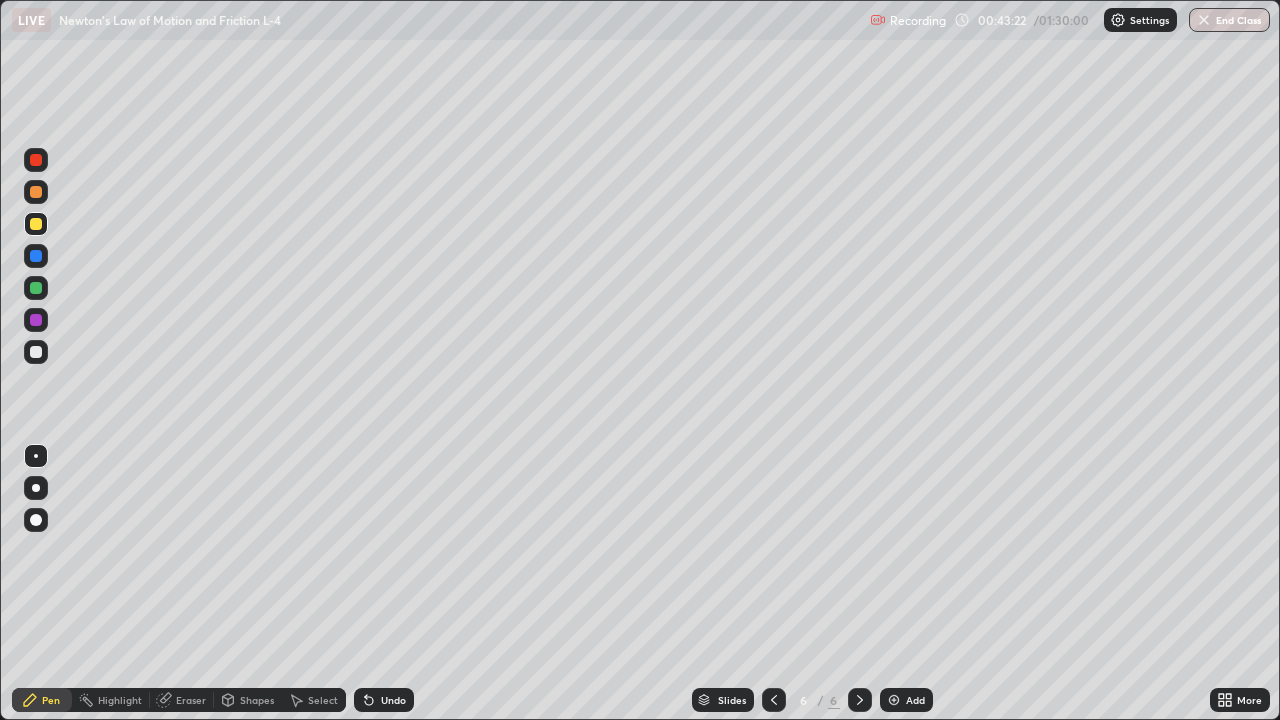 click at bounding box center [36, 320] 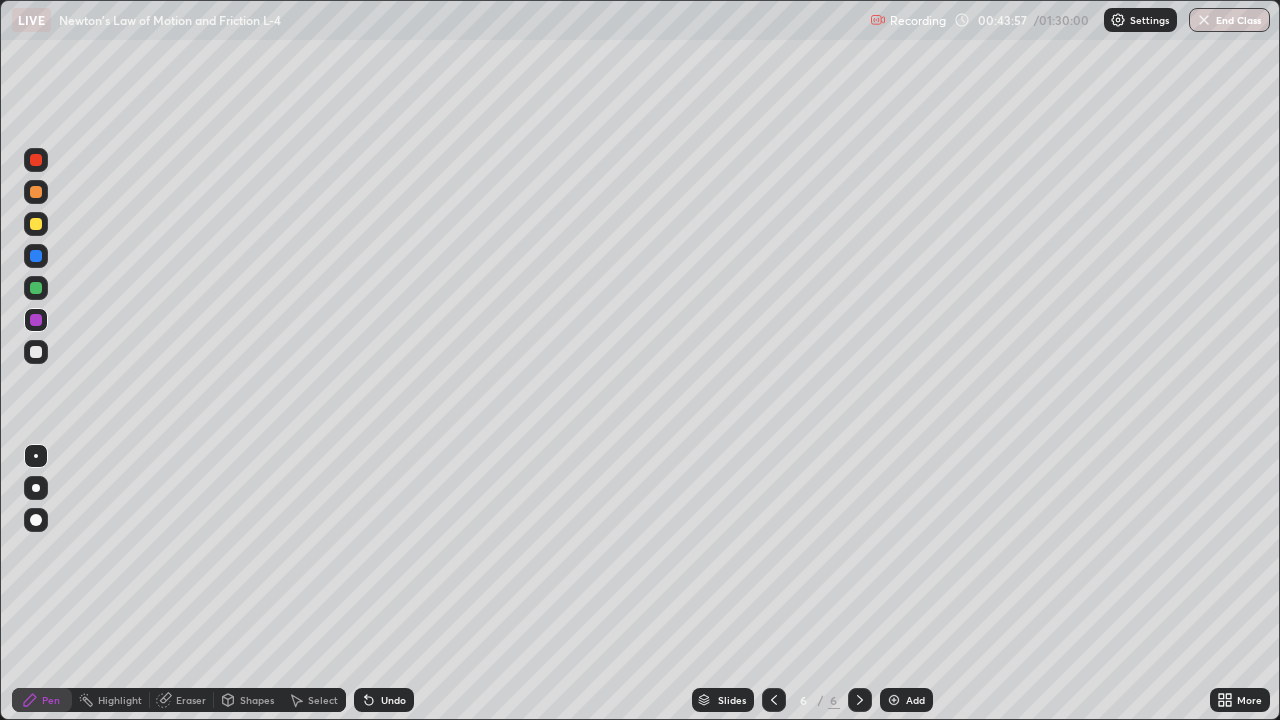 click at bounding box center (36, 352) 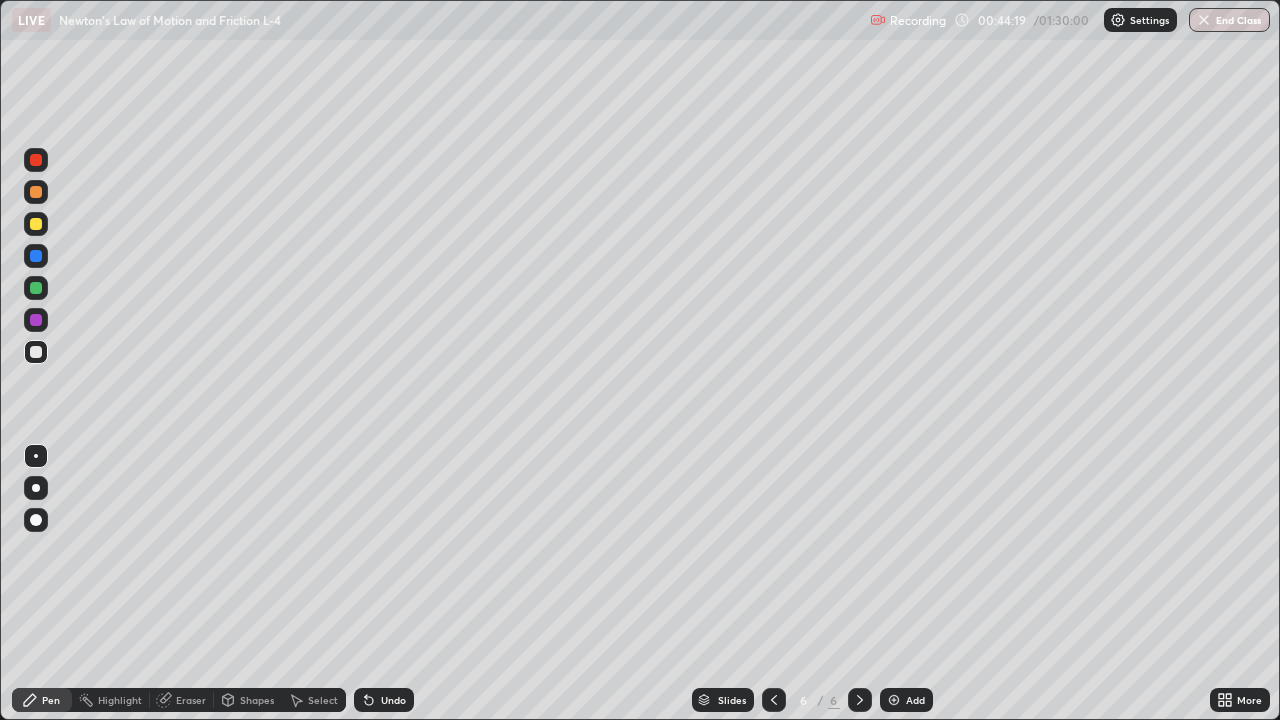 click on "Undo" at bounding box center (384, 700) 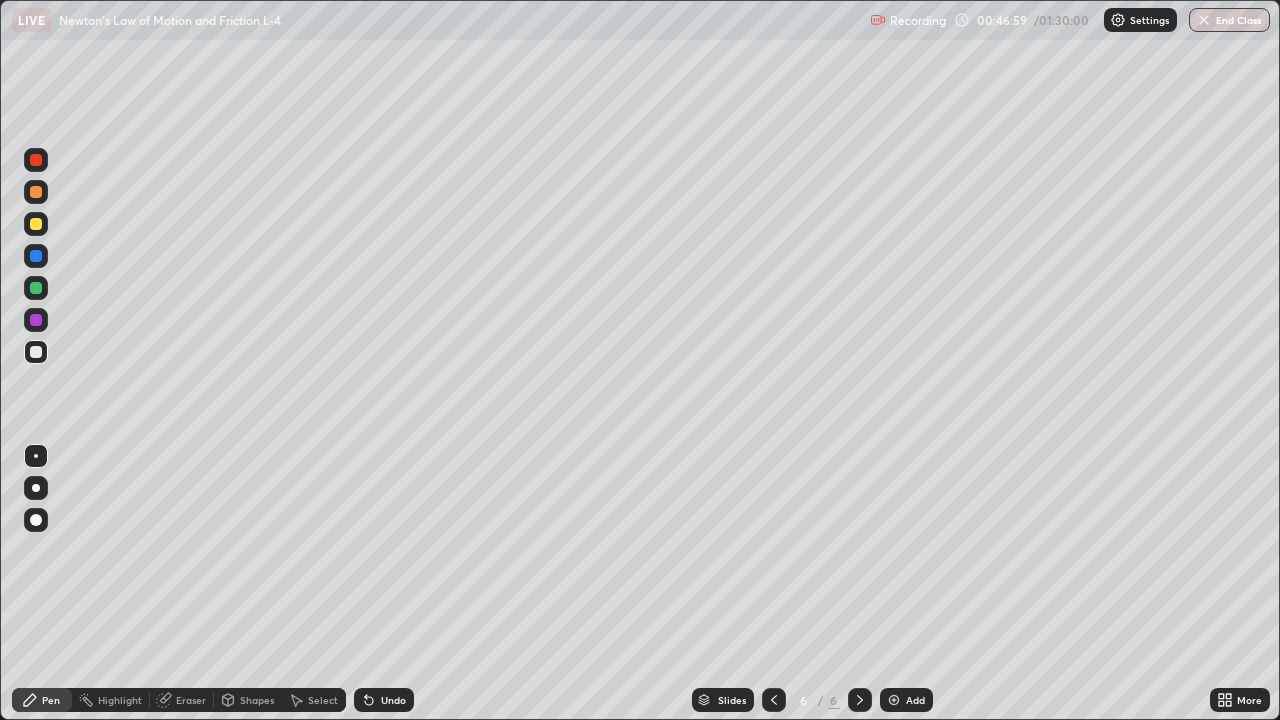 click on "Add" at bounding box center [906, 700] 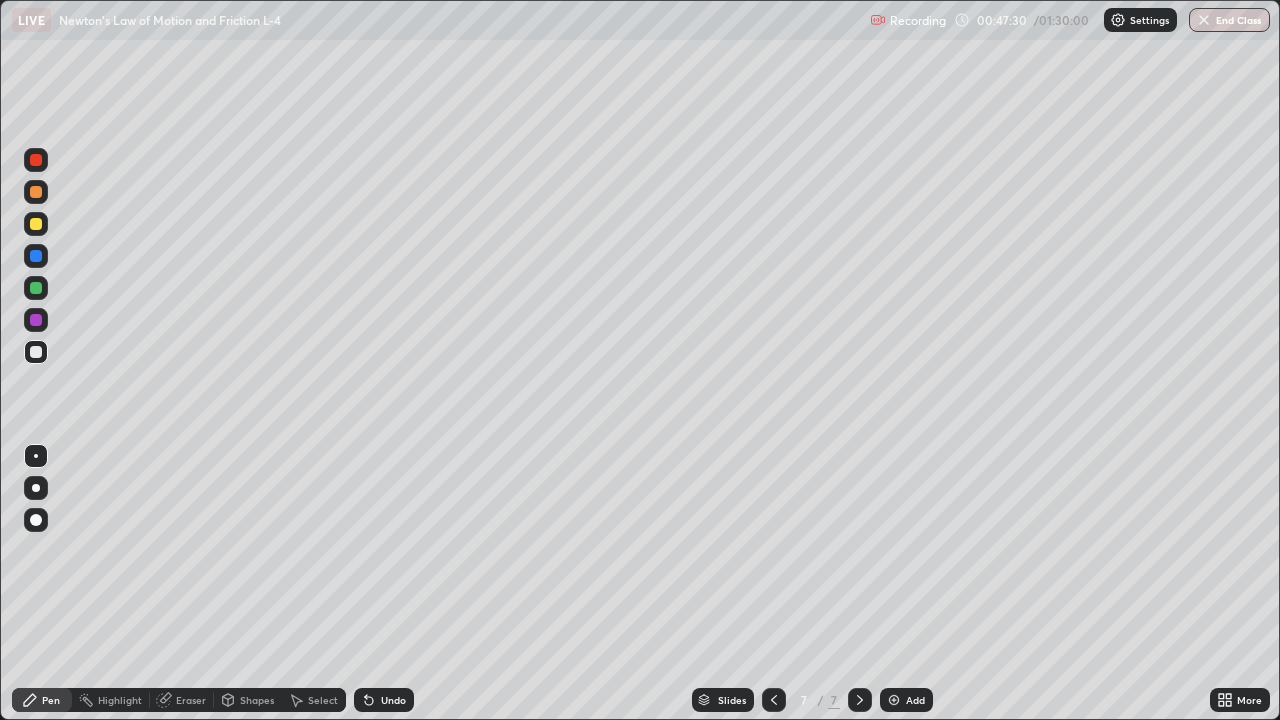 click at bounding box center [36, 224] 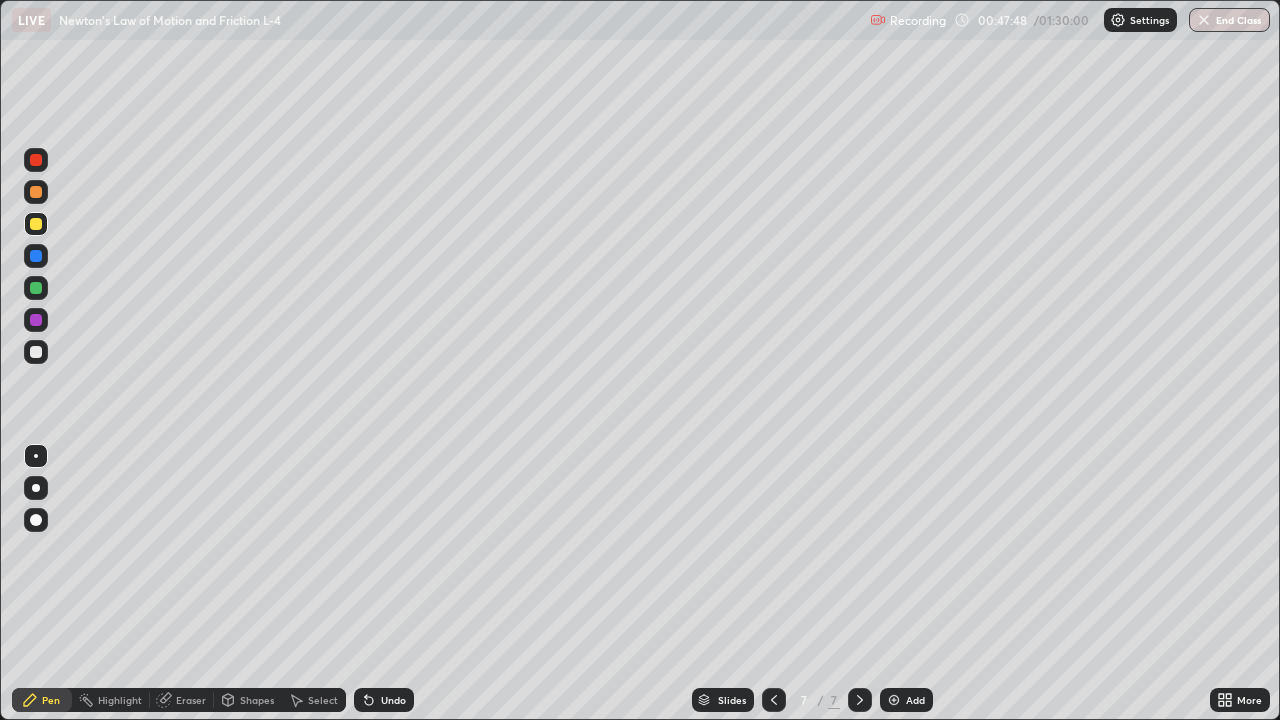 click at bounding box center (36, 160) 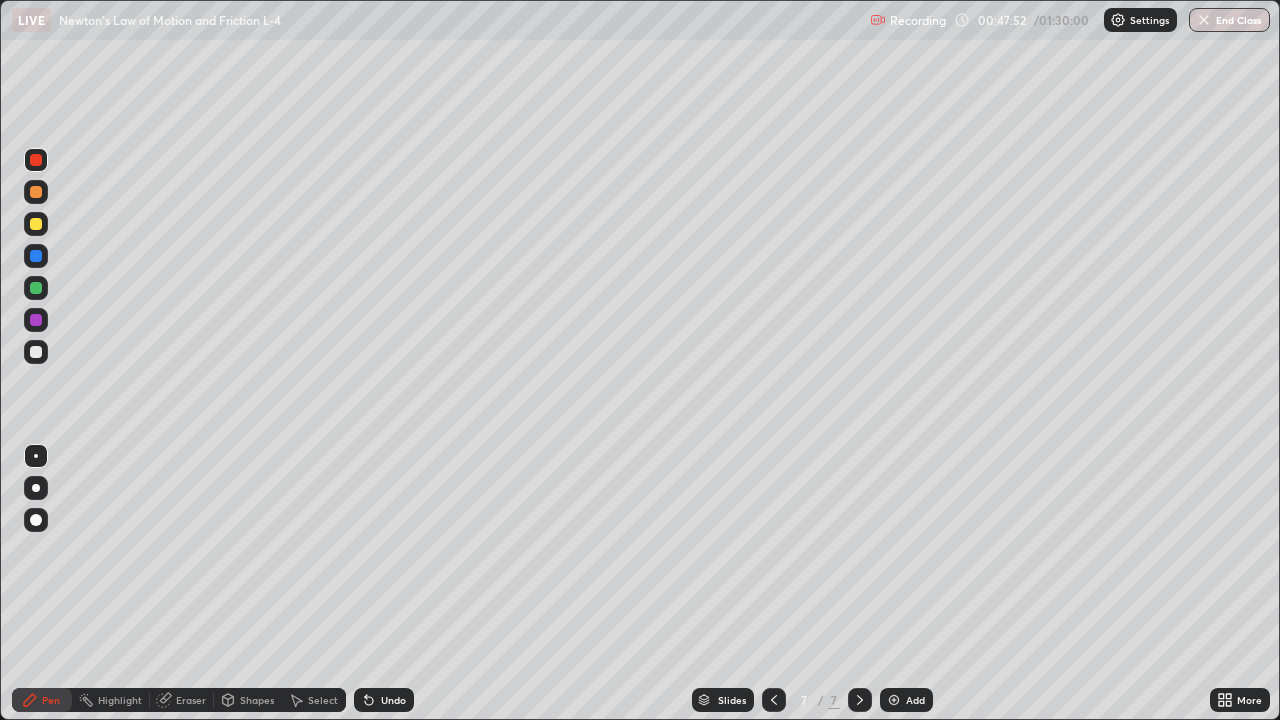 click on "Shapes" at bounding box center (257, 700) 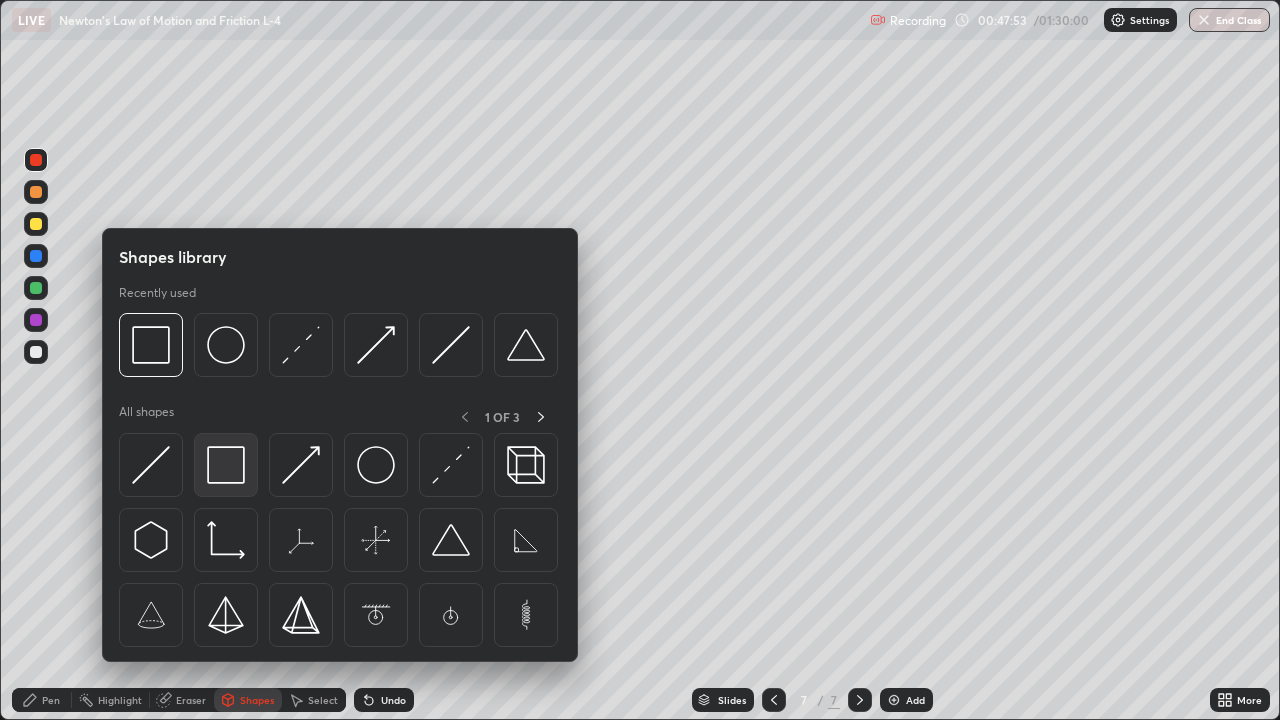 click at bounding box center [226, 465] 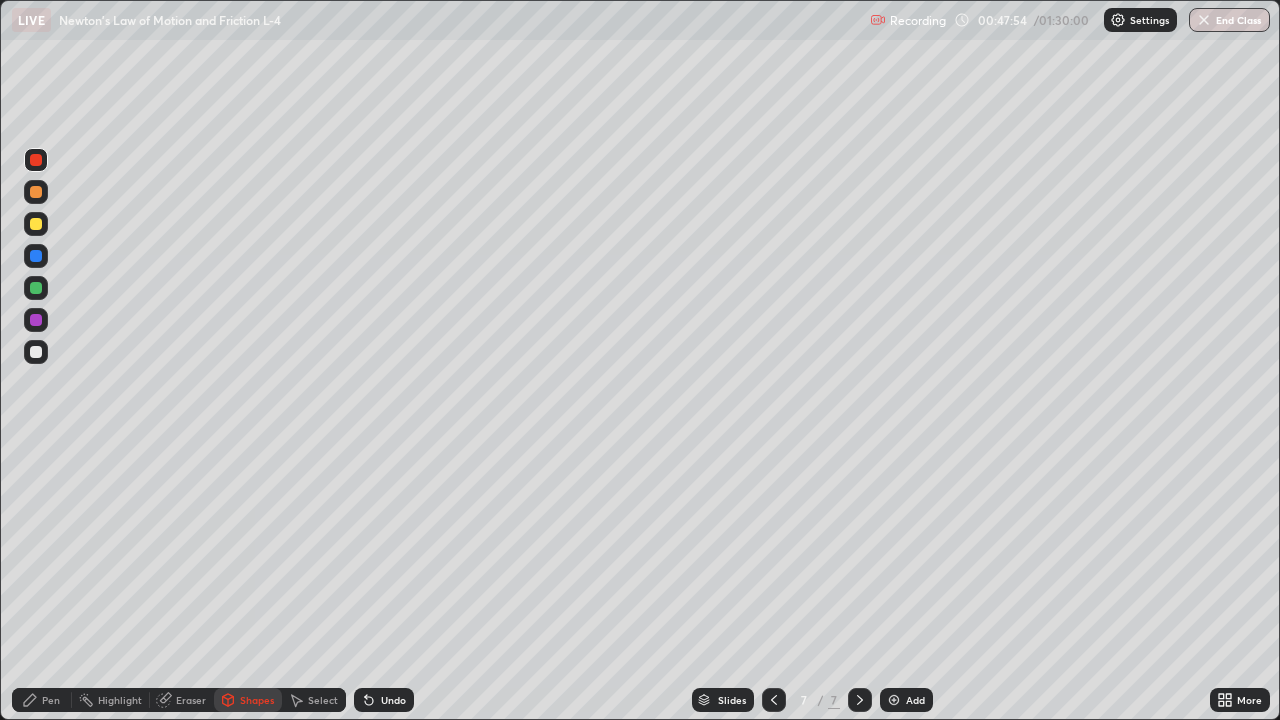 click at bounding box center (36, 288) 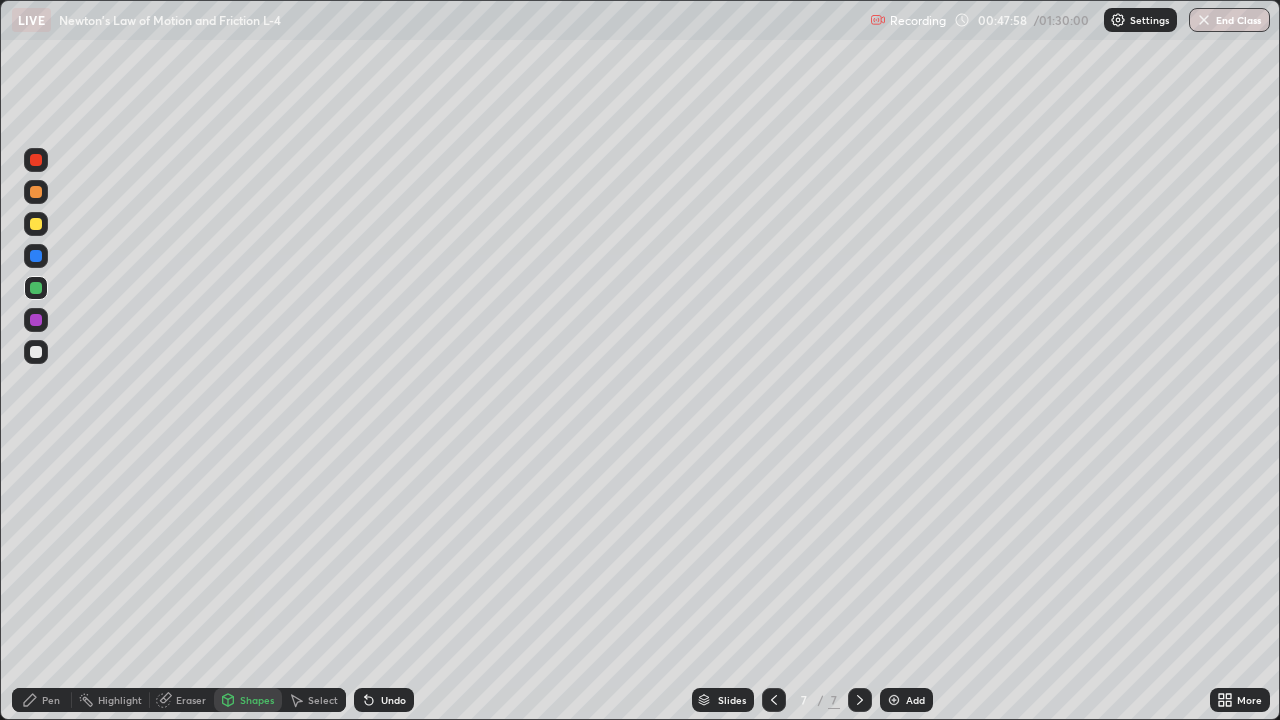 click at bounding box center (36, 352) 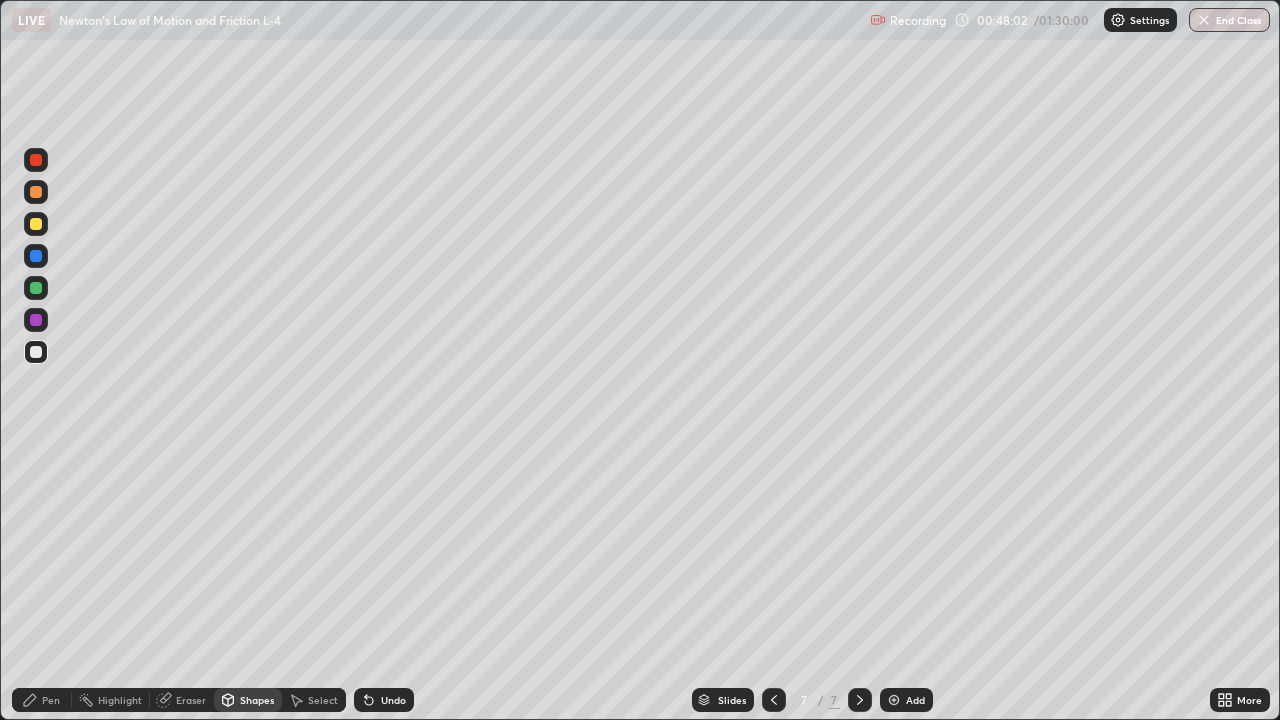 click on "Pen" at bounding box center [51, 700] 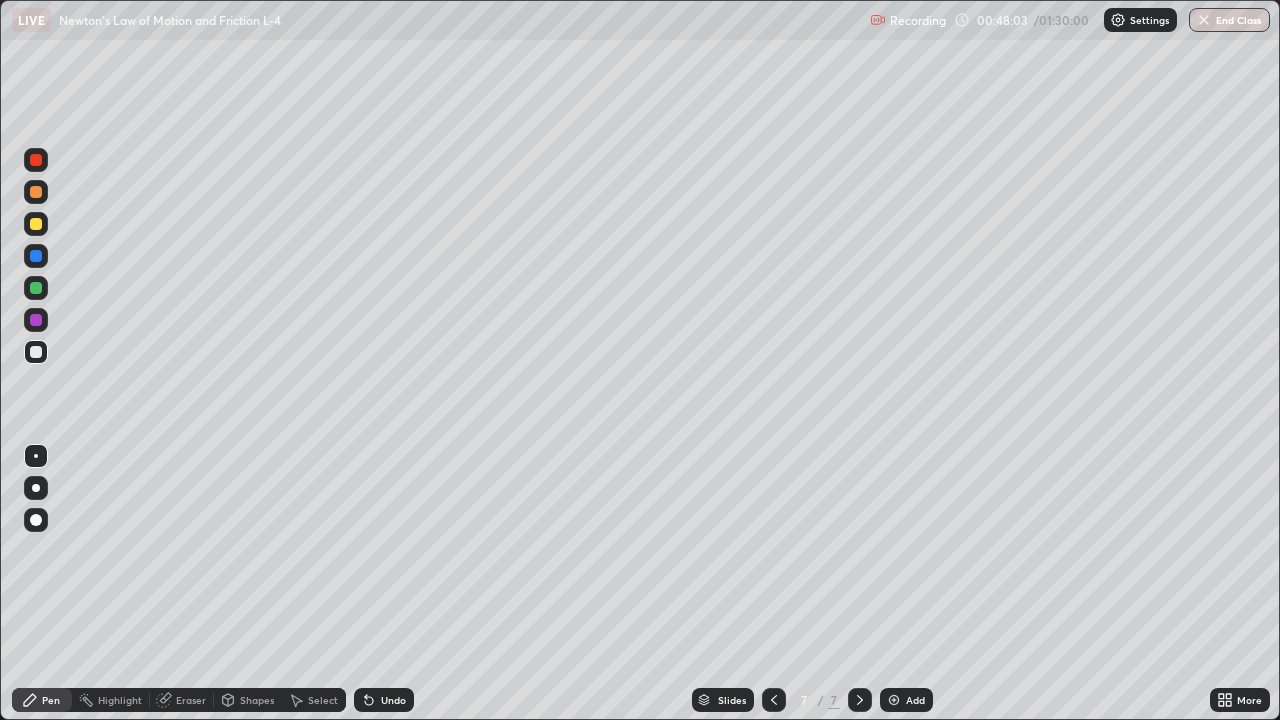 click at bounding box center (36, 320) 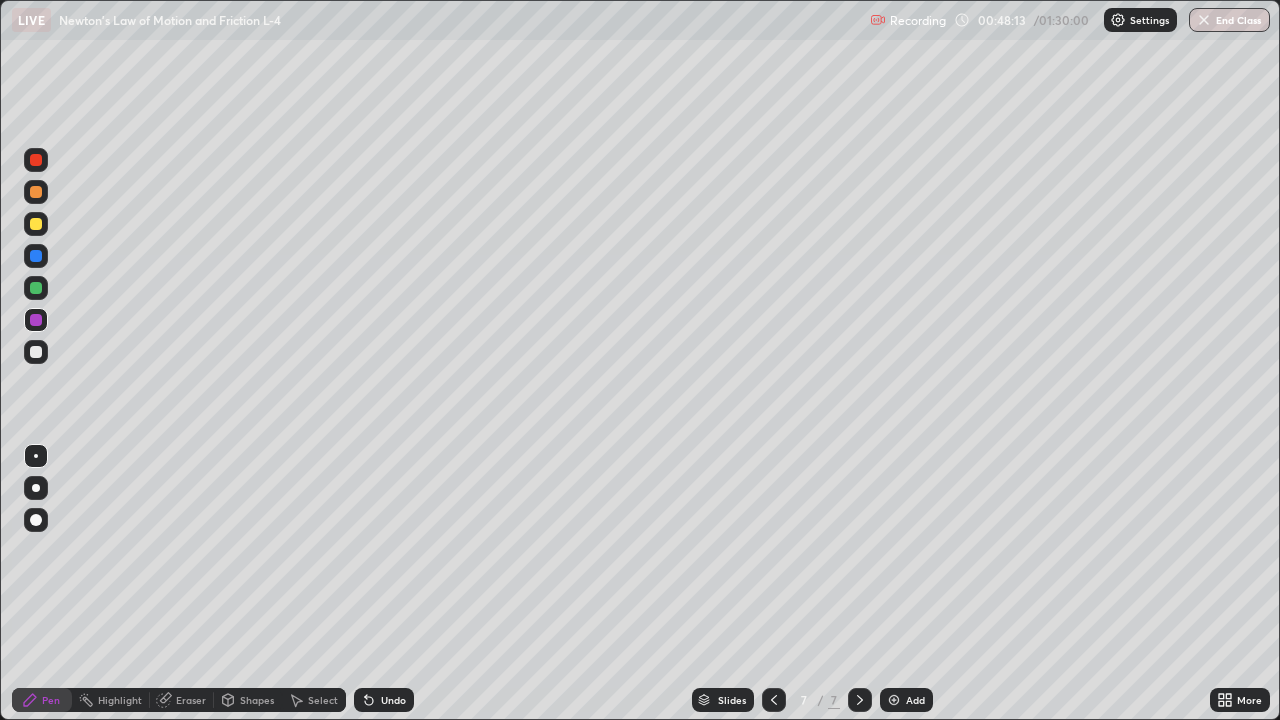 click at bounding box center (36, 192) 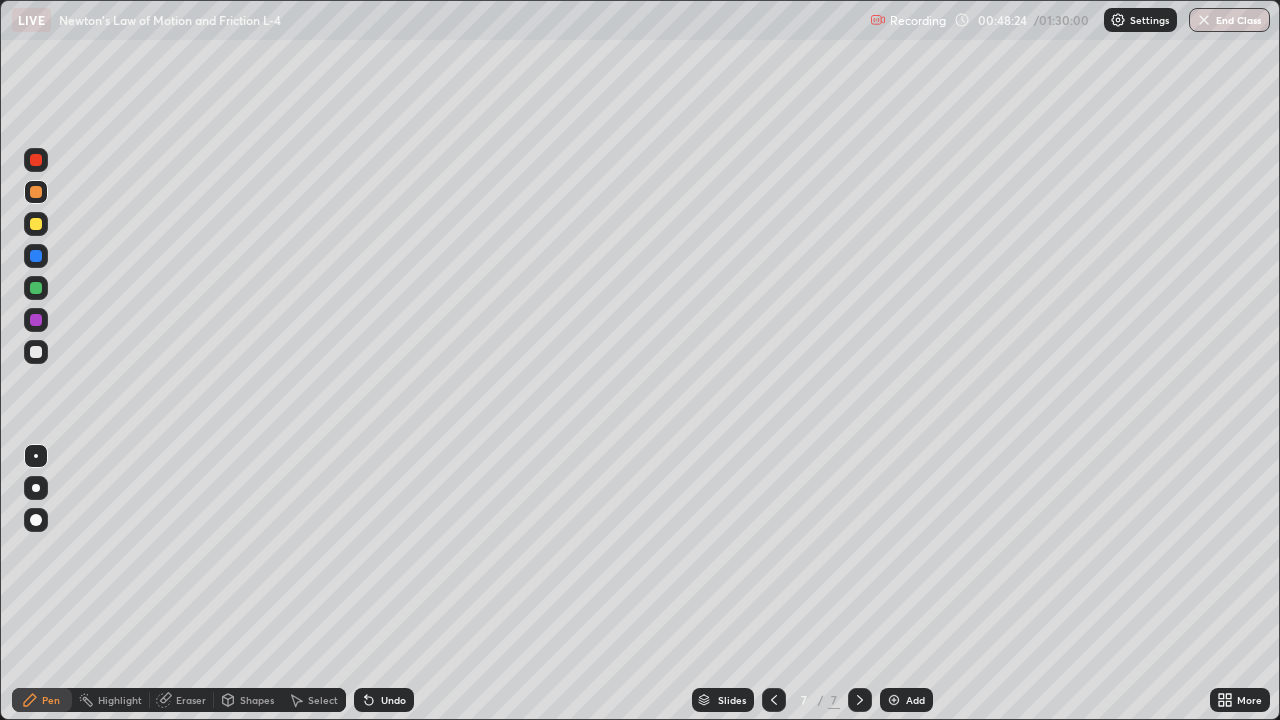 click at bounding box center (36, 256) 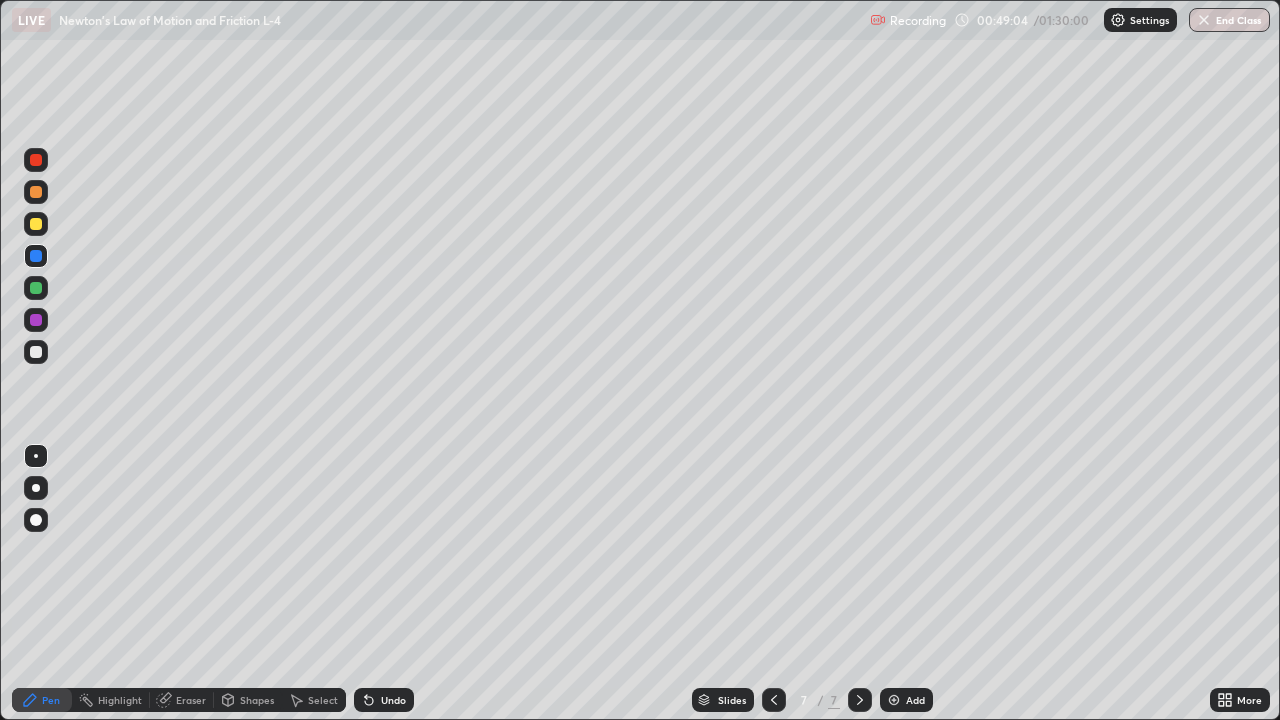 click at bounding box center [36, 288] 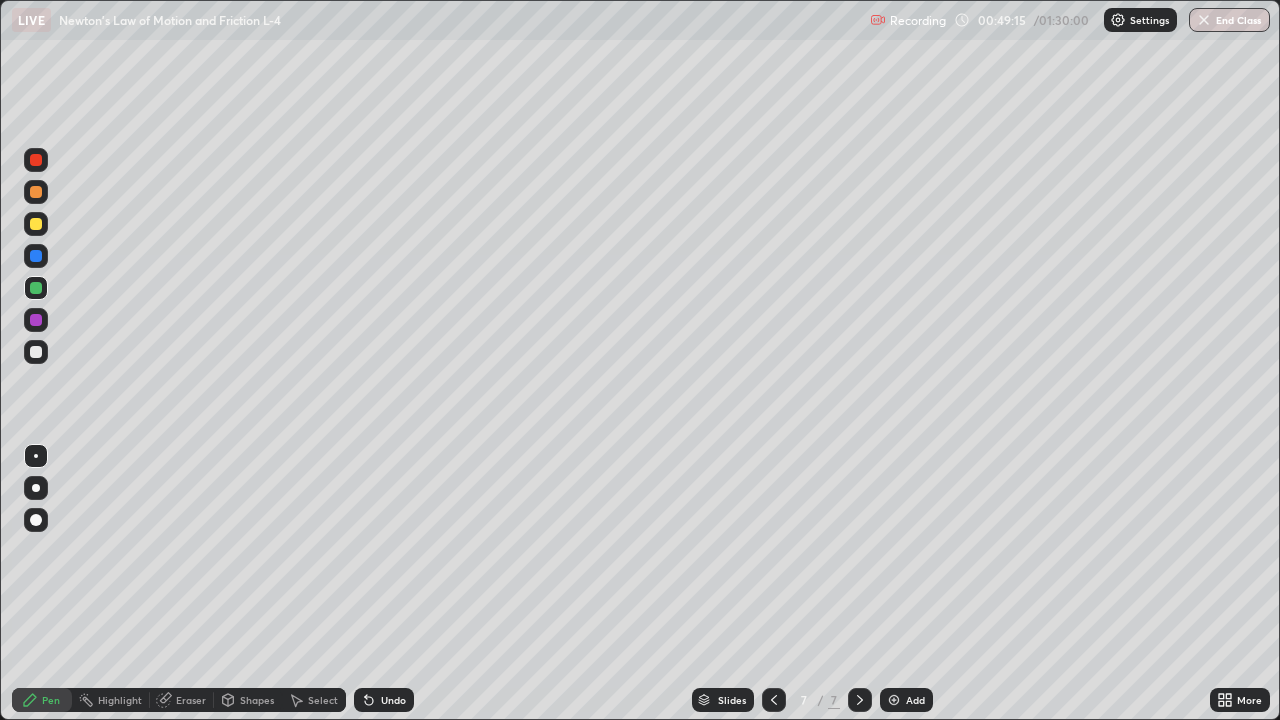 click at bounding box center (36, 352) 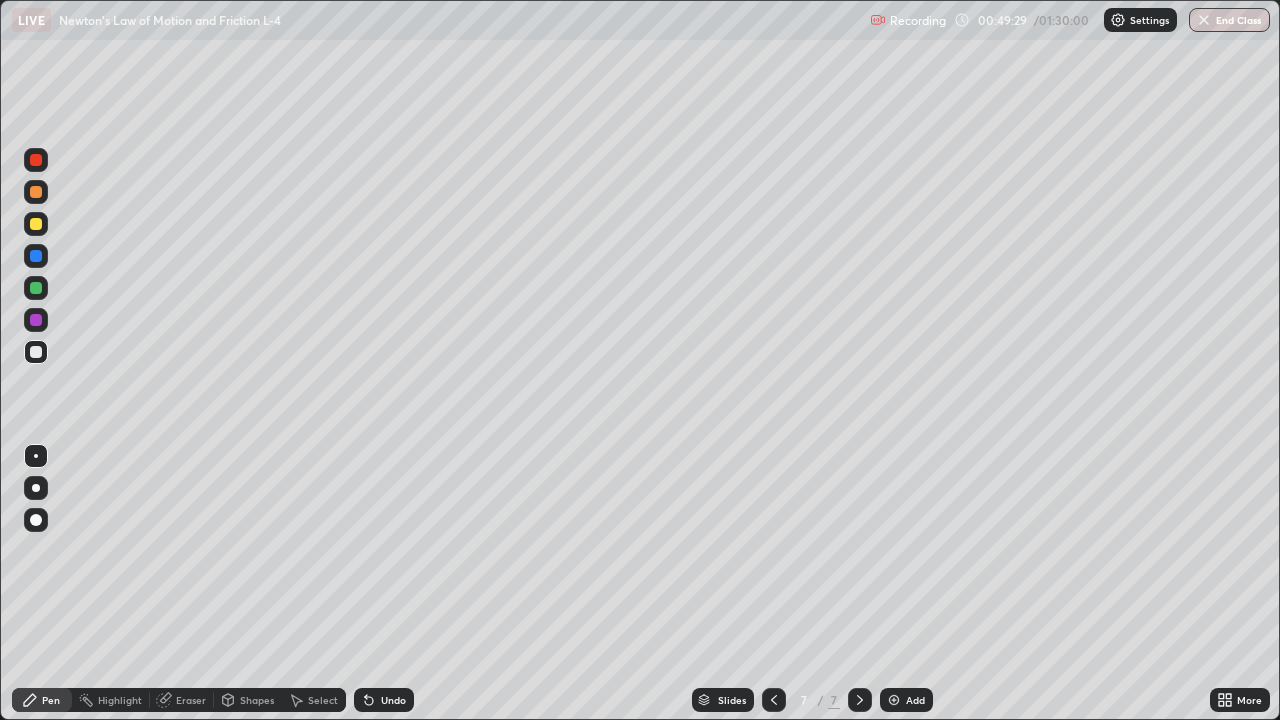 click at bounding box center [36, 192] 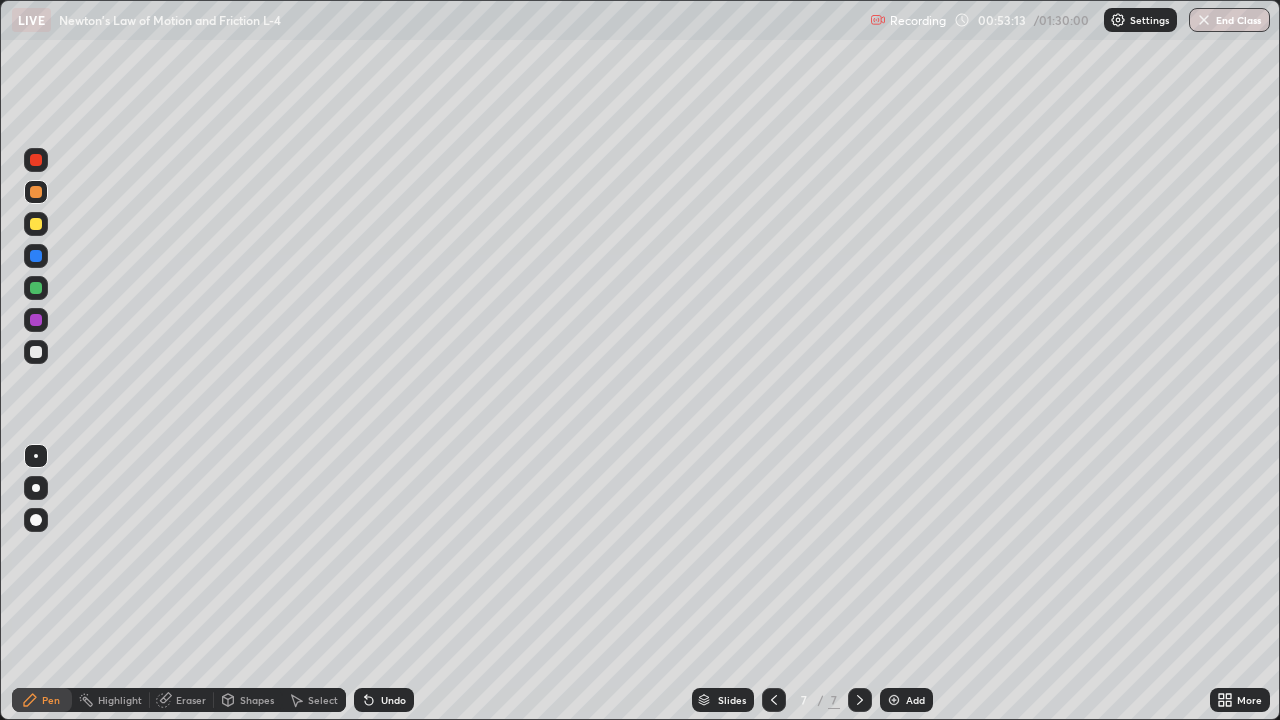 click on "Add" at bounding box center (915, 700) 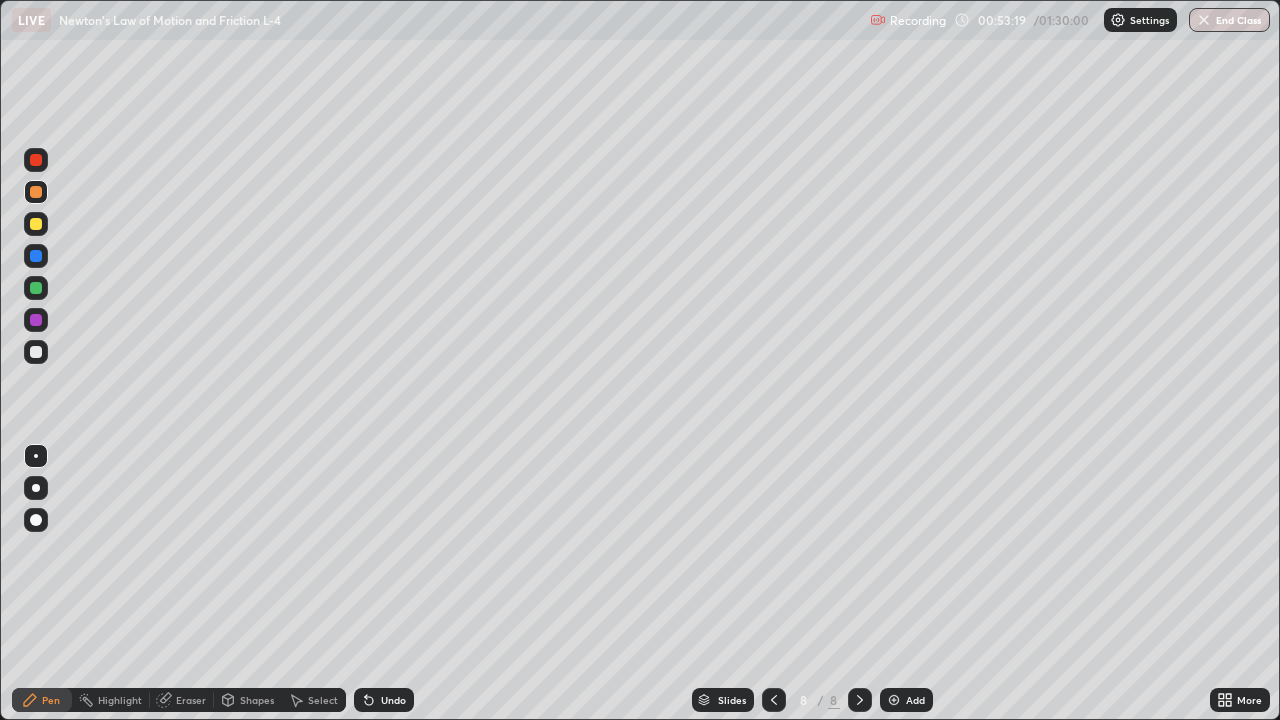 click at bounding box center (36, 352) 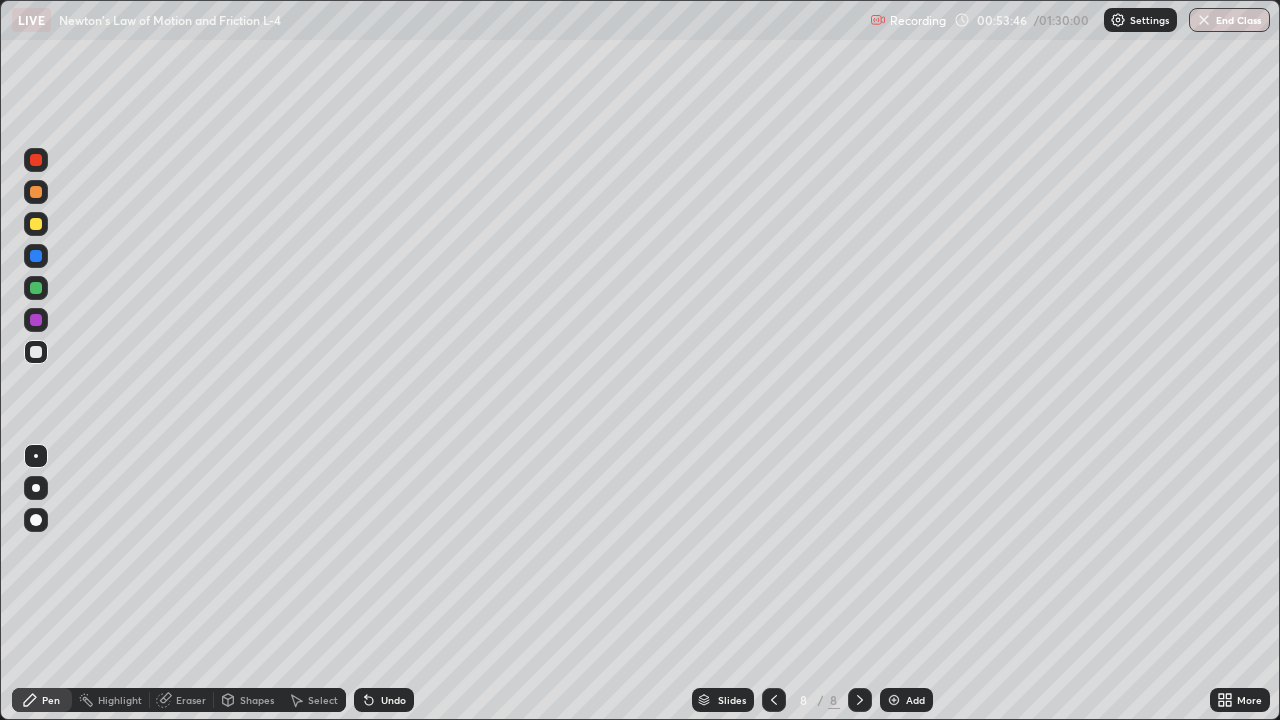 click on "Shapes" at bounding box center (257, 700) 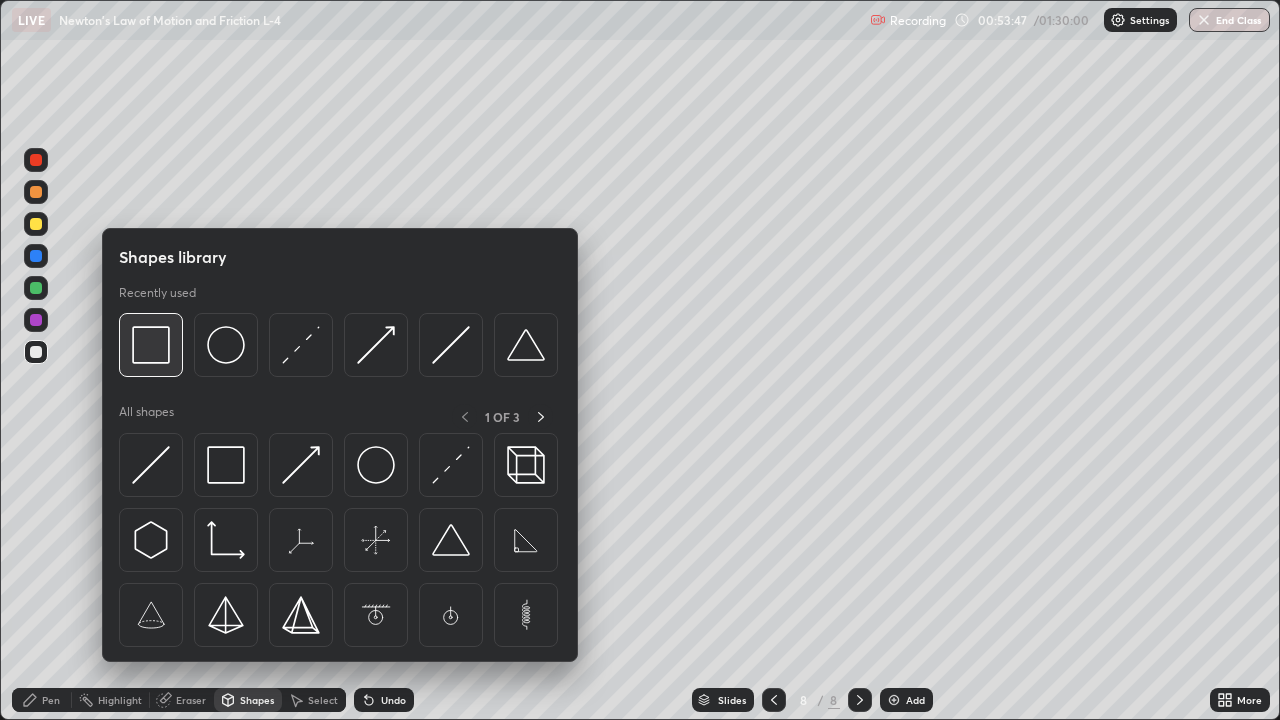 click at bounding box center (151, 345) 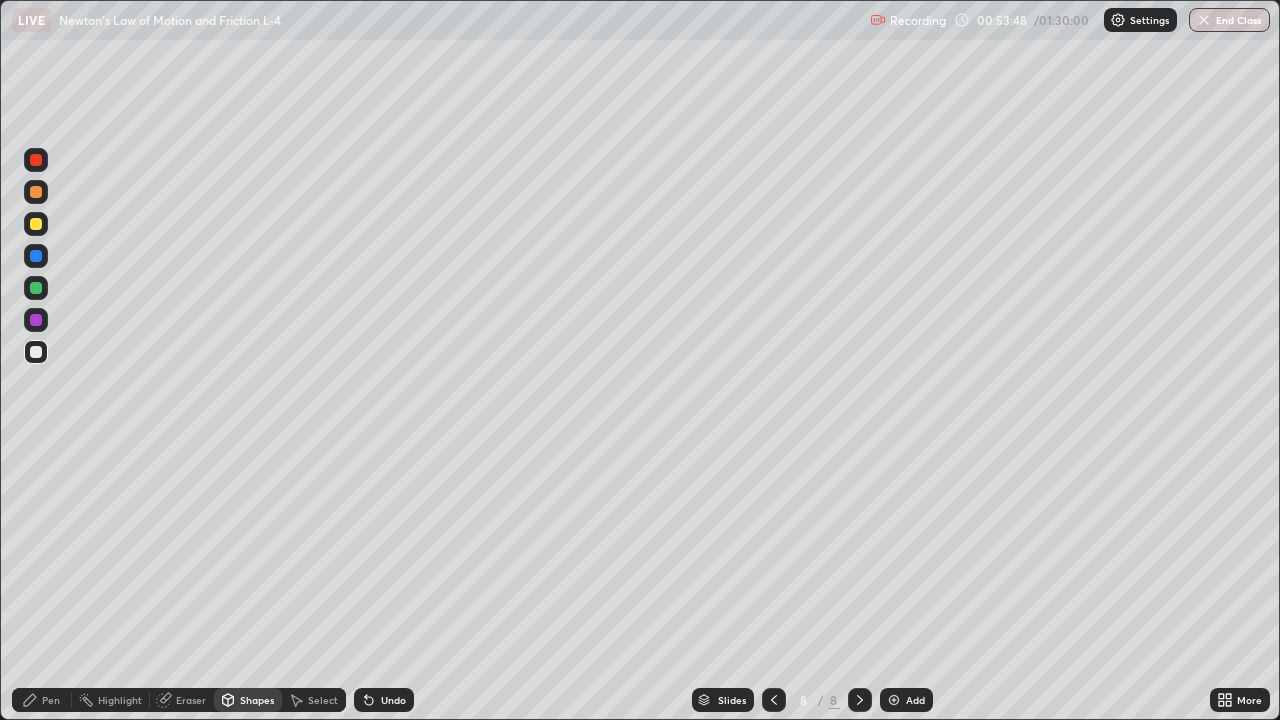 click at bounding box center [36, 288] 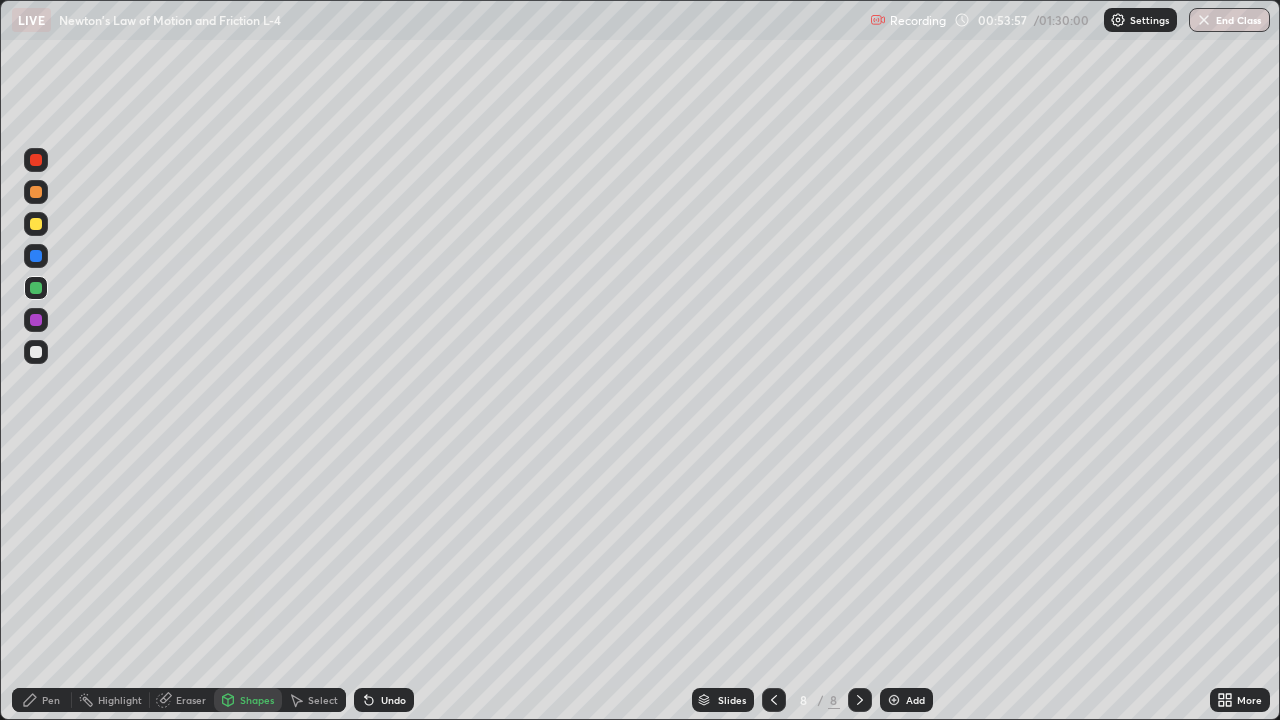 click at bounding box center [36, 352] 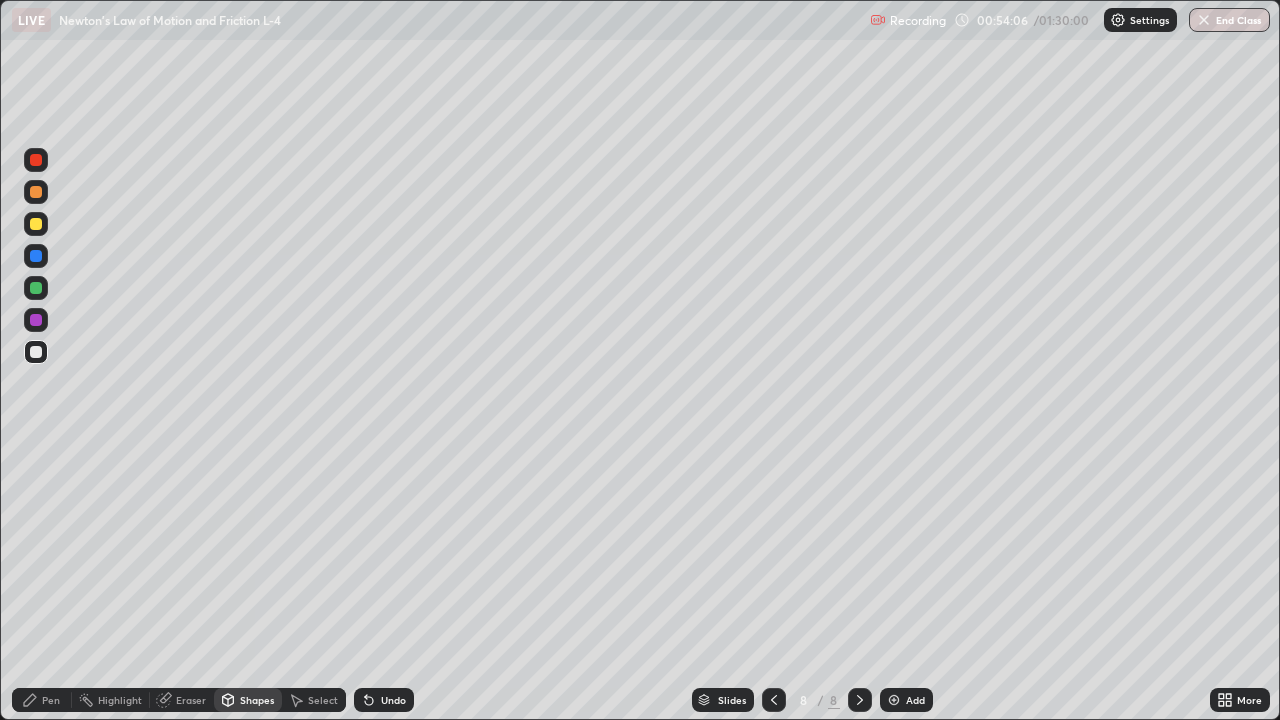 click on "Shapes" at bounding box center [257, 700] 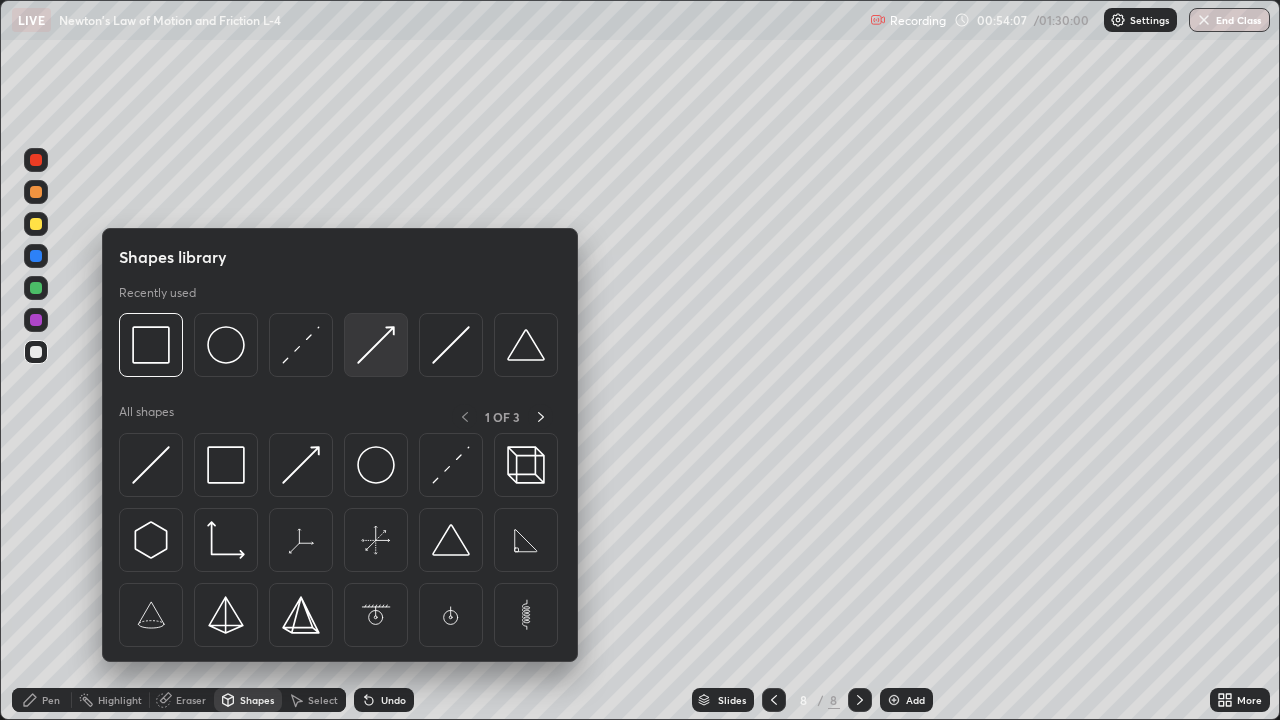 click at bounding box center [376, 345] 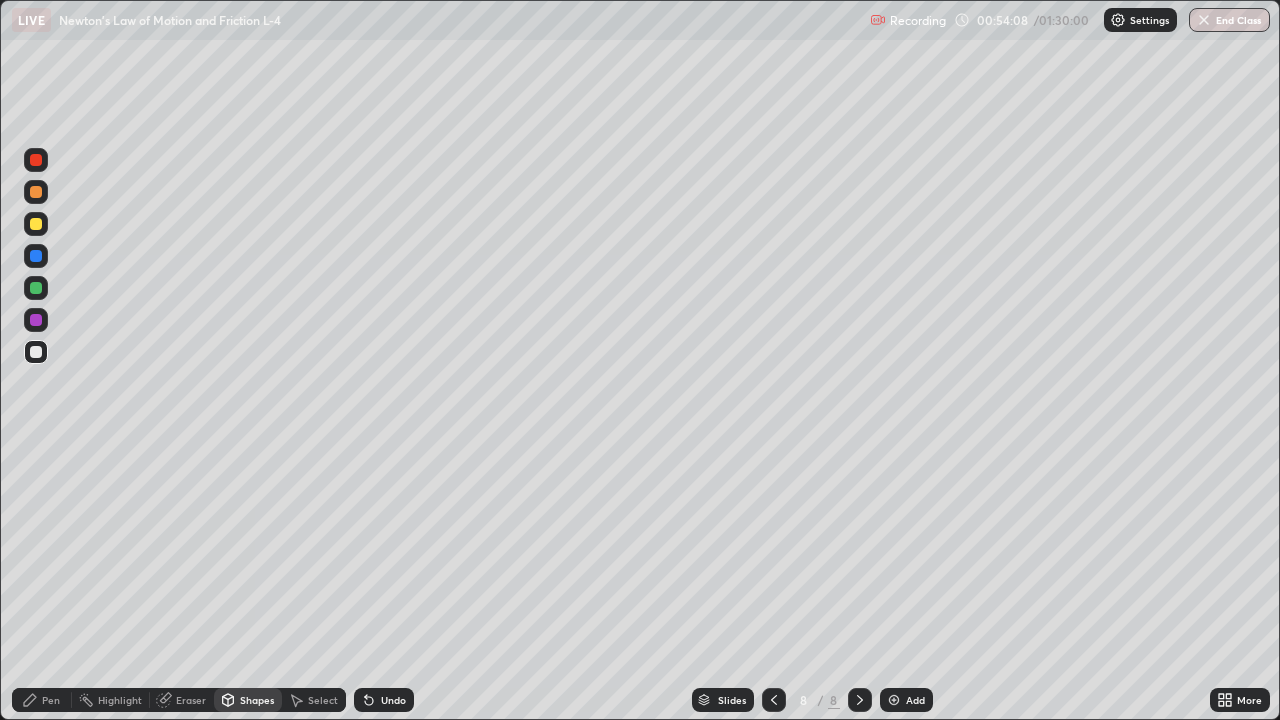 click at bounding box center (36, 320) 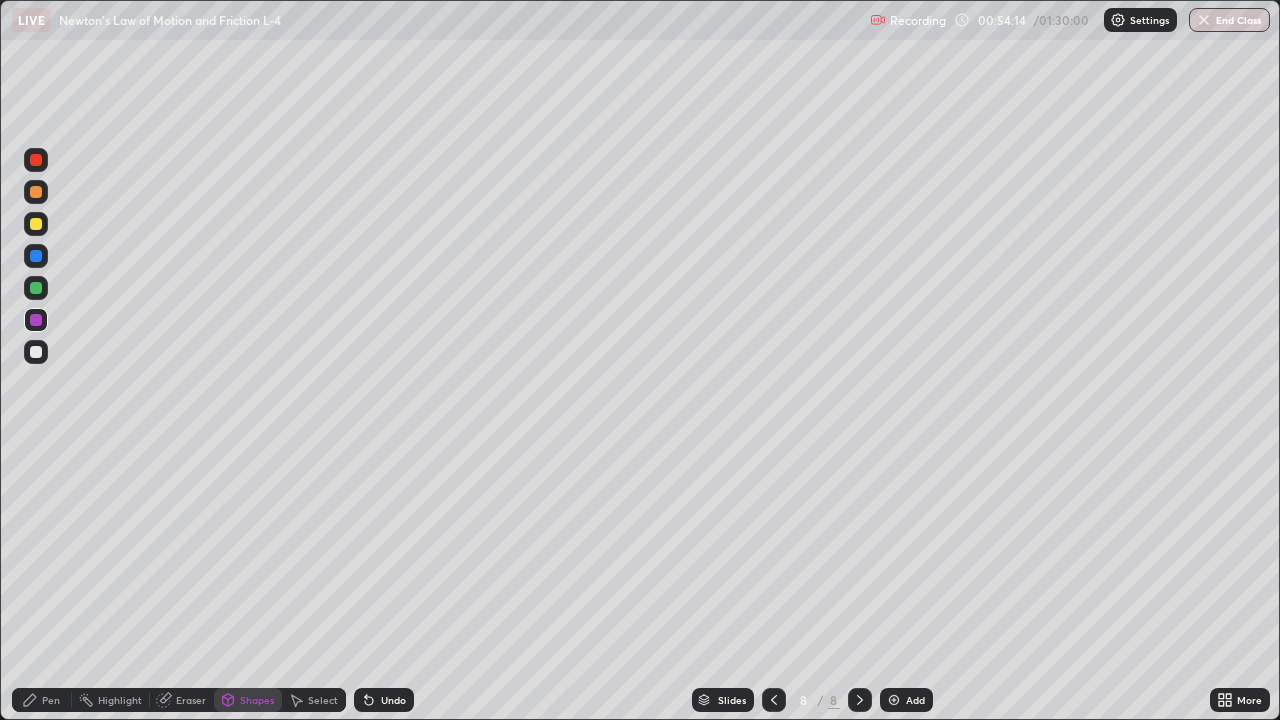 click at bounding box center (36, 160) 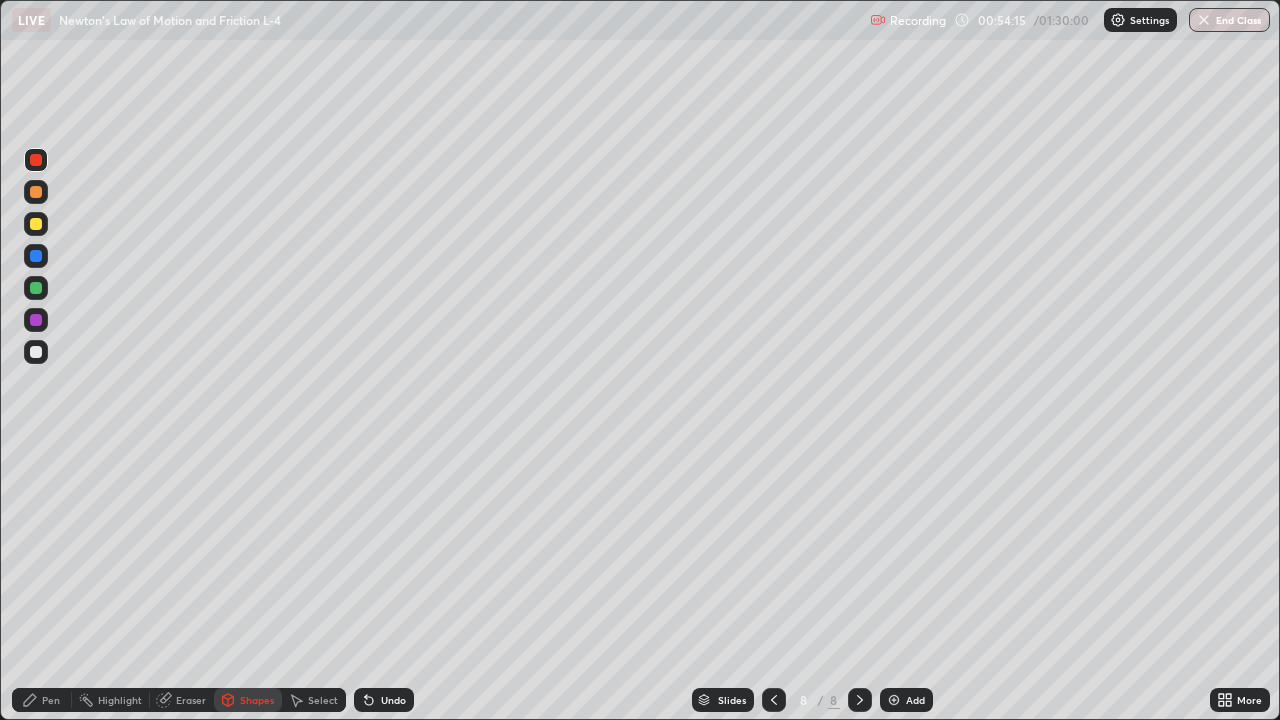 click on "Pen" at bounding box center (42, 700) 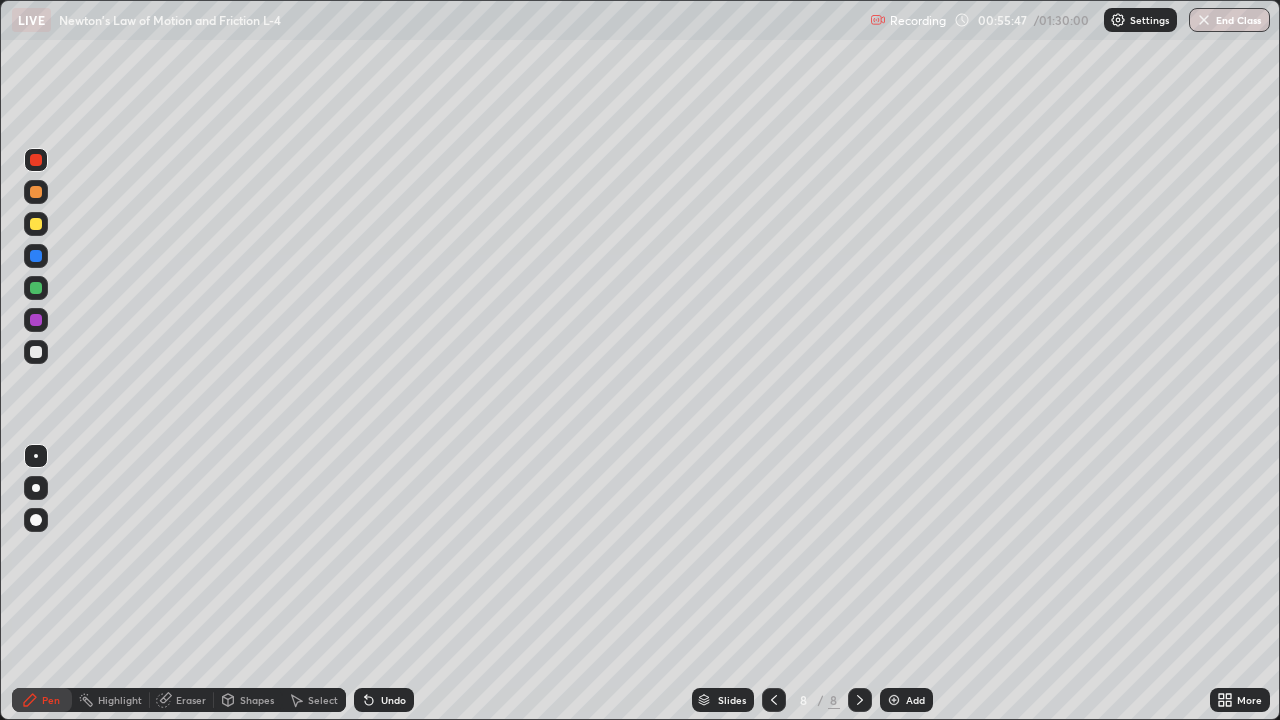 click at bounding box center (36, 352) 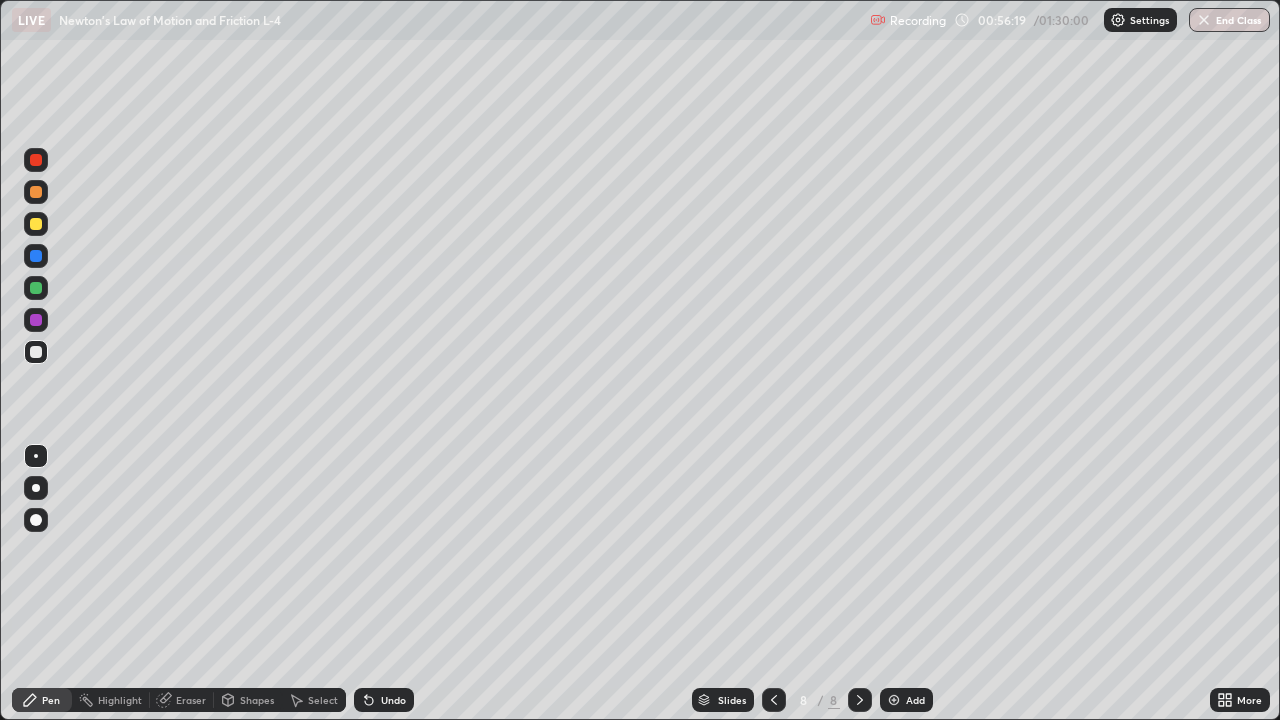 click at bounding box center (36, 224) 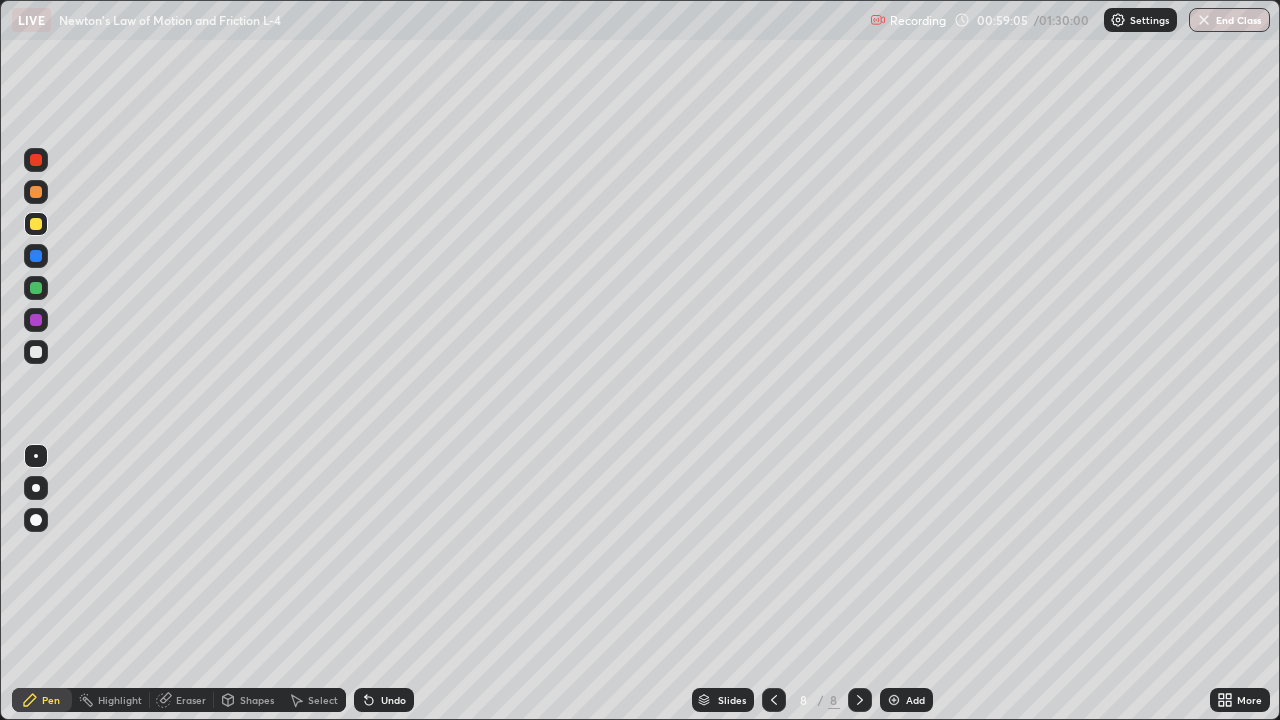 click on "Add" at bounding box center [915, 700] 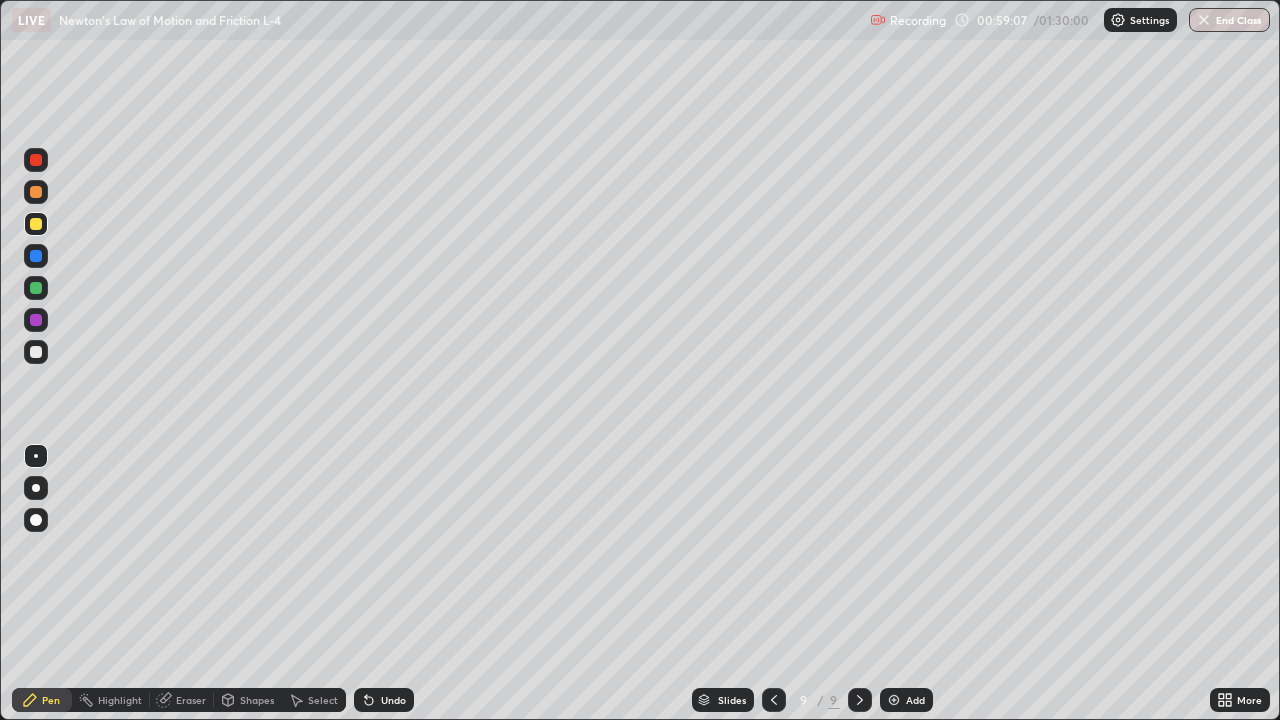 click at bounding box center [36, 192] 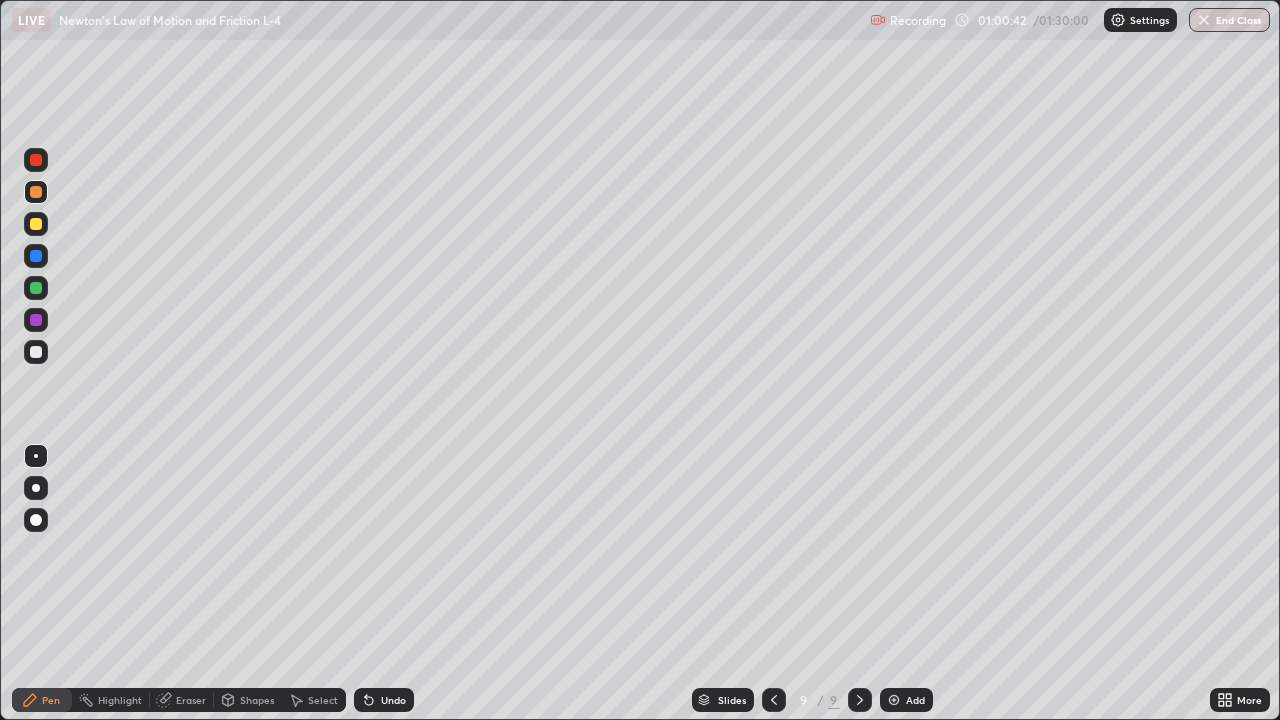 click at bounding box center (36, 288) 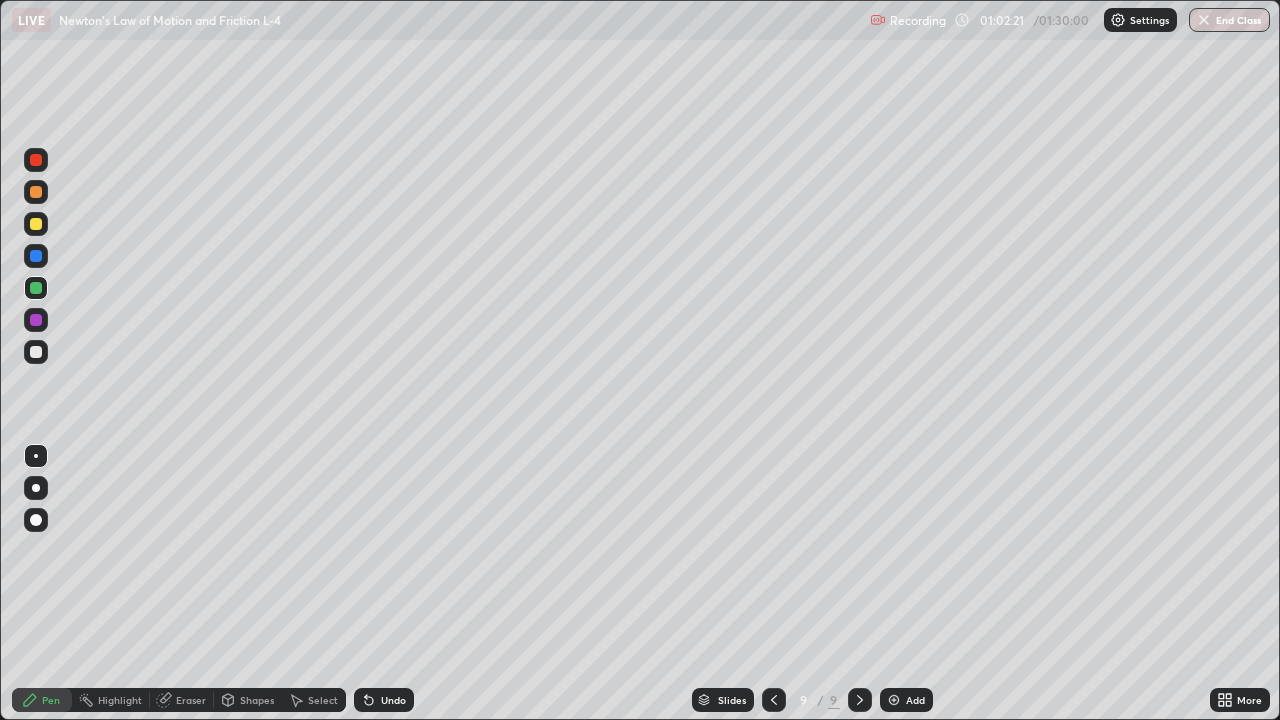 click 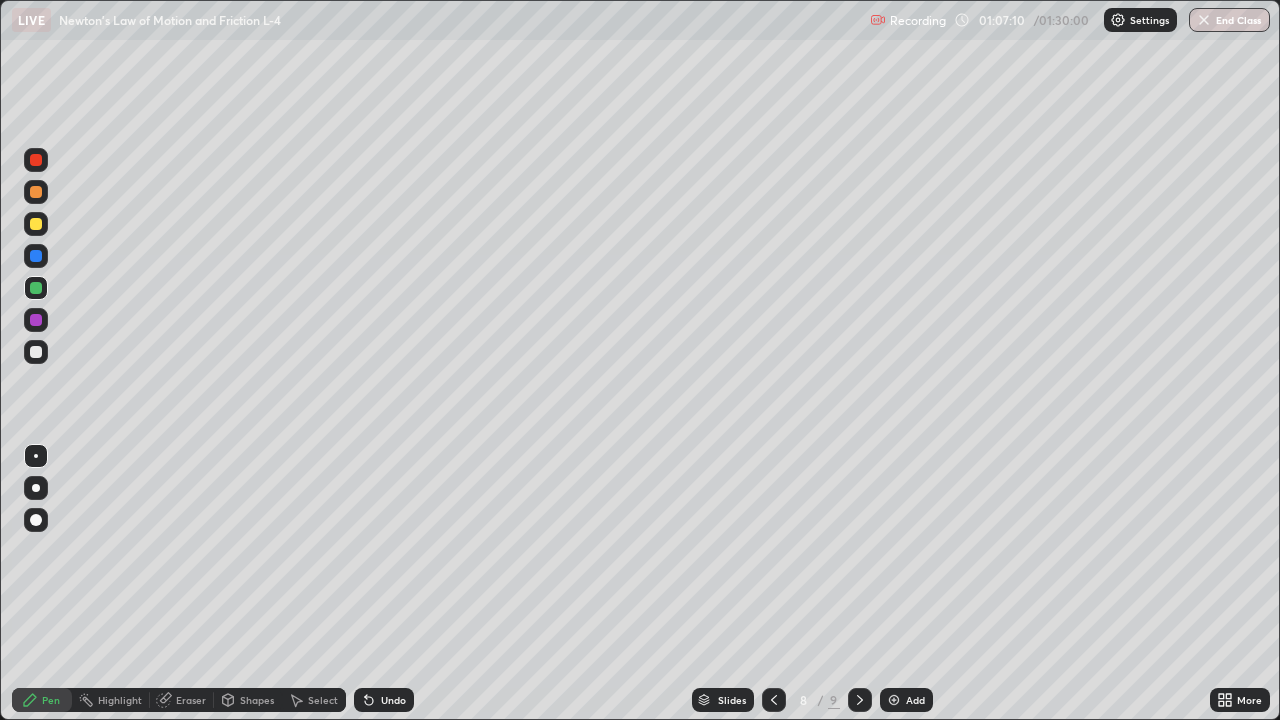 click 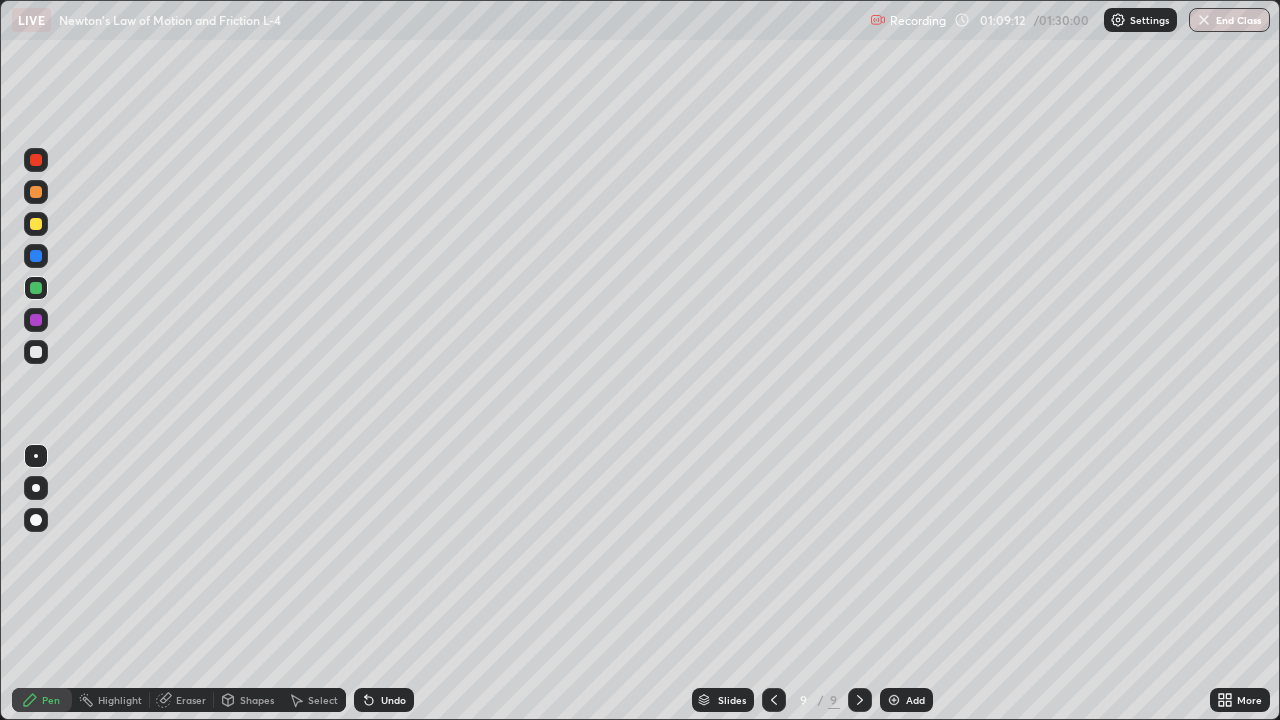 click on "Add" at bounding box center [915, 700] 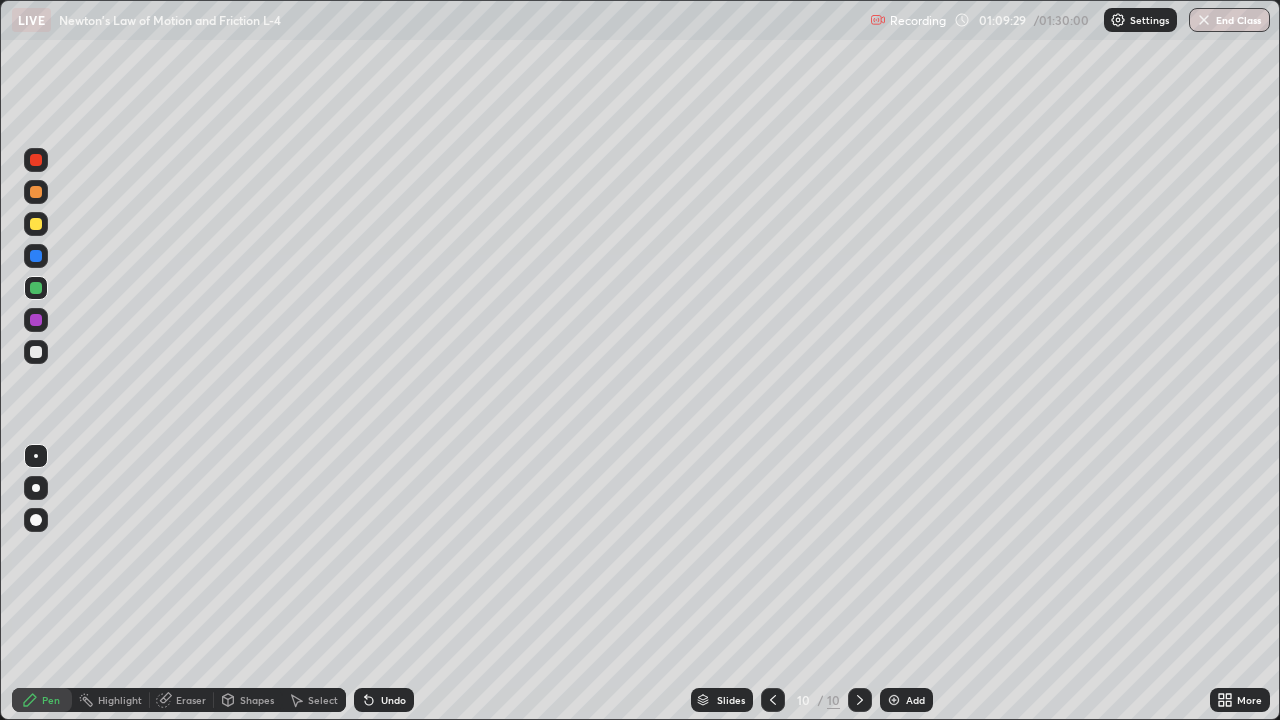 click 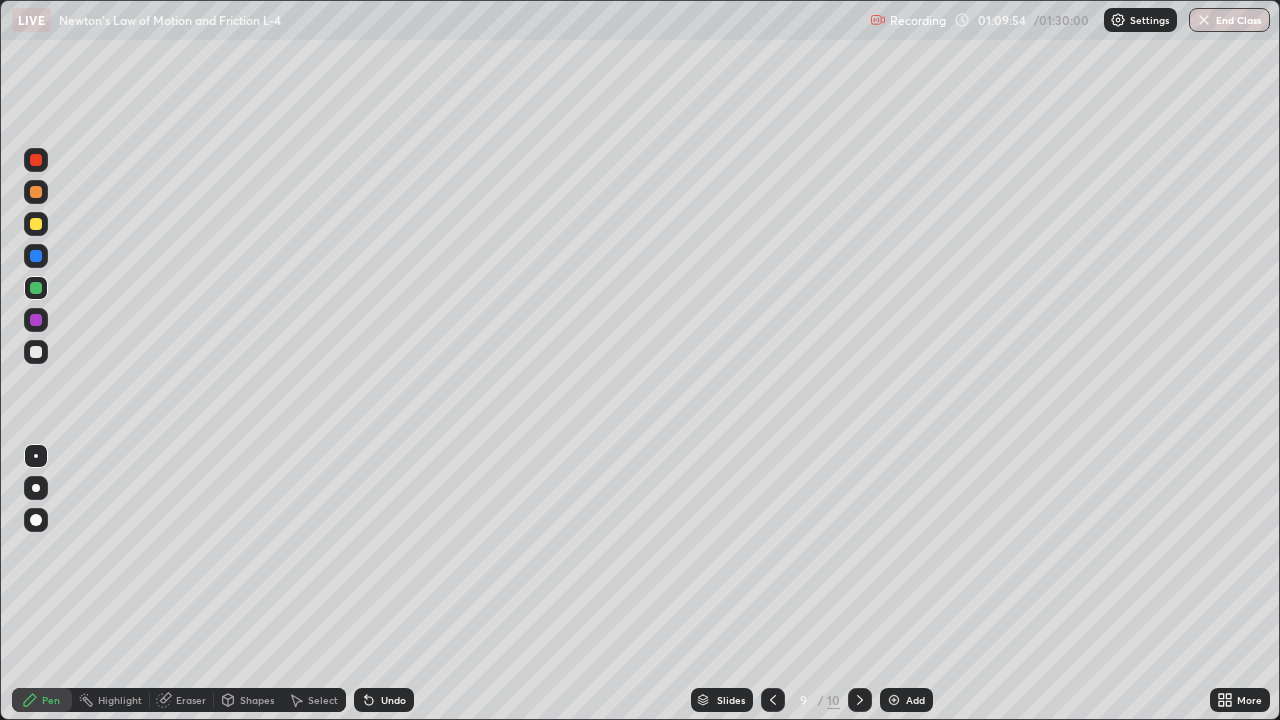 click 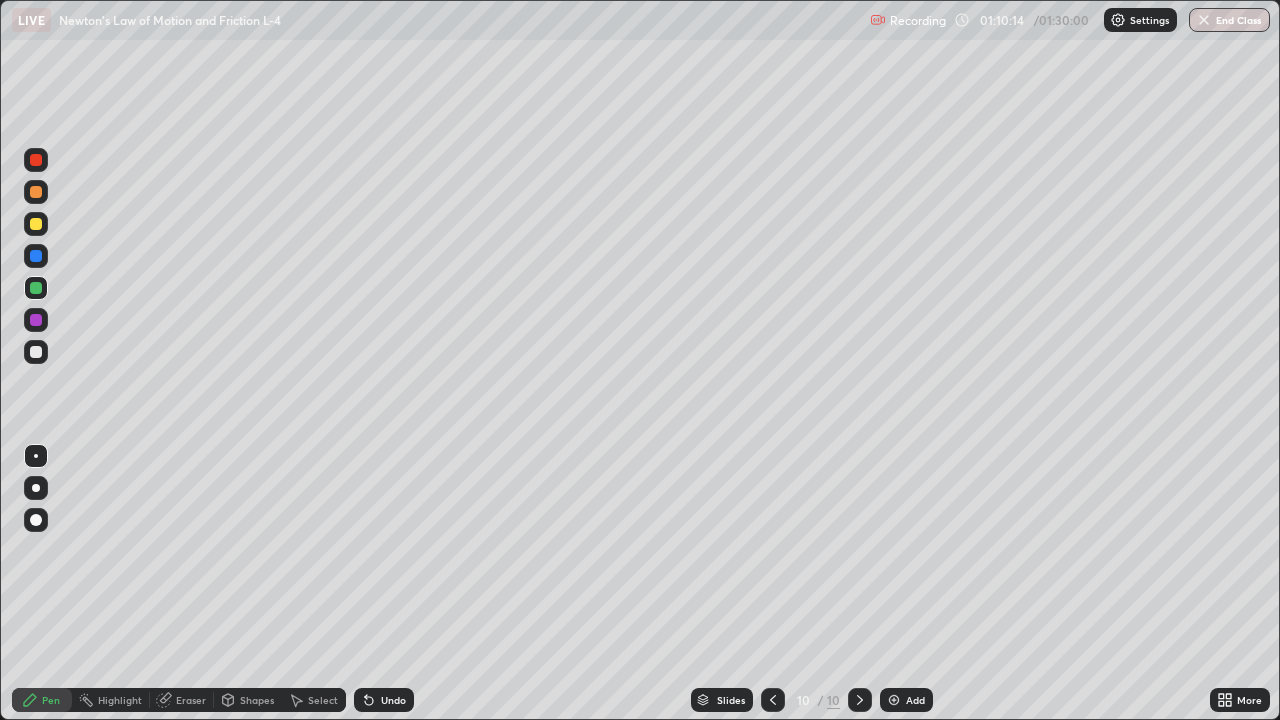 click at bounding box center [36, 352] 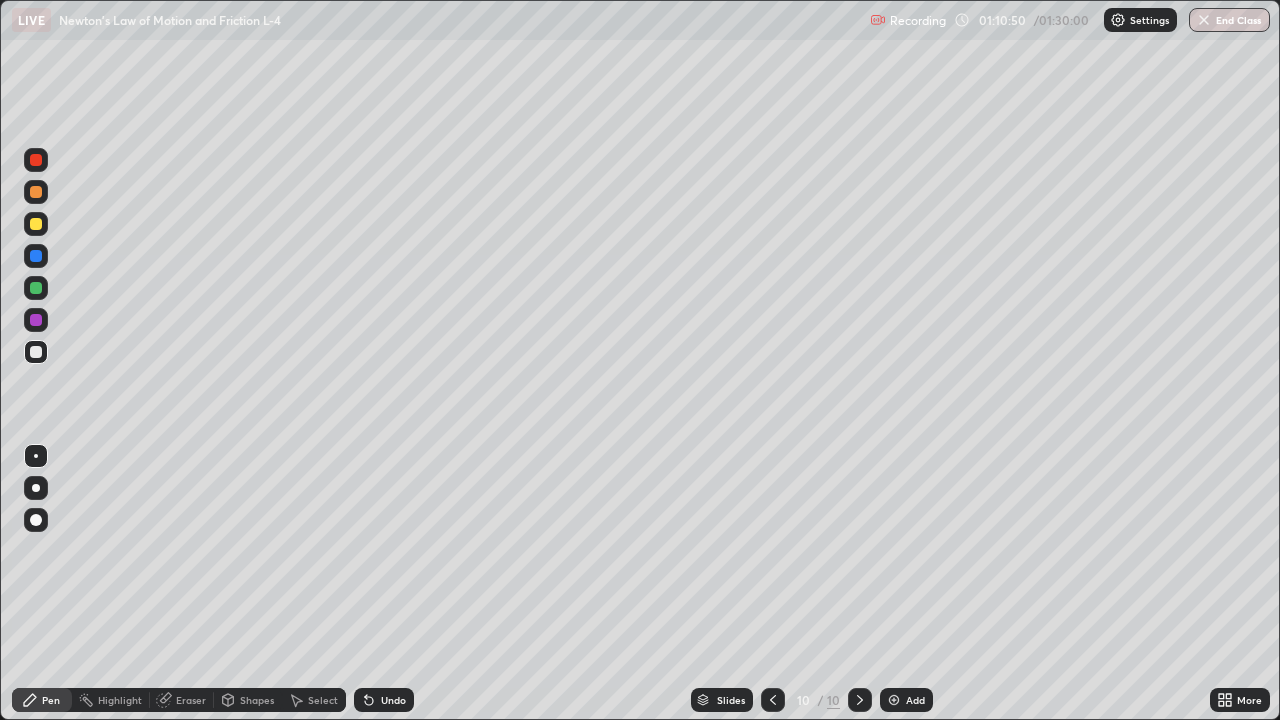click at bounding box center (36, 160) 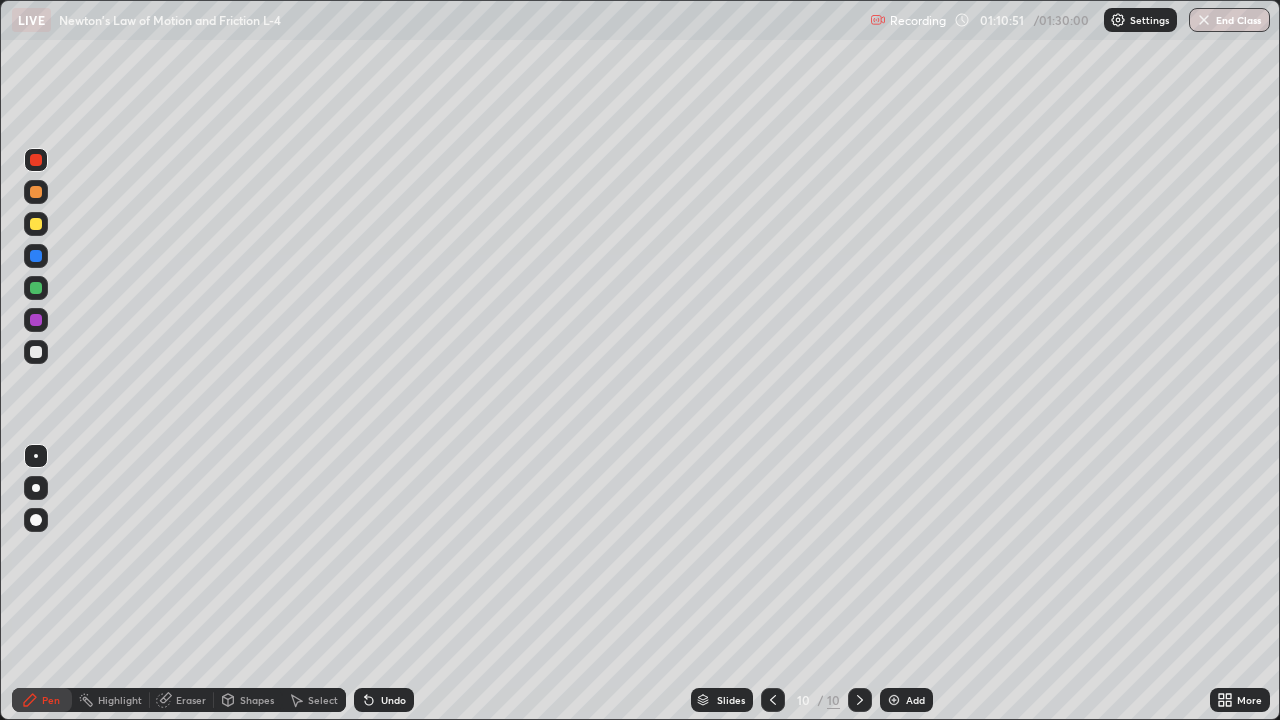 click at bounding box center [36, 192] 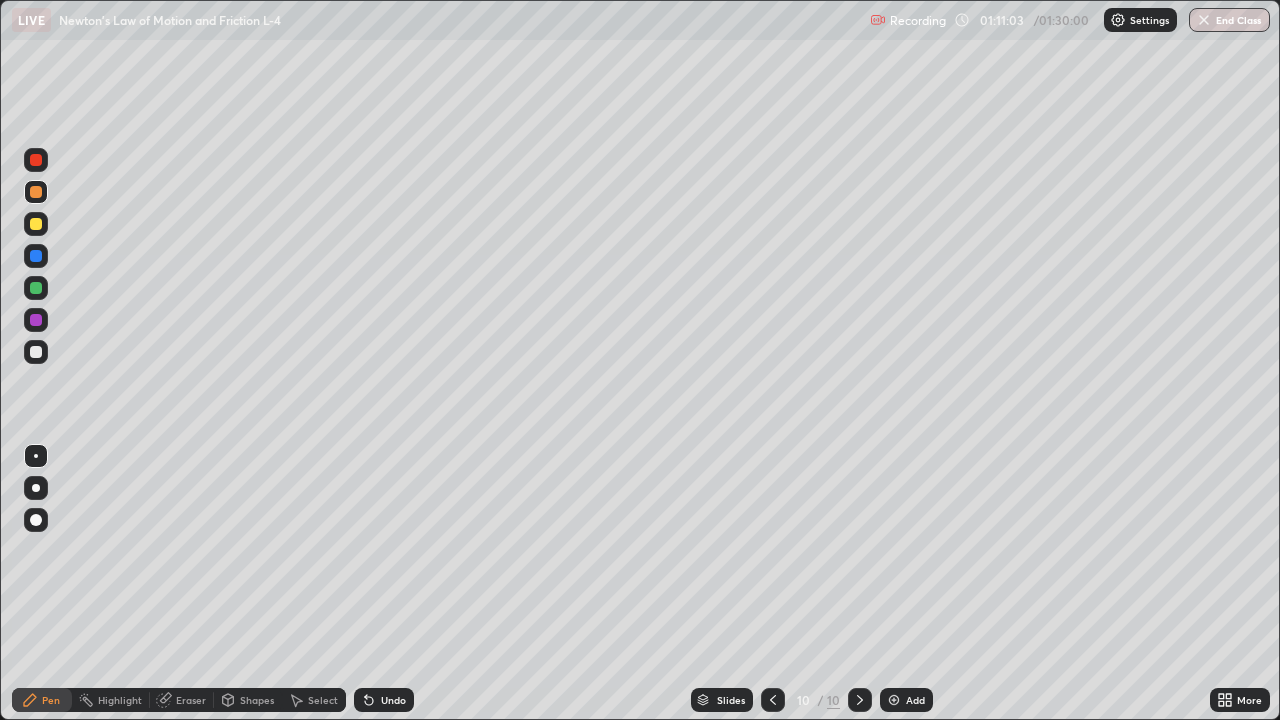 click on "Undo" at bounding box center (384, 700) 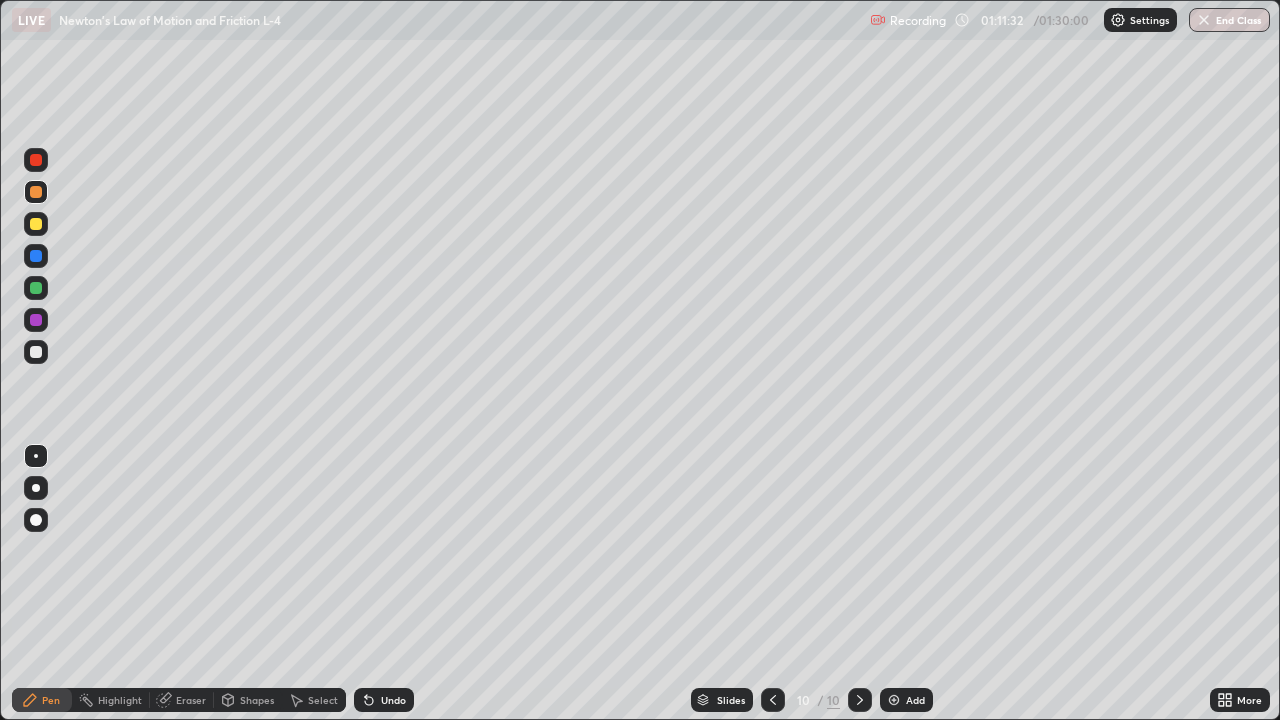 click at bounding box center (36, 352) 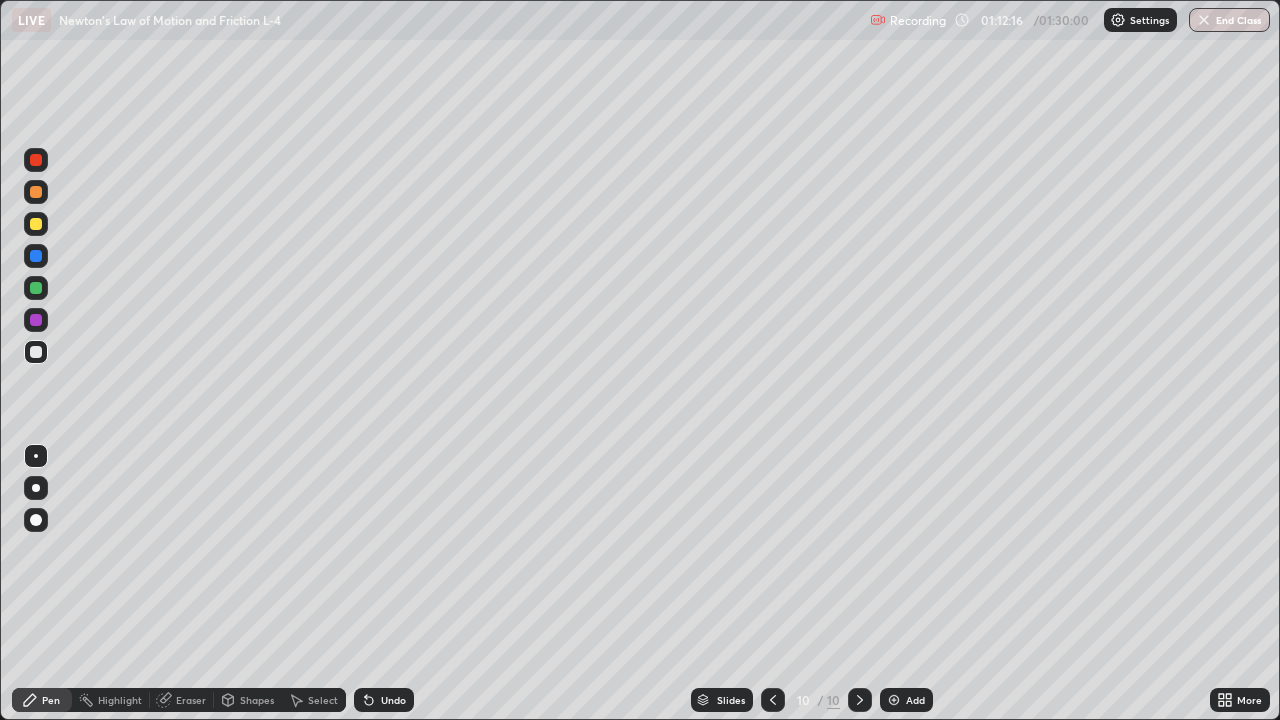 click at bounding box center [36, 320] 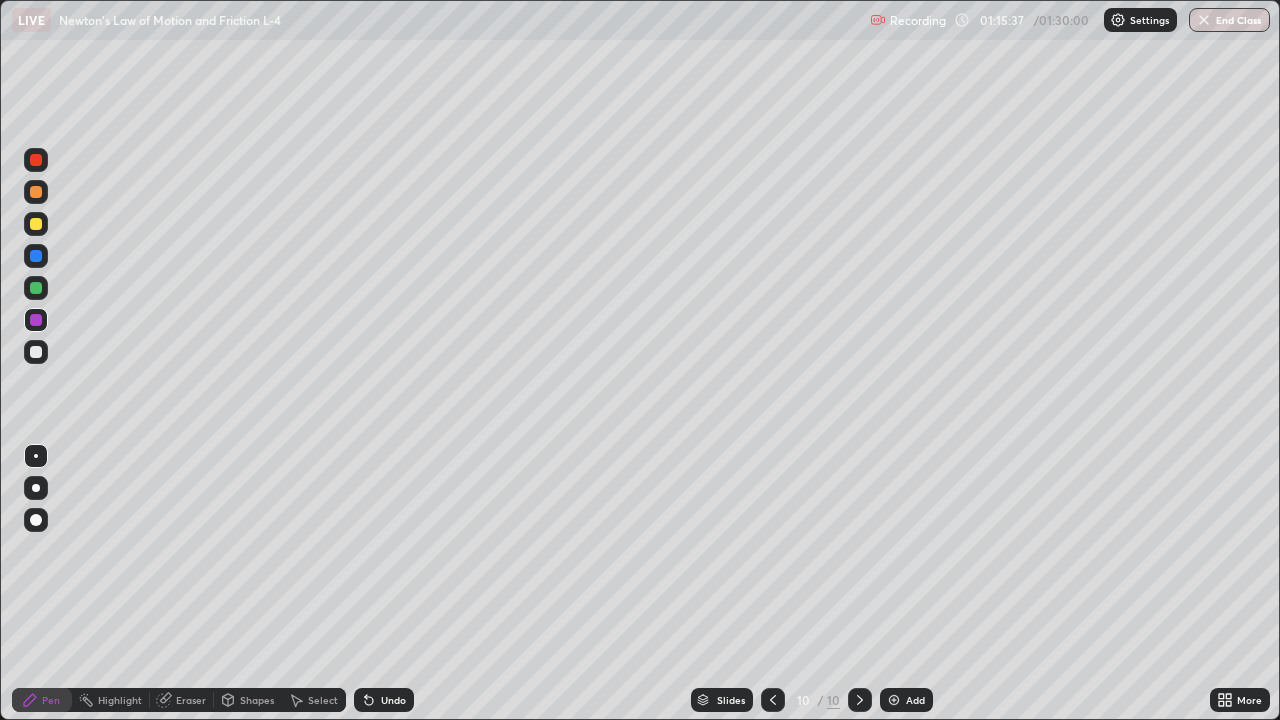click on "Add" at bounding box center (915, 700) 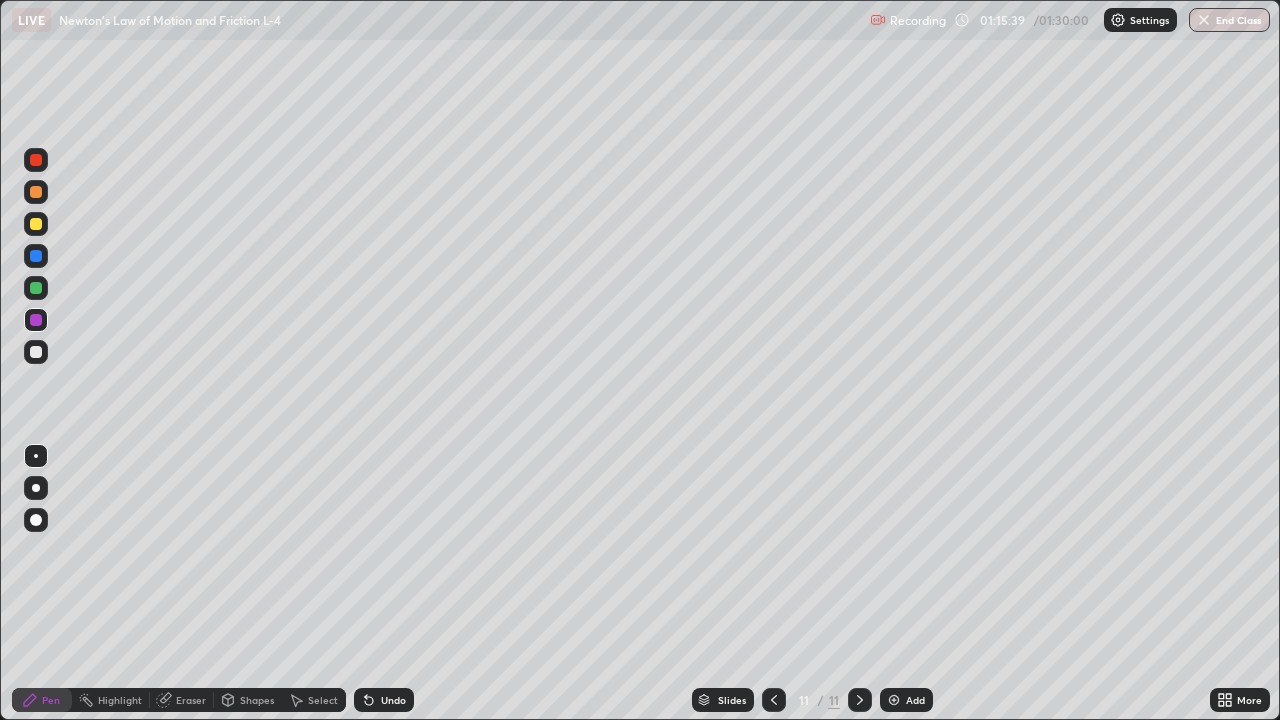 click at bounding box center (36, 160) 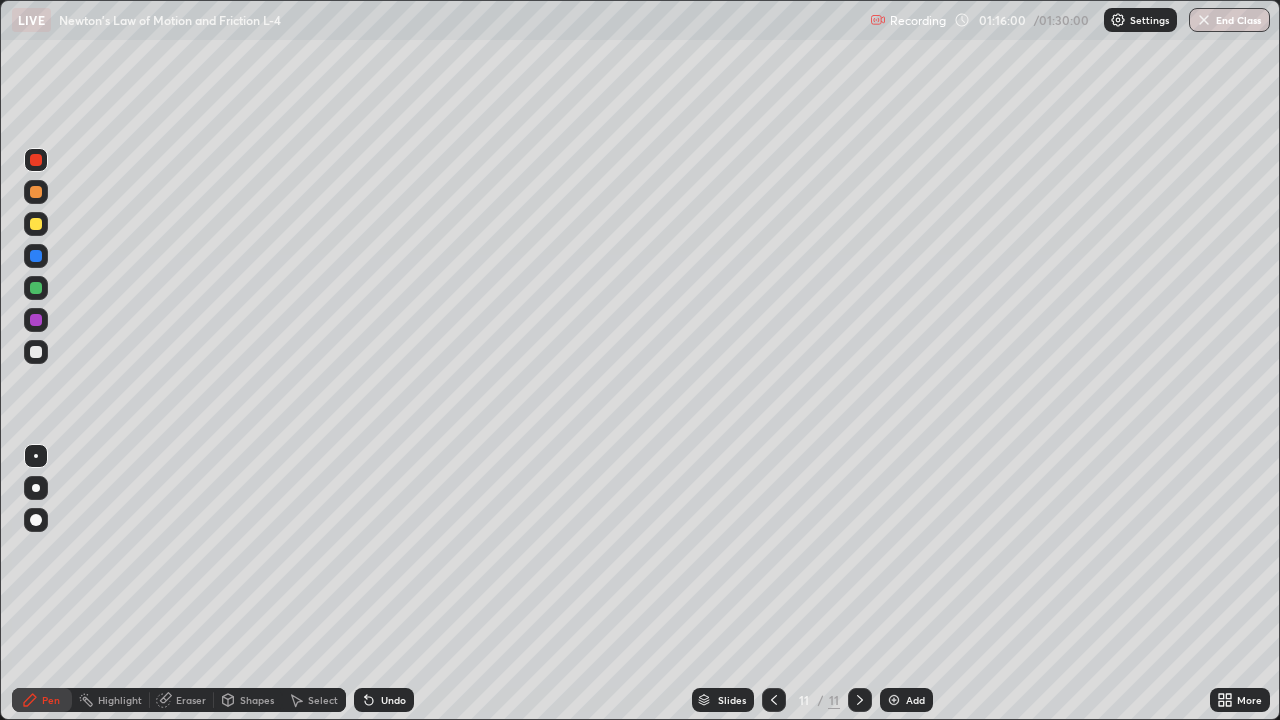 click on "Undo" at bounding box center [393, 700] 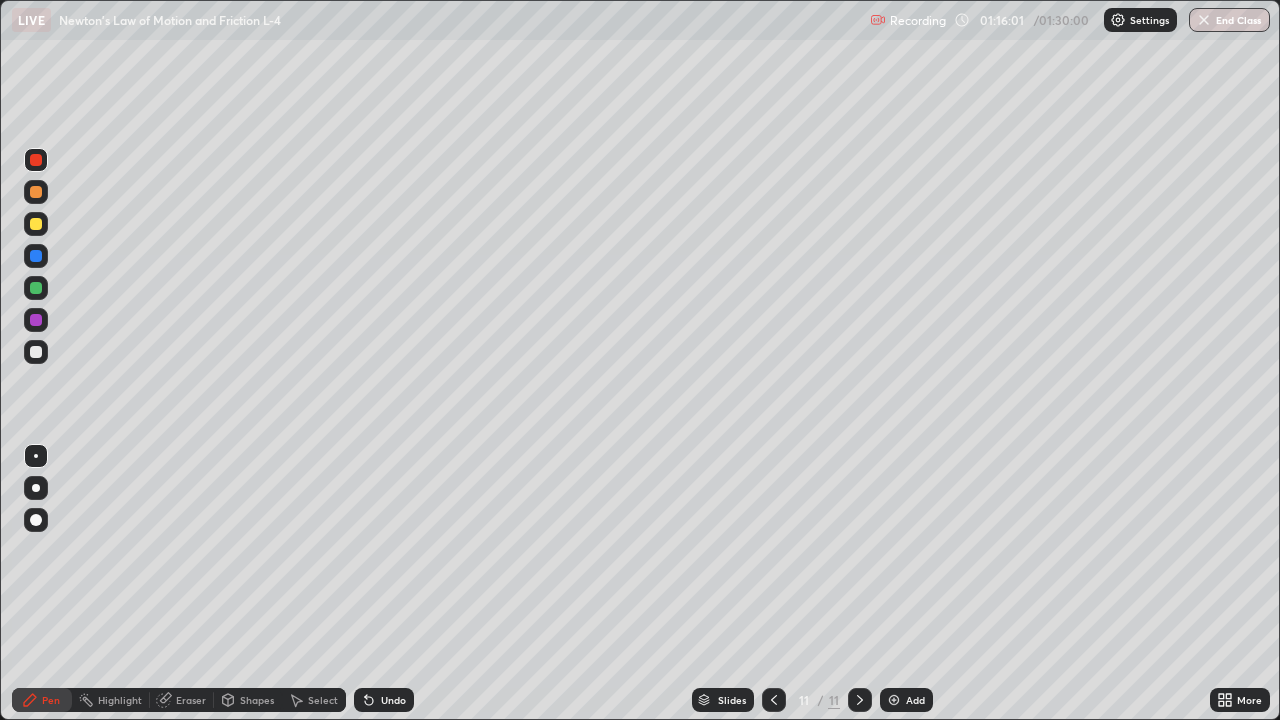 click on "Undo" at bounding box center [393, 700] 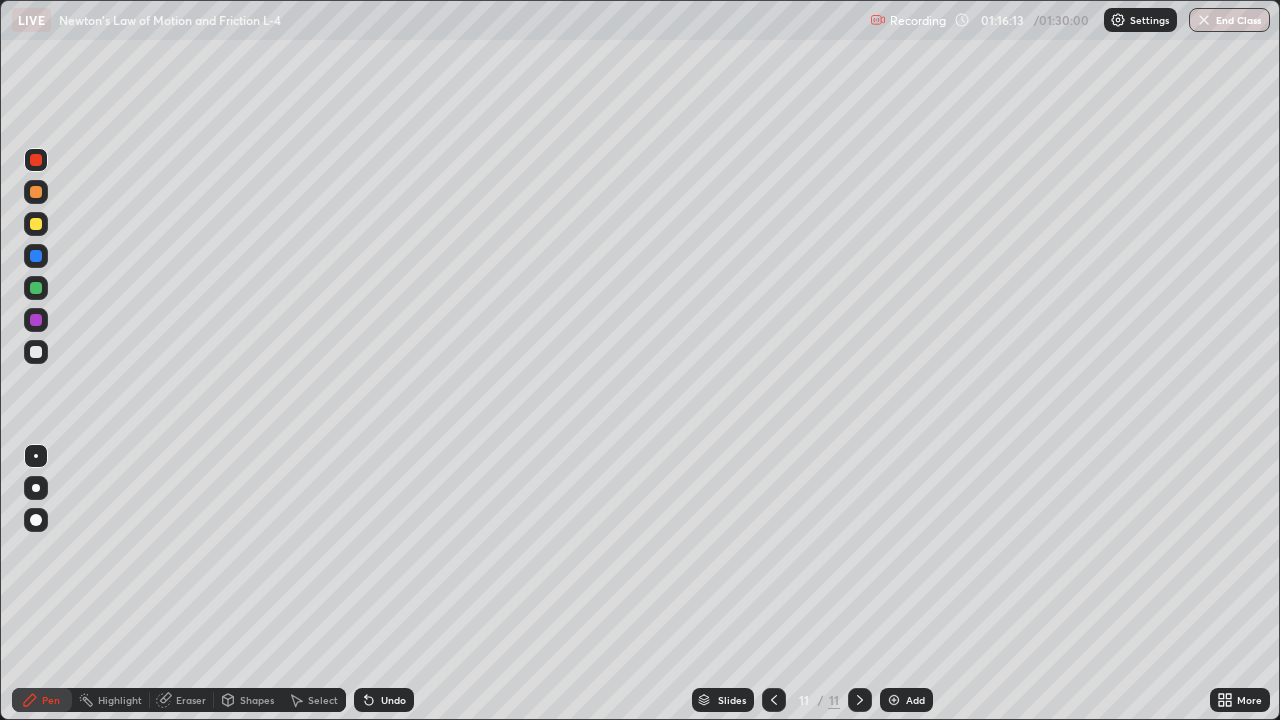 click on "Shapes" at bounding box center (257, 700) 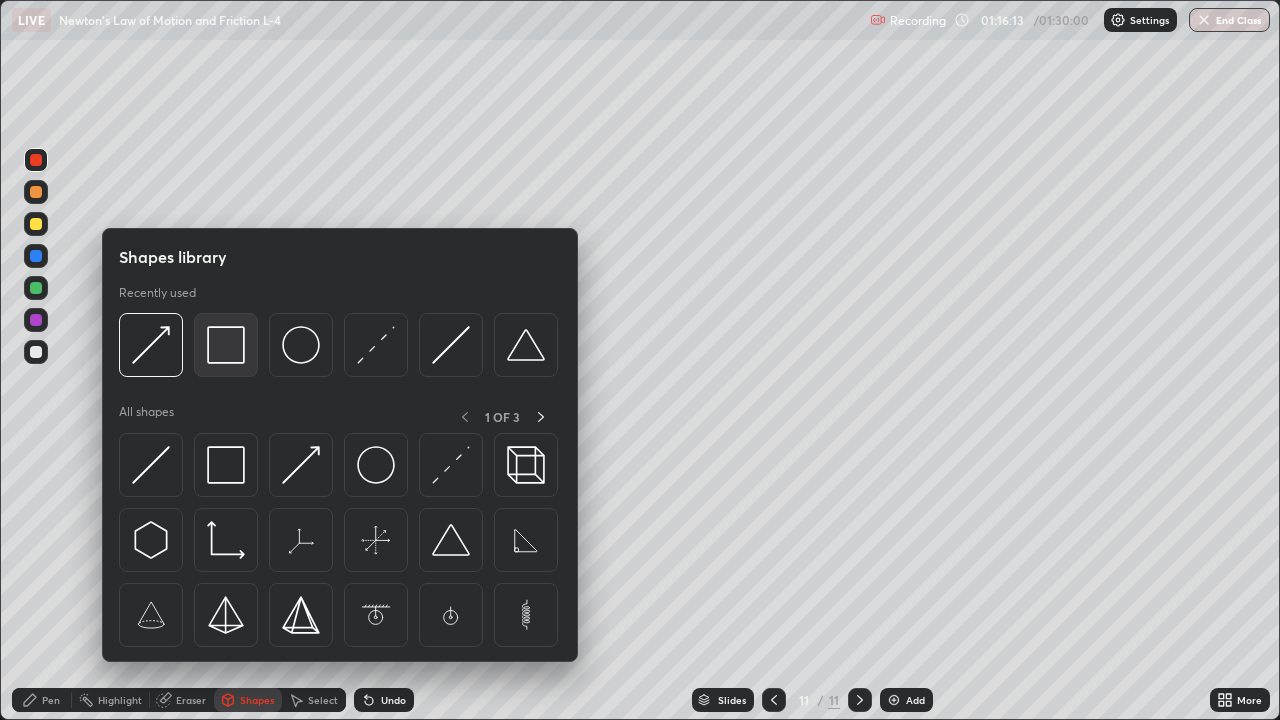 click at bounding box center (226, 345) 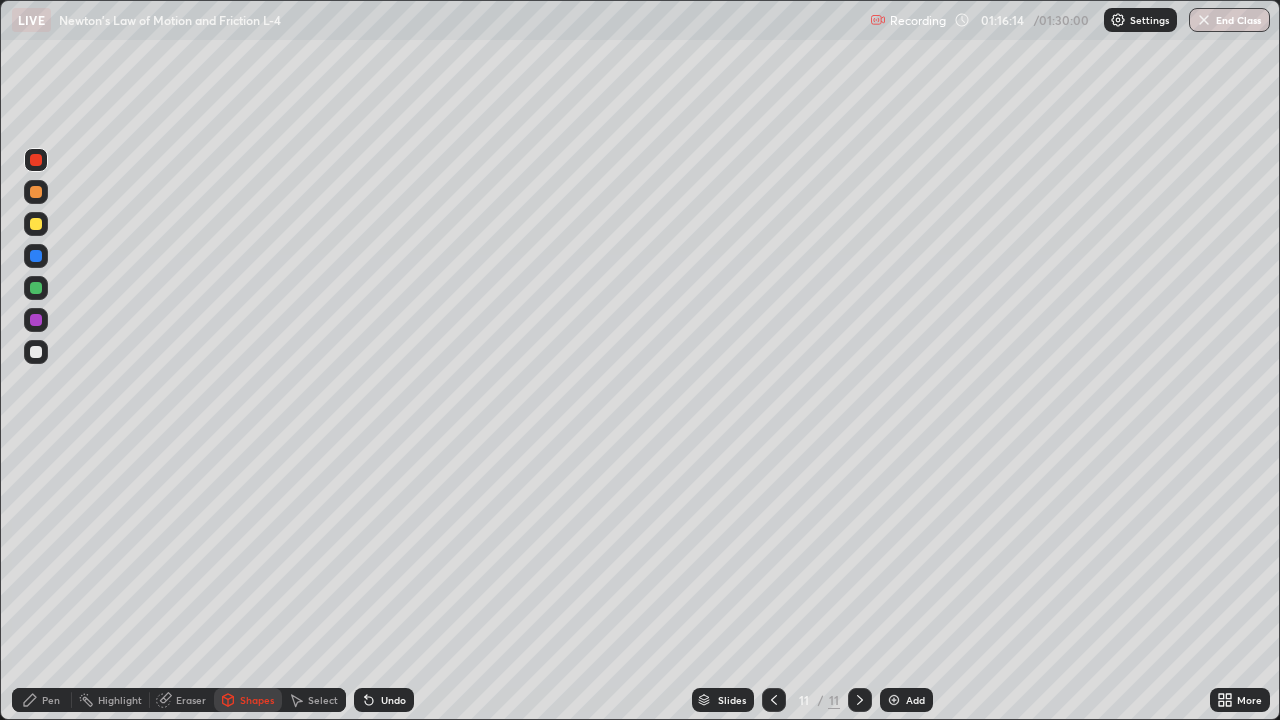 click at bounding box center (36, 224) 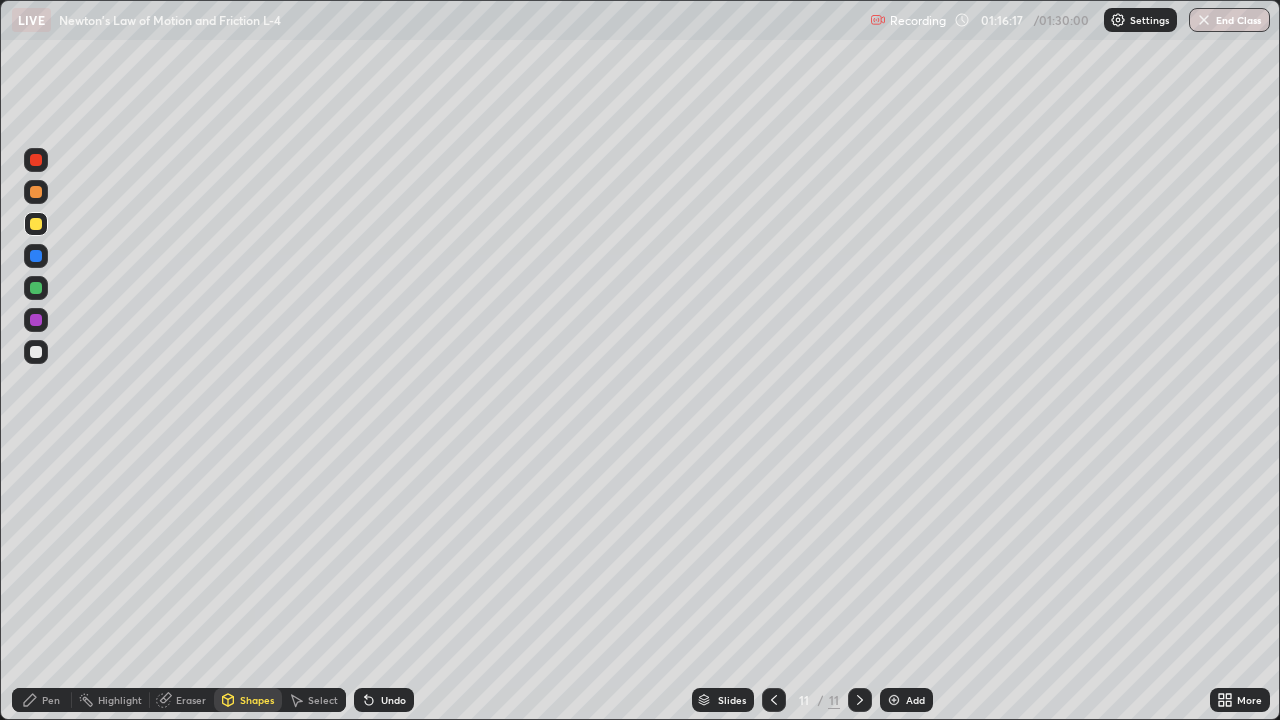 click on "Shapes" at bounding box center (248, 700) 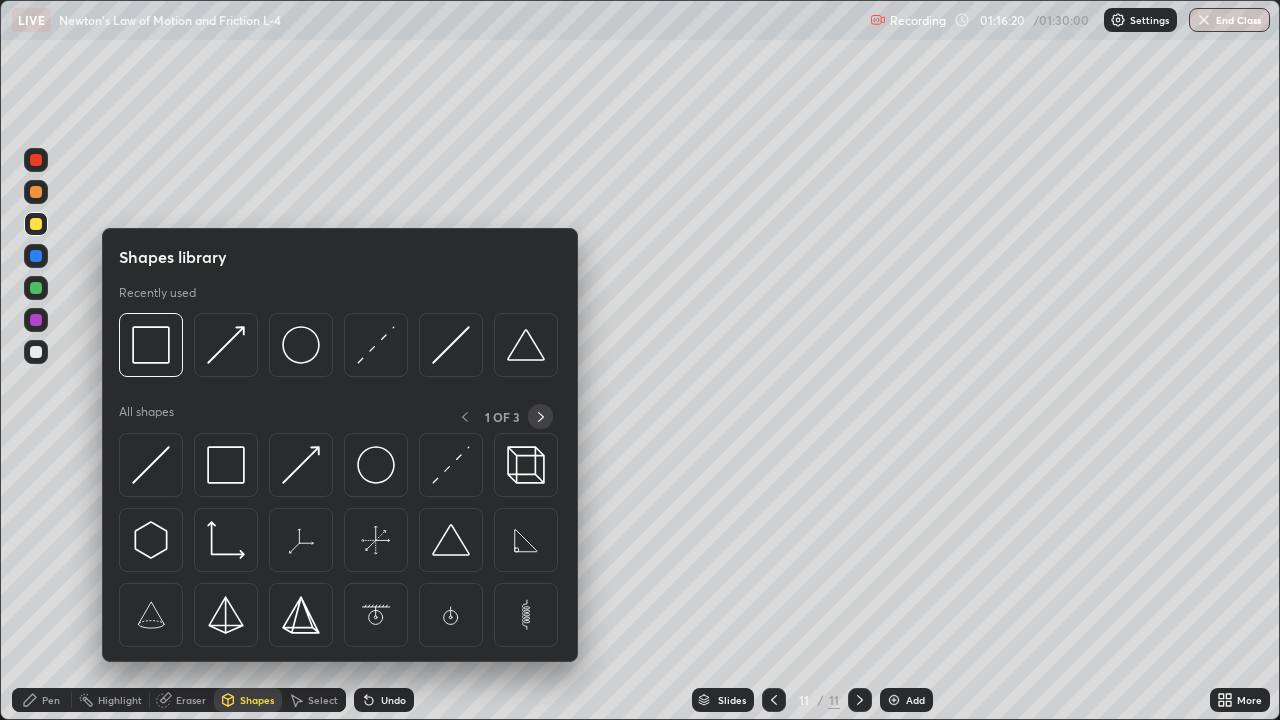 click 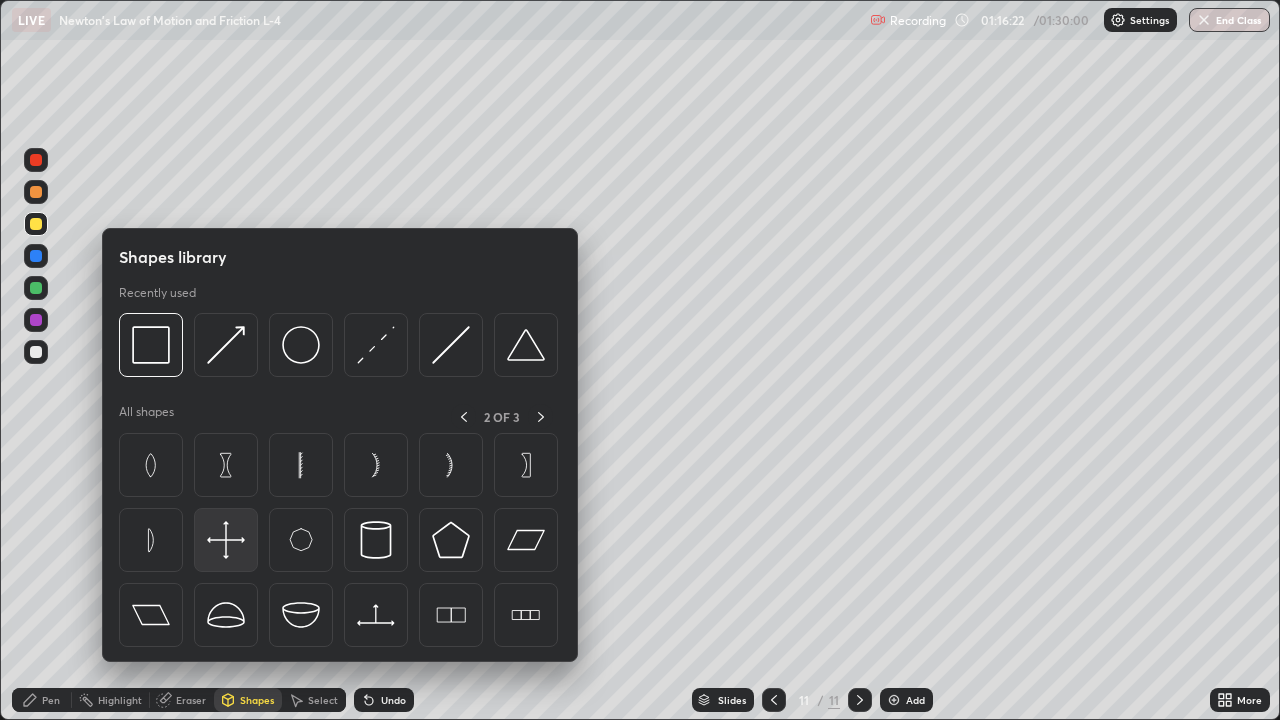 click at bounding box center (226, 540) 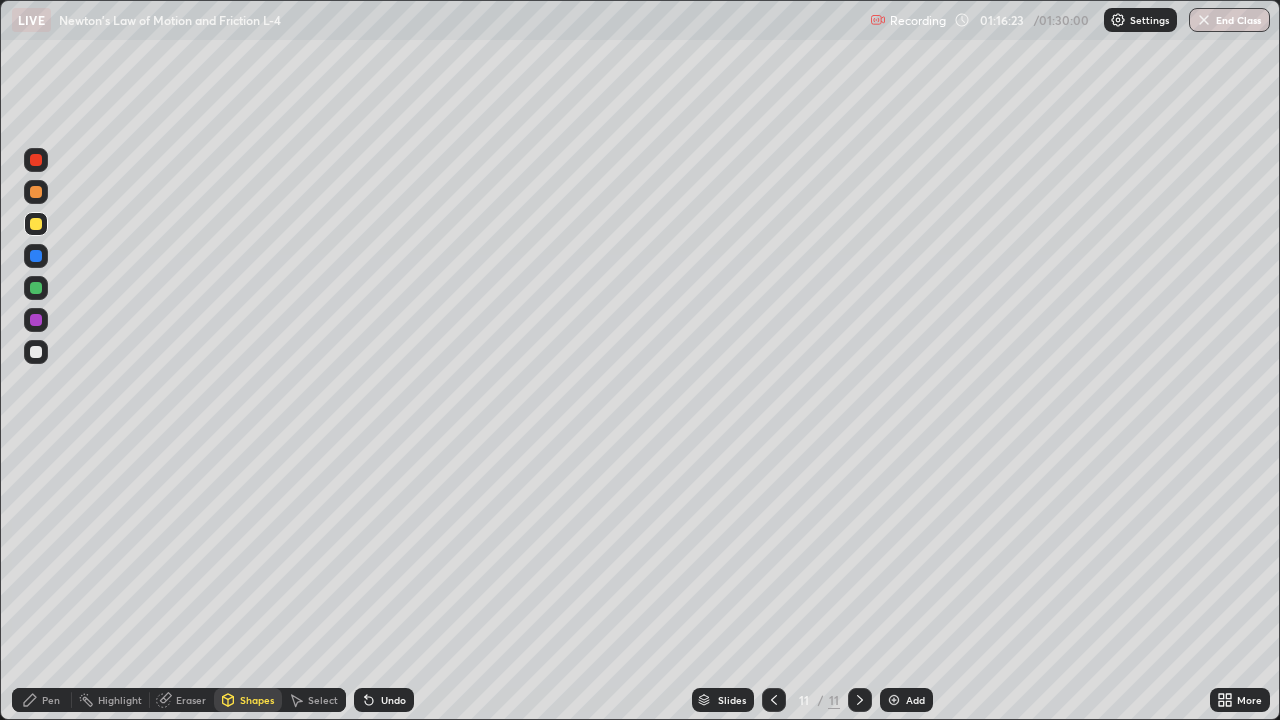 click at bounding box center (36, 320) 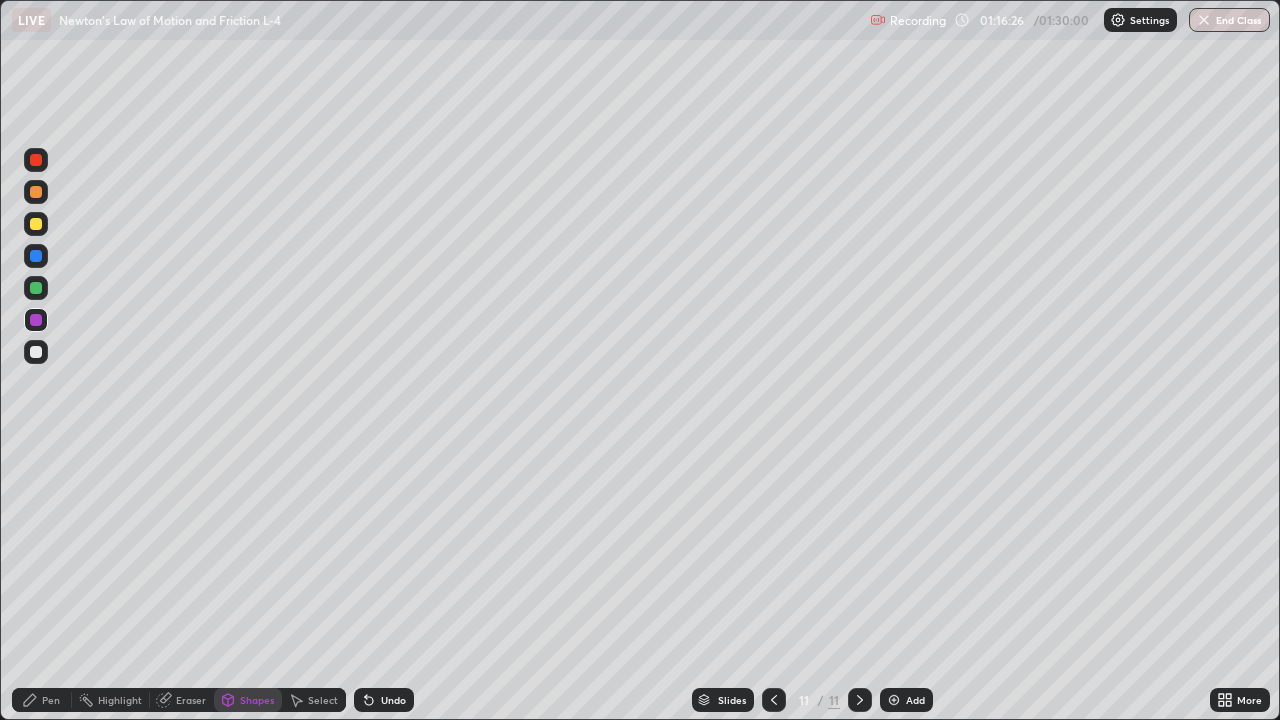 click on "Pen" at bounding box center (51, 700) 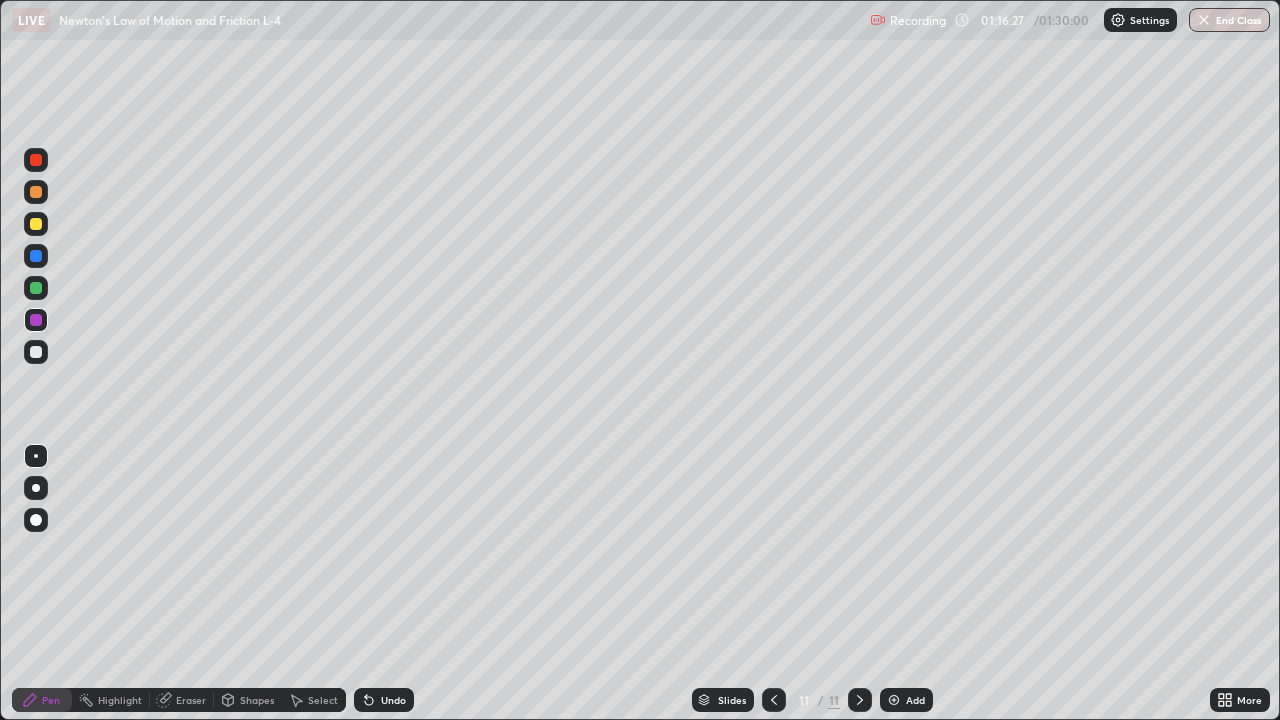 click at bounding box center (36, 352) 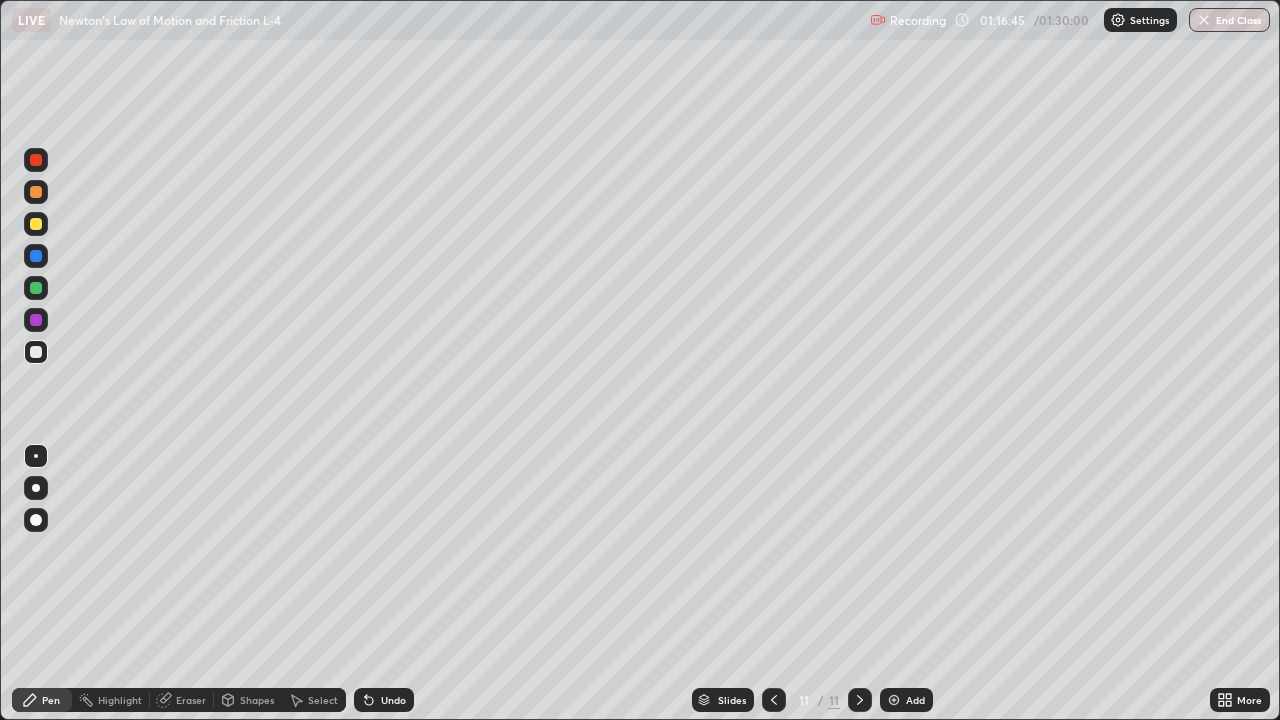 click at bounding box center [36, 288] 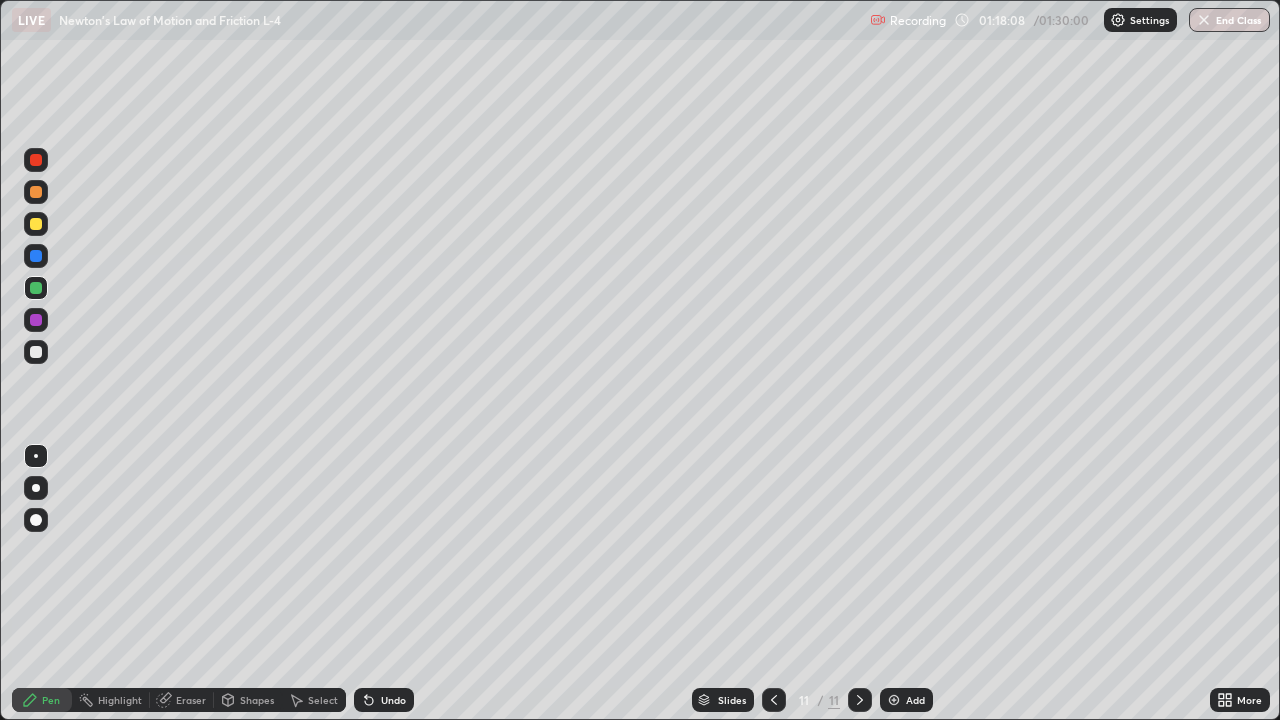 click on "Add" at bounding box center [915, 700] 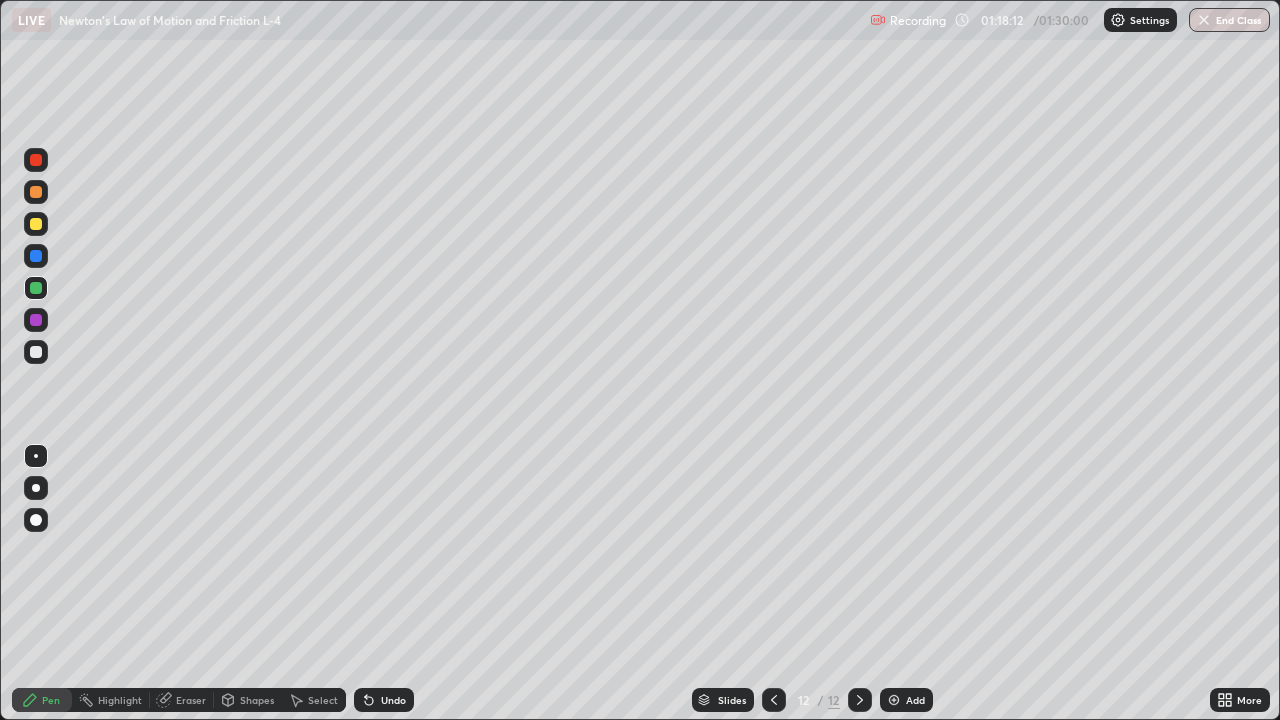 click on "Shapes" at bounding box center [257, 700] 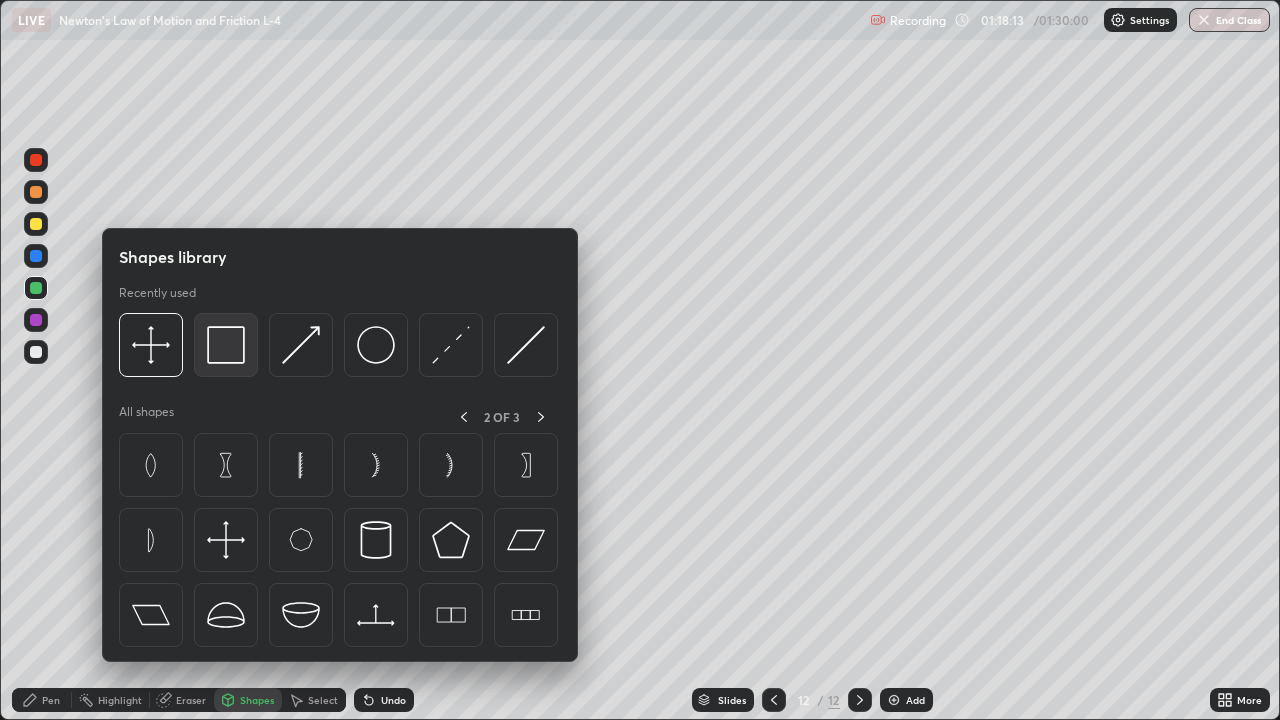 click at bounding box center (226, 345) 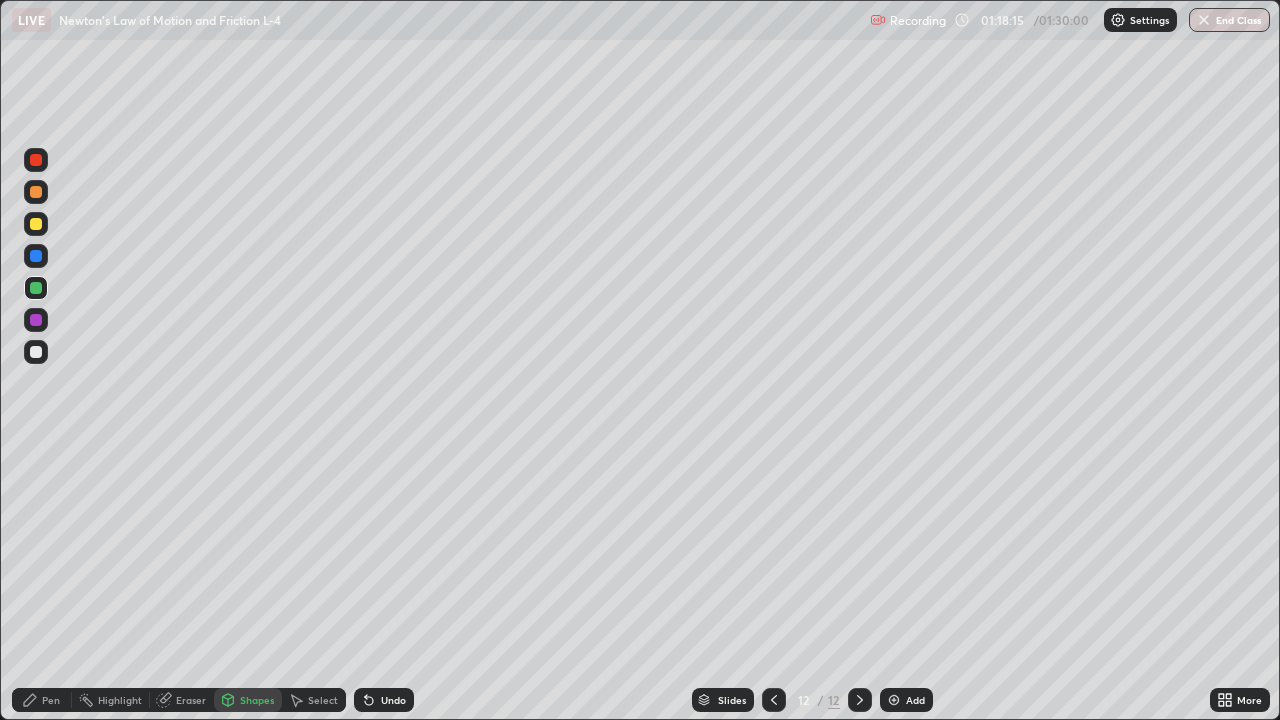 click at bounding box center [36, 160] 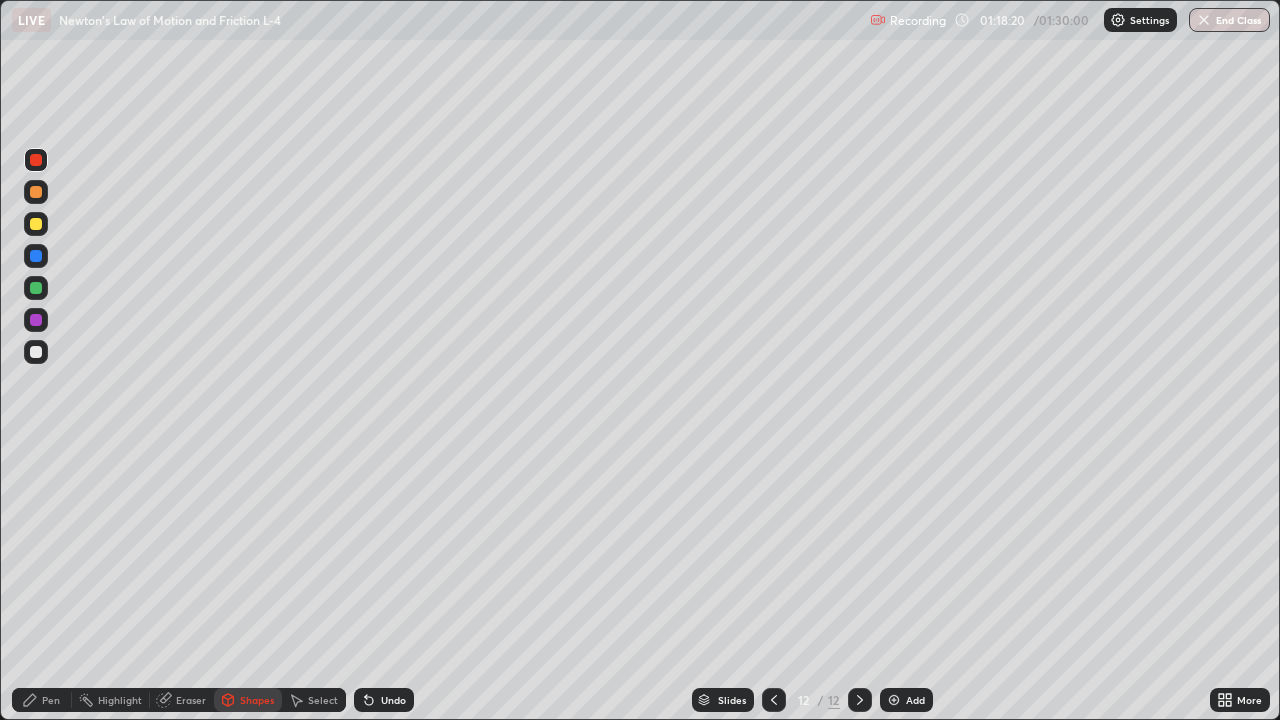 click on "Undo" at bounding box center (393, 700) 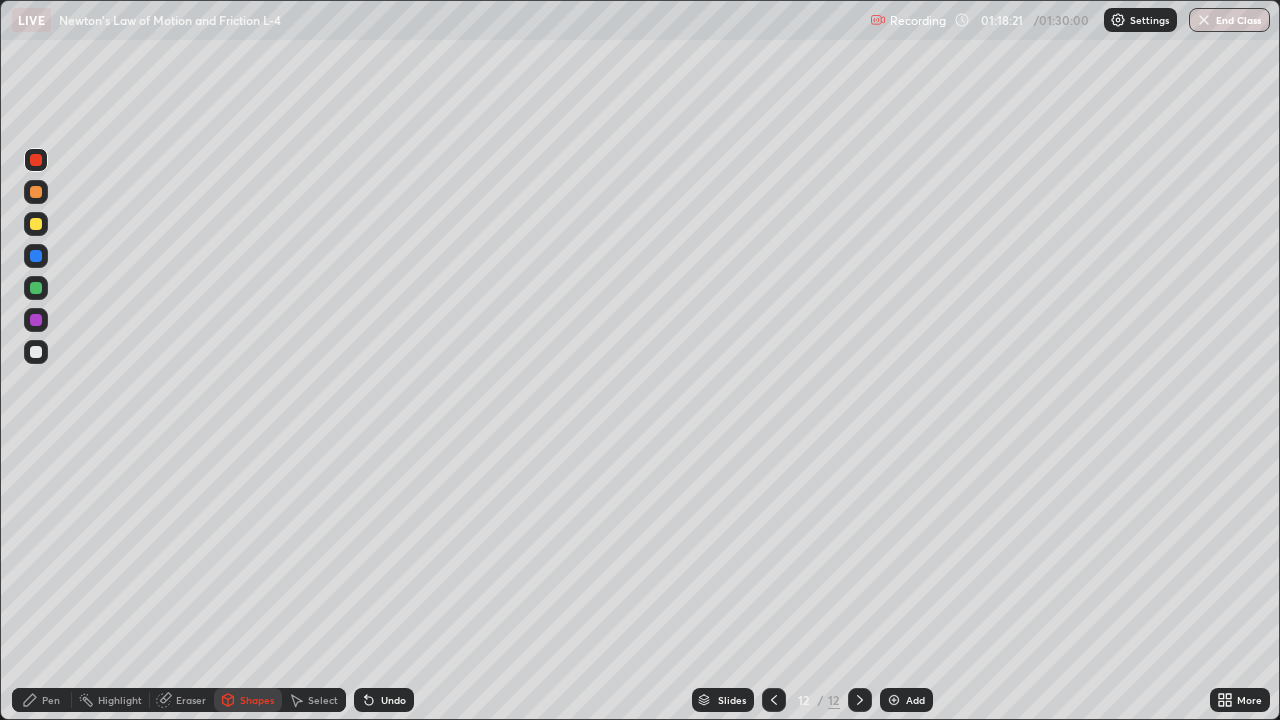 click at bounding box center [36, 288] 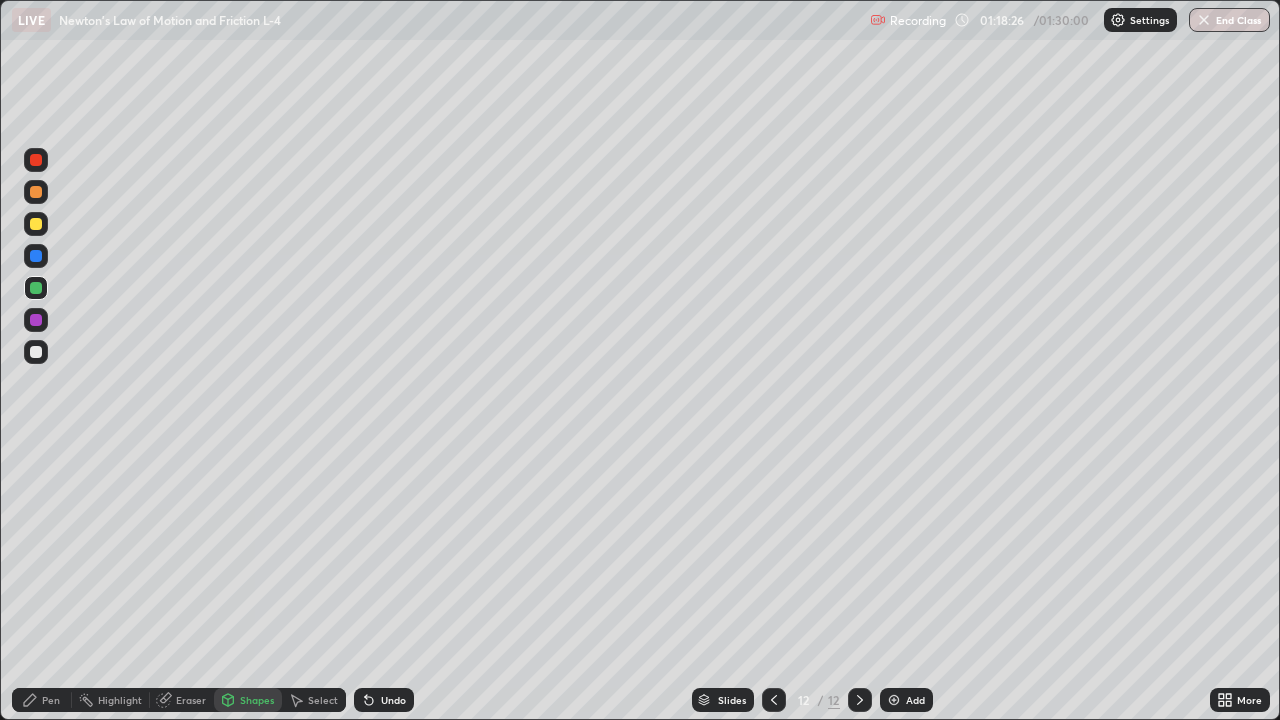 click at bounding box center (774, 700) 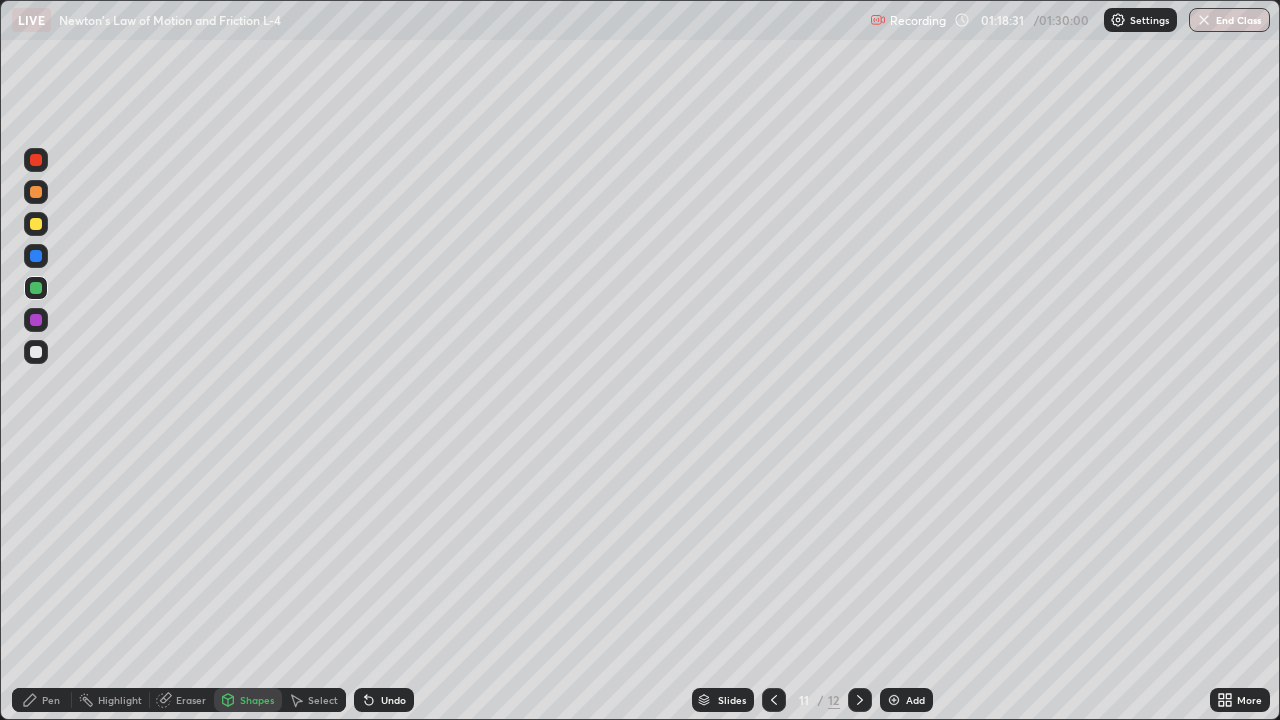 click 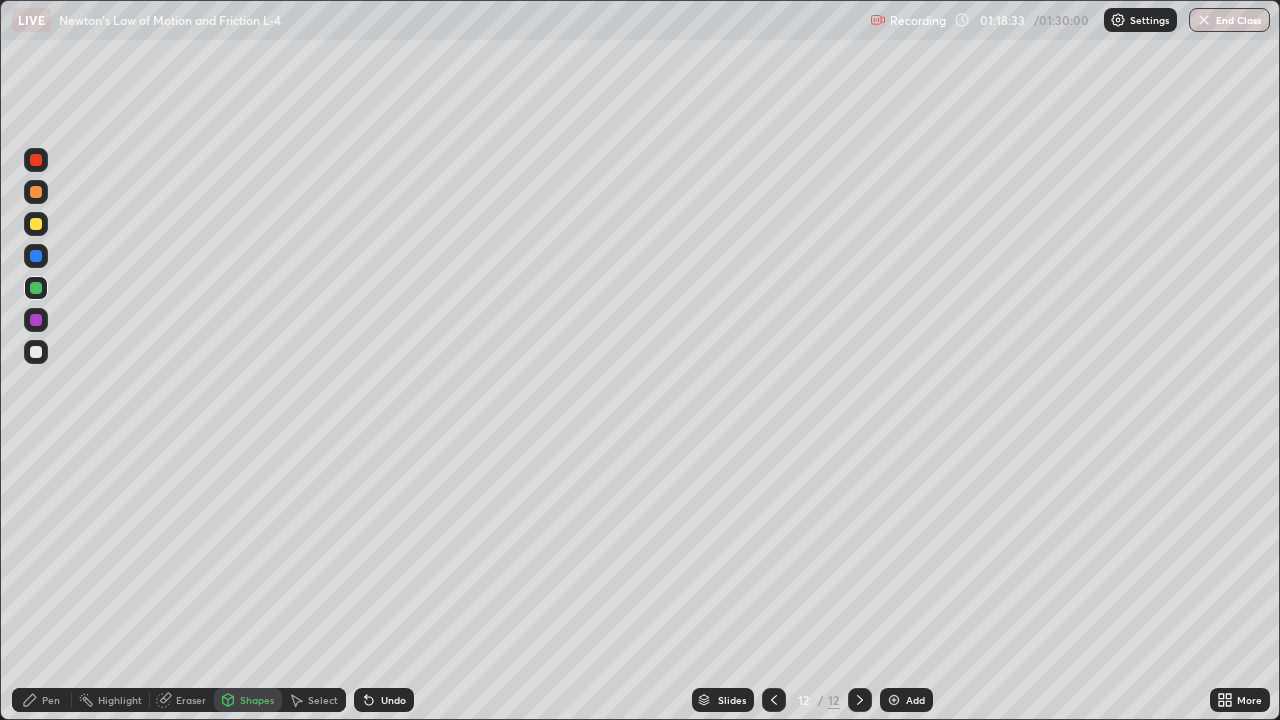 click at bounding box center [36, 224] 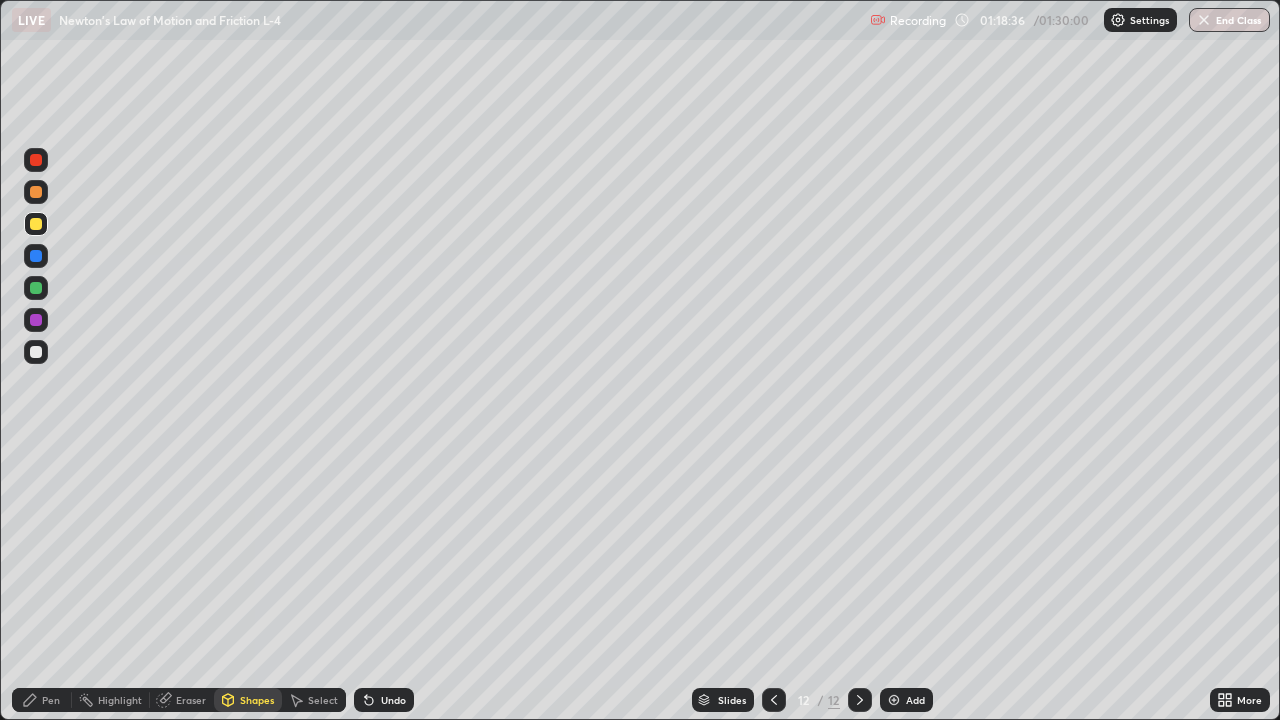 click on "Undo" at bounding box center [393, 700] 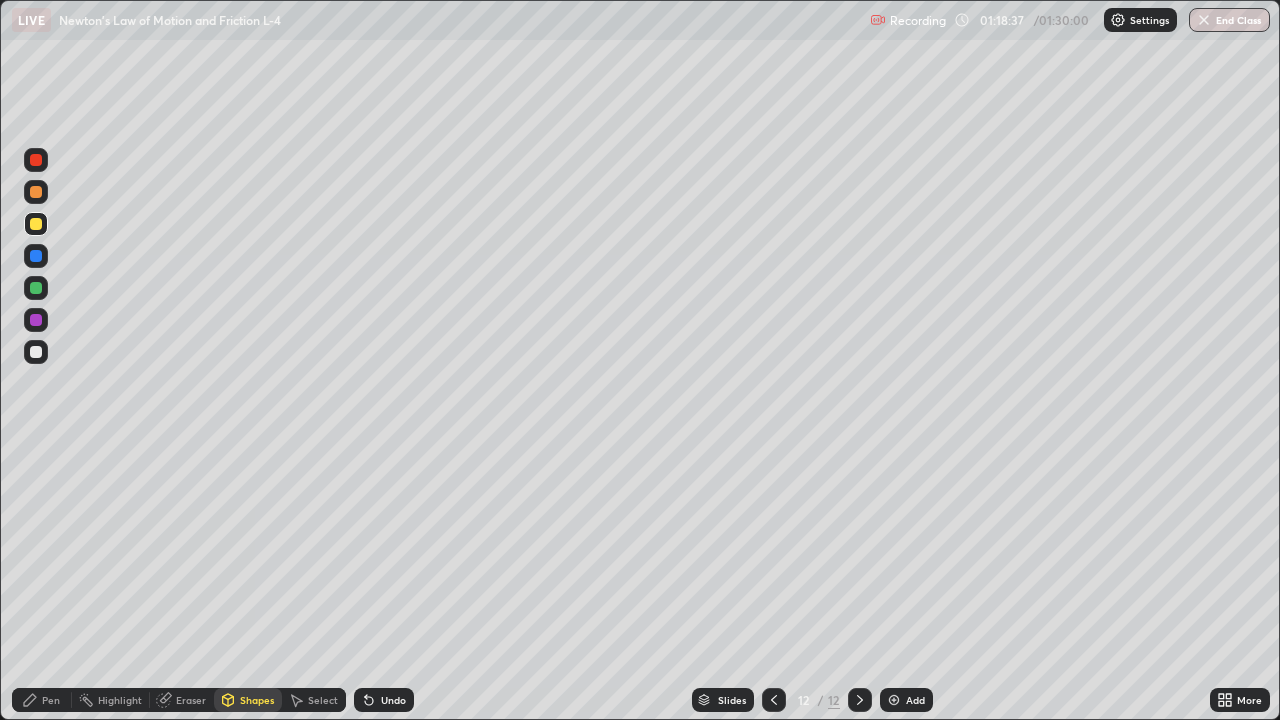 click on "Undo" at bounding box center [393, 700] 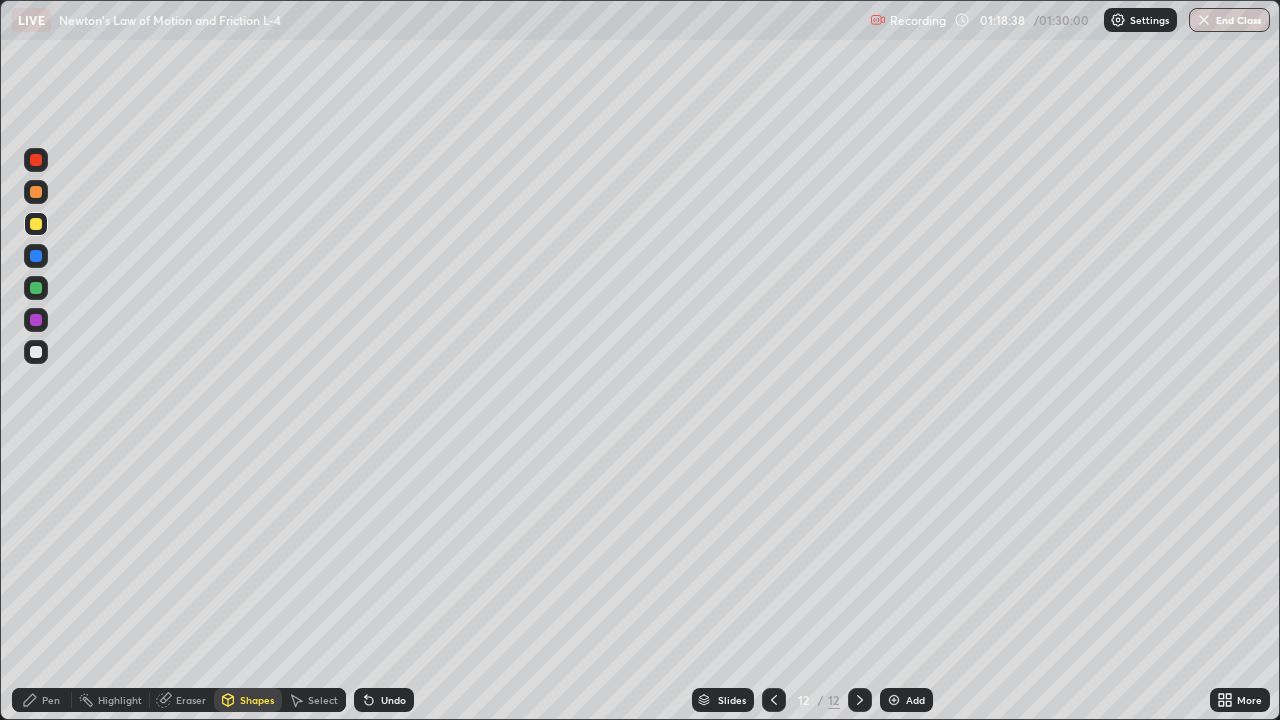 click on "Pen" at bounding box center [42, 700] 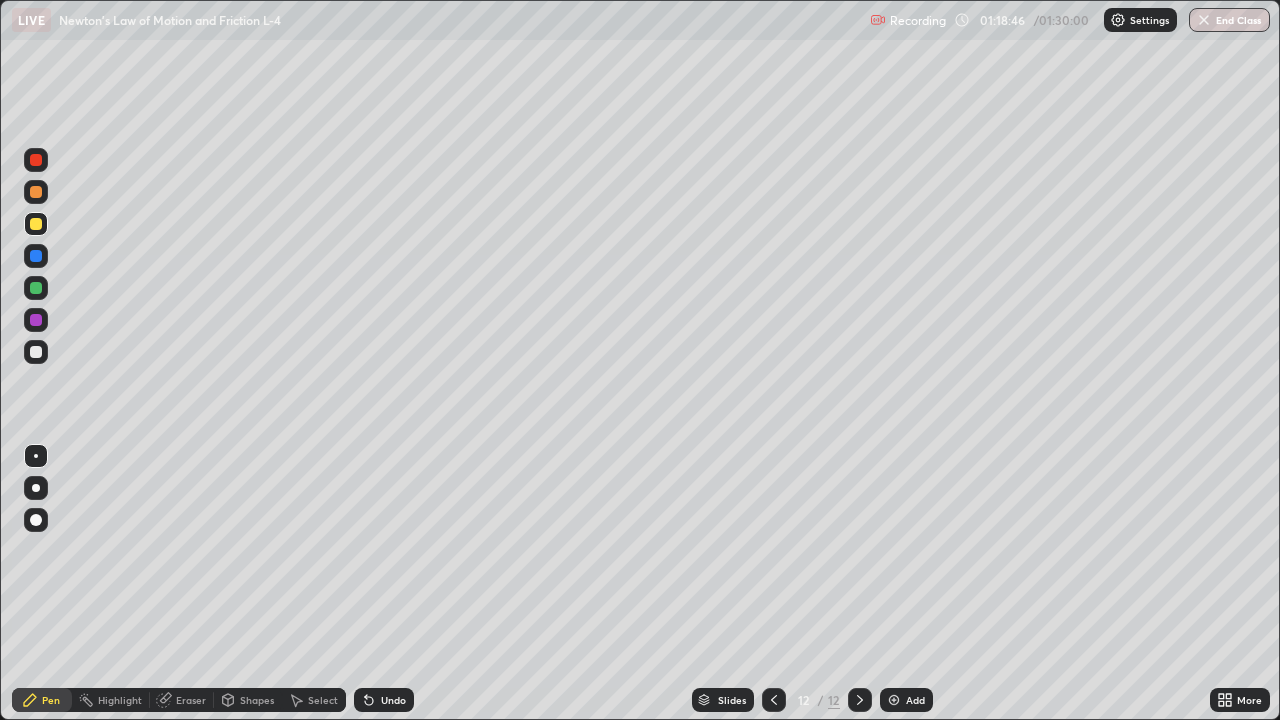 click at bounding box center [36, 352] 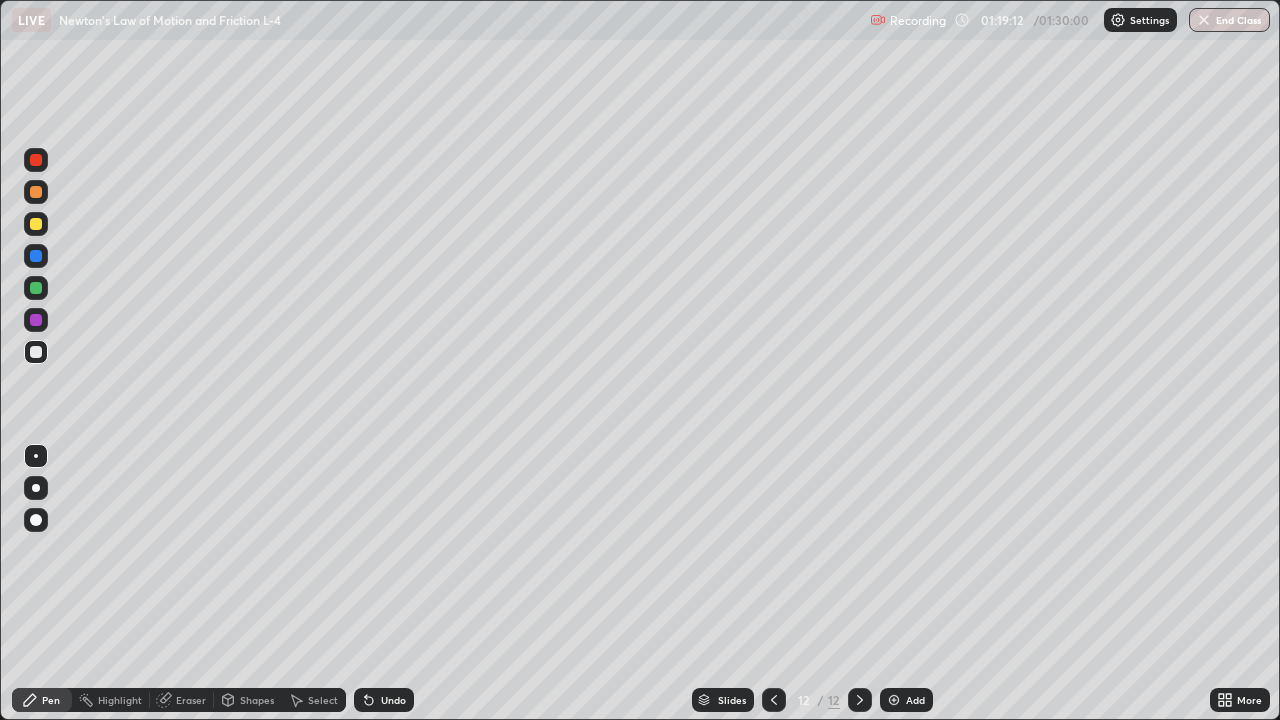 click on "Shapes" at bounding box center (248, 700) 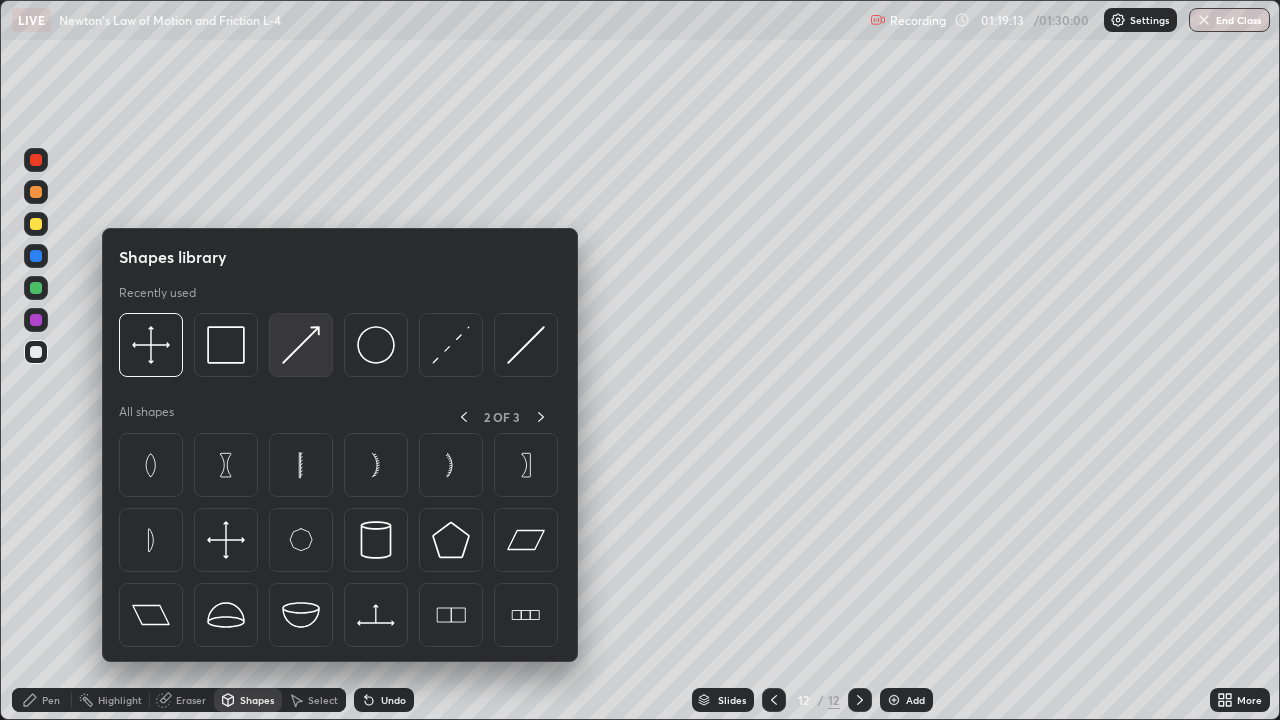 click at bounding box center (301, 345) 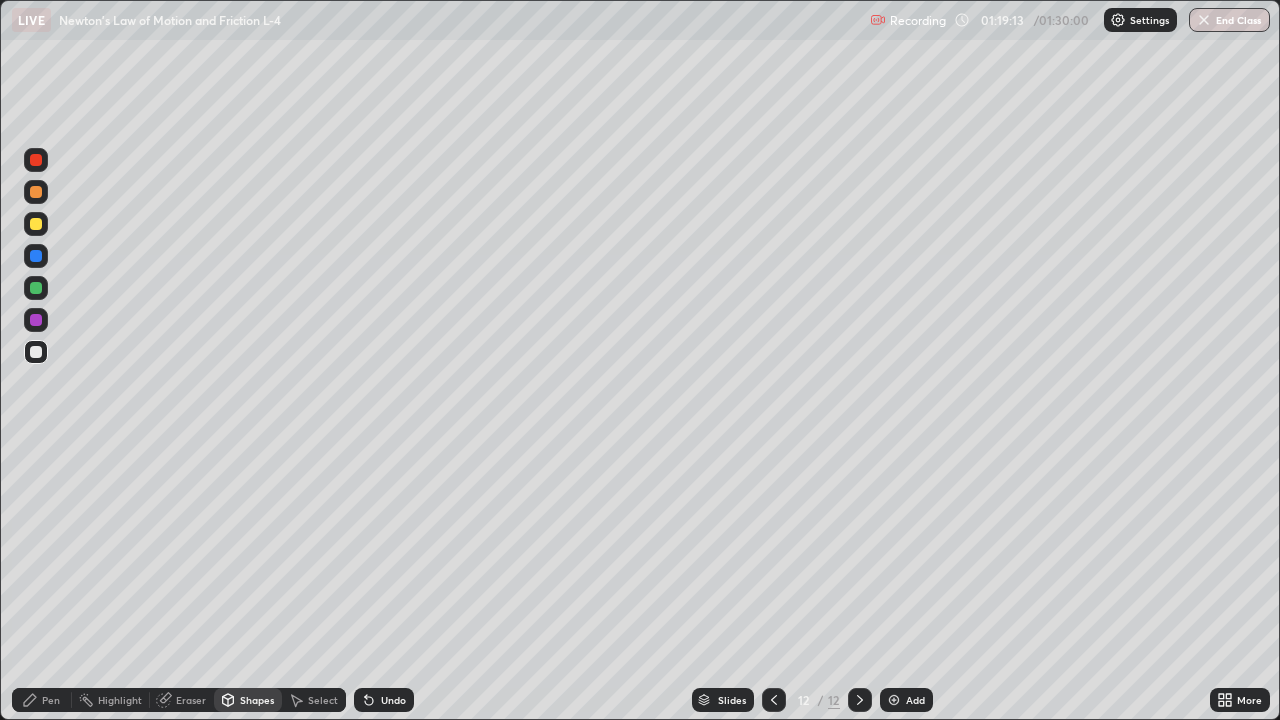 click at bounding box center (36, 320) 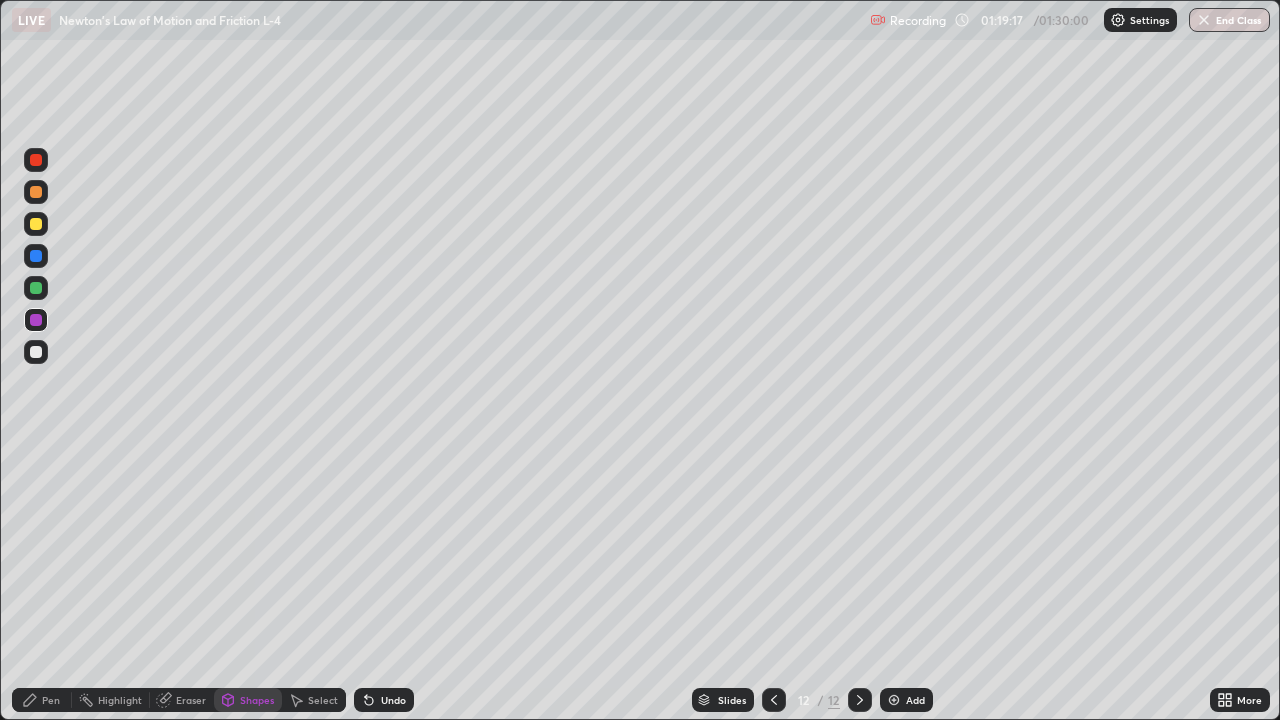 click on "Pen" at bounding box center [51, 700] 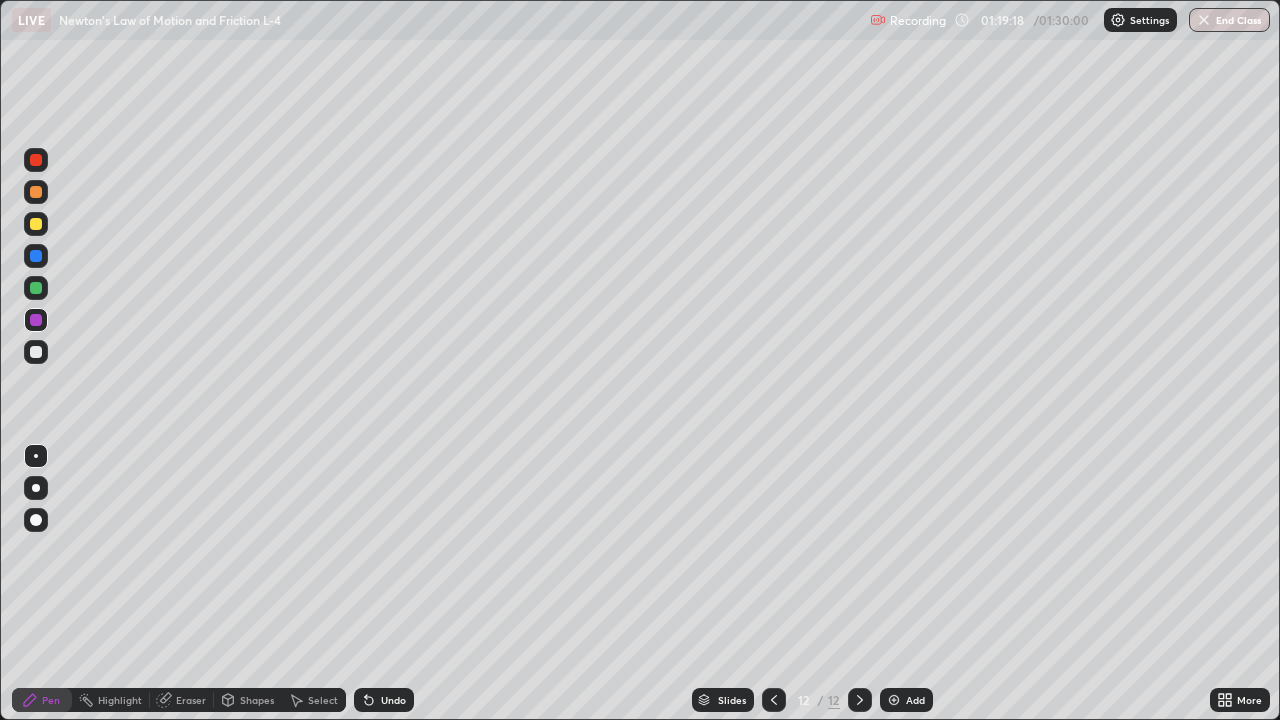 click at bounding box center [36, 160] 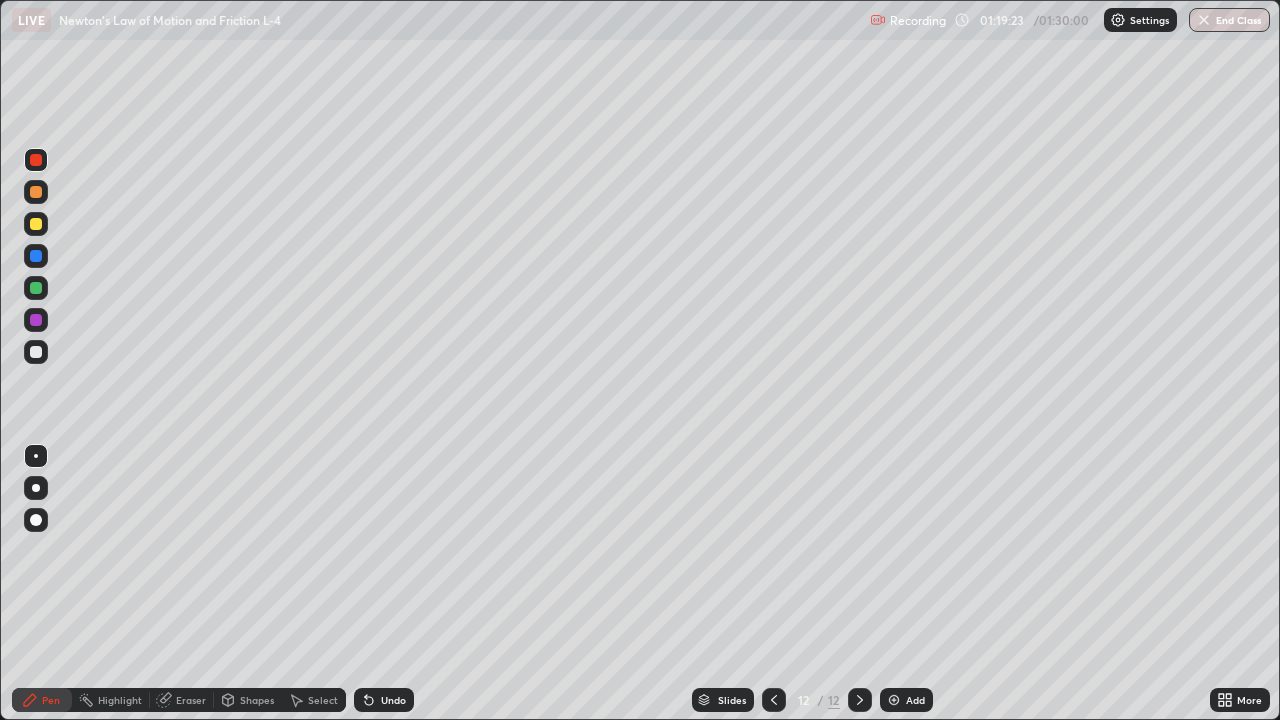 click at bounding box center [36, 352] 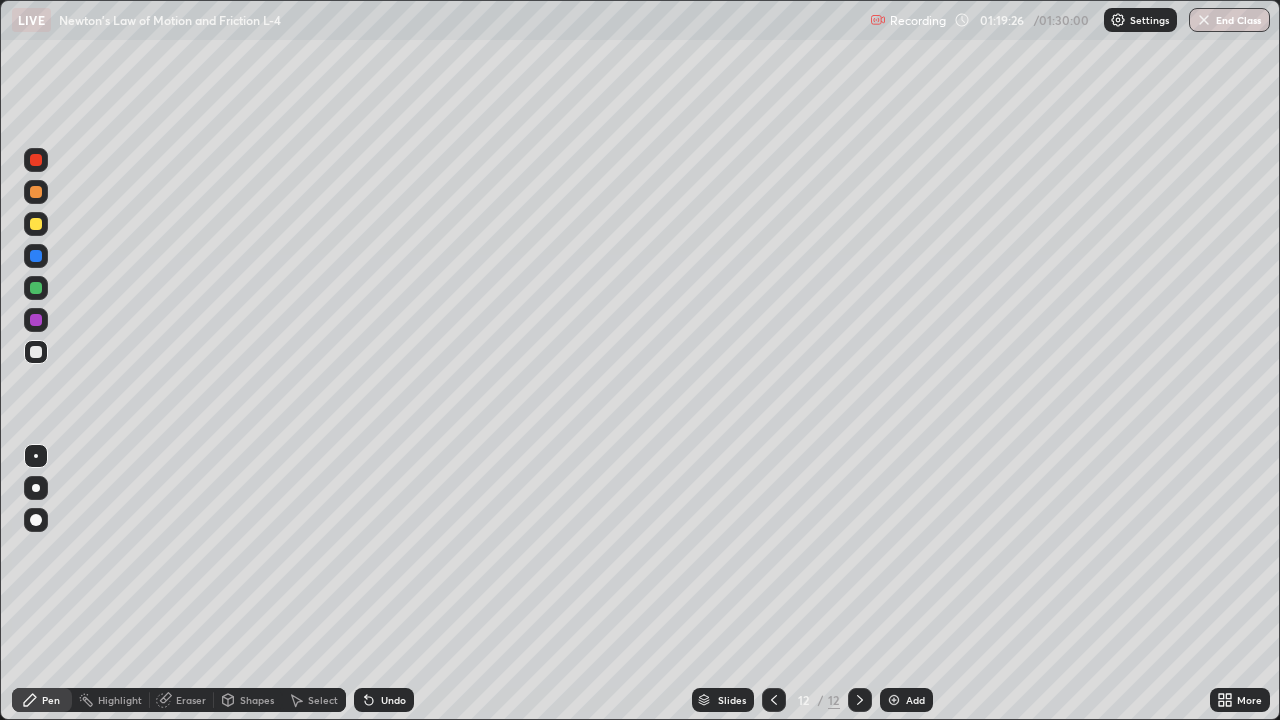 click at bounding box center [36, 352] 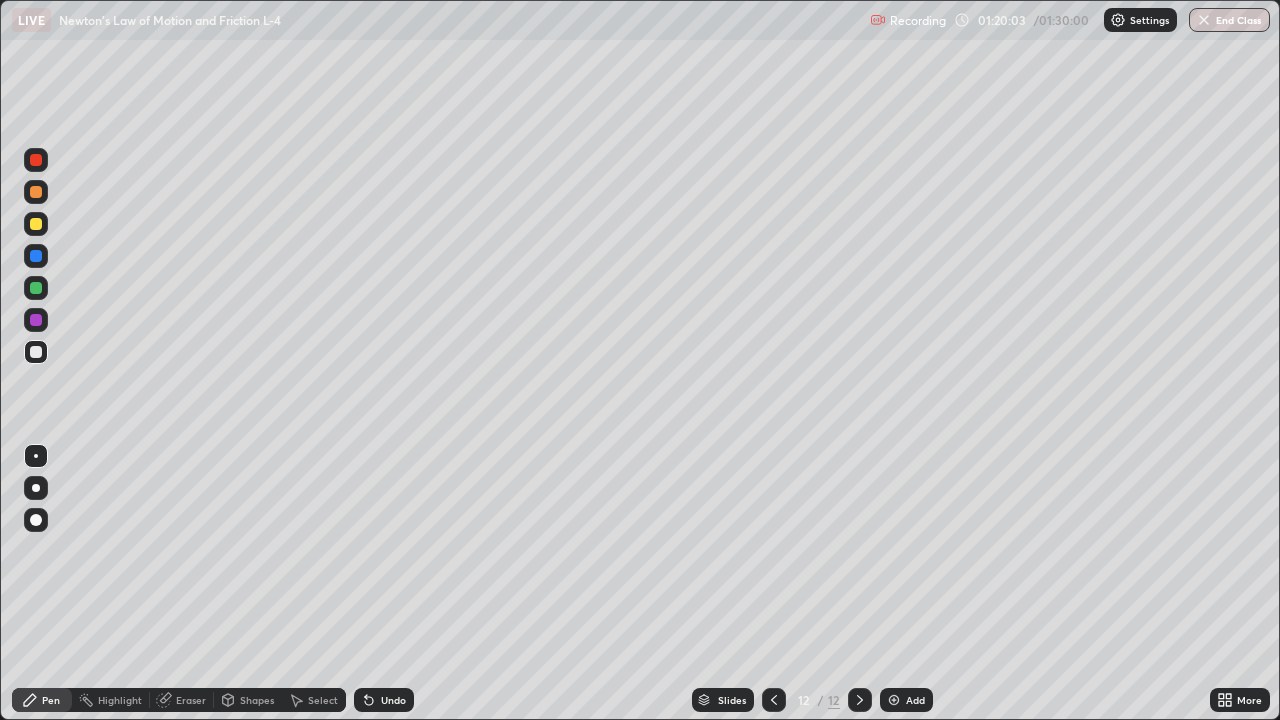 click at bounding box center (36, 352) 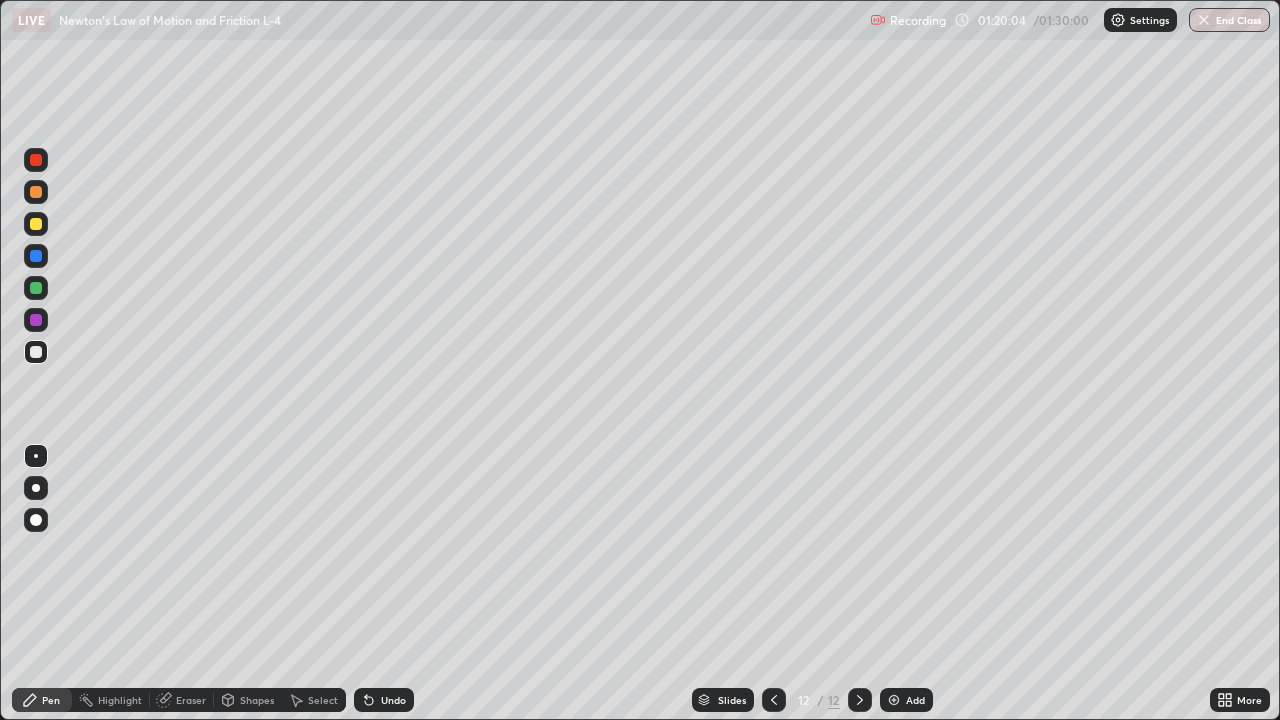 click at bounding box center [36, 320] 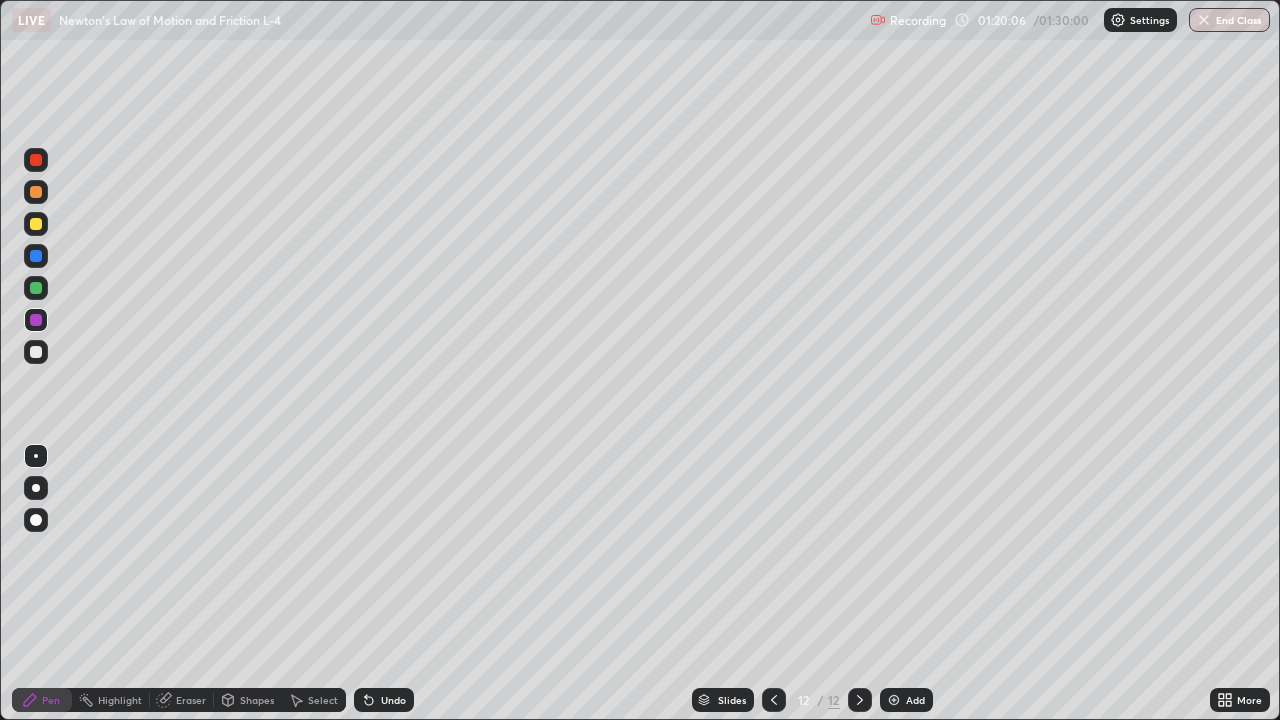 click at bounding box center [36, 192] 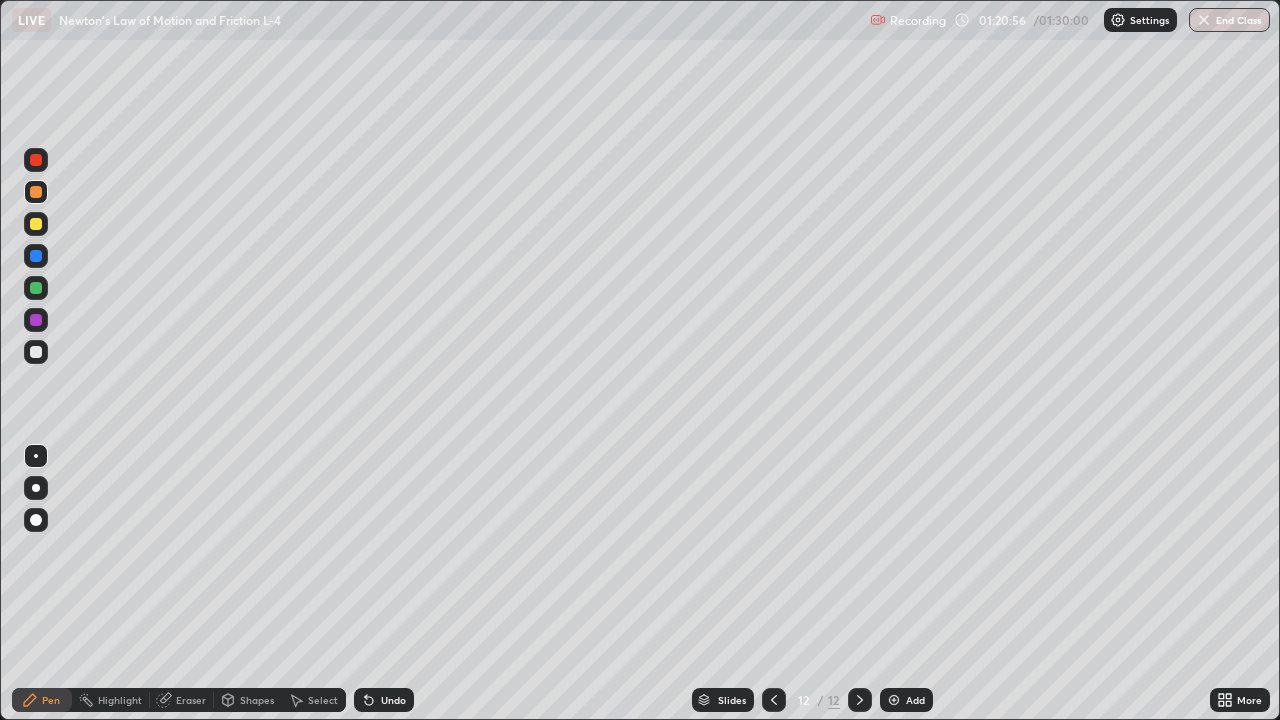 click on "Undo" at bounding box center (384, 700) 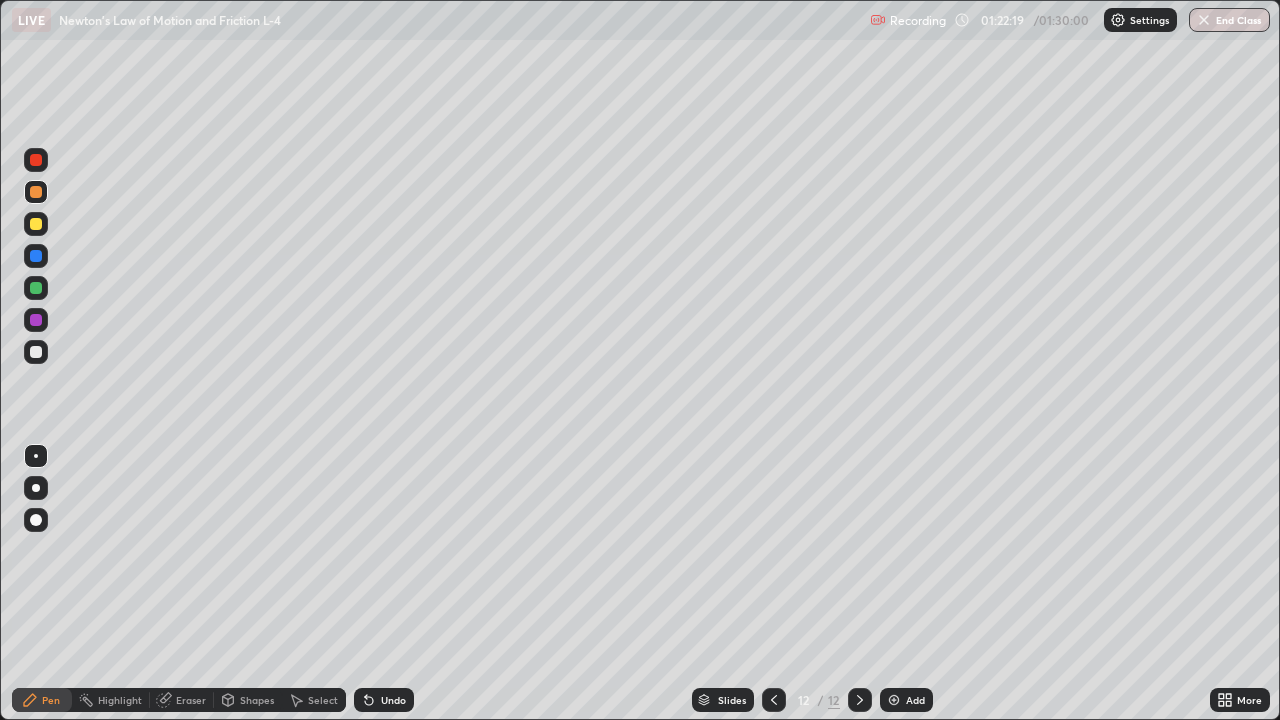 click on "Shapes" at bounding box center [257, 700] 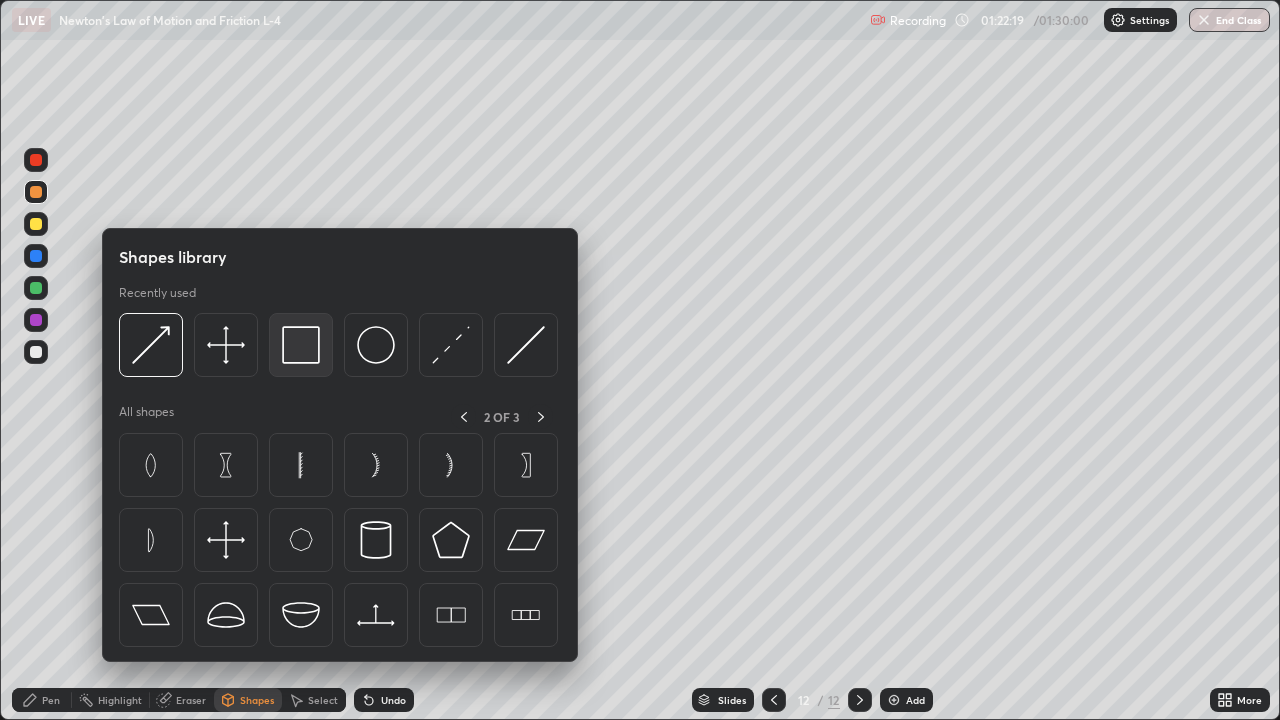 click at bounding box center (301, 345) 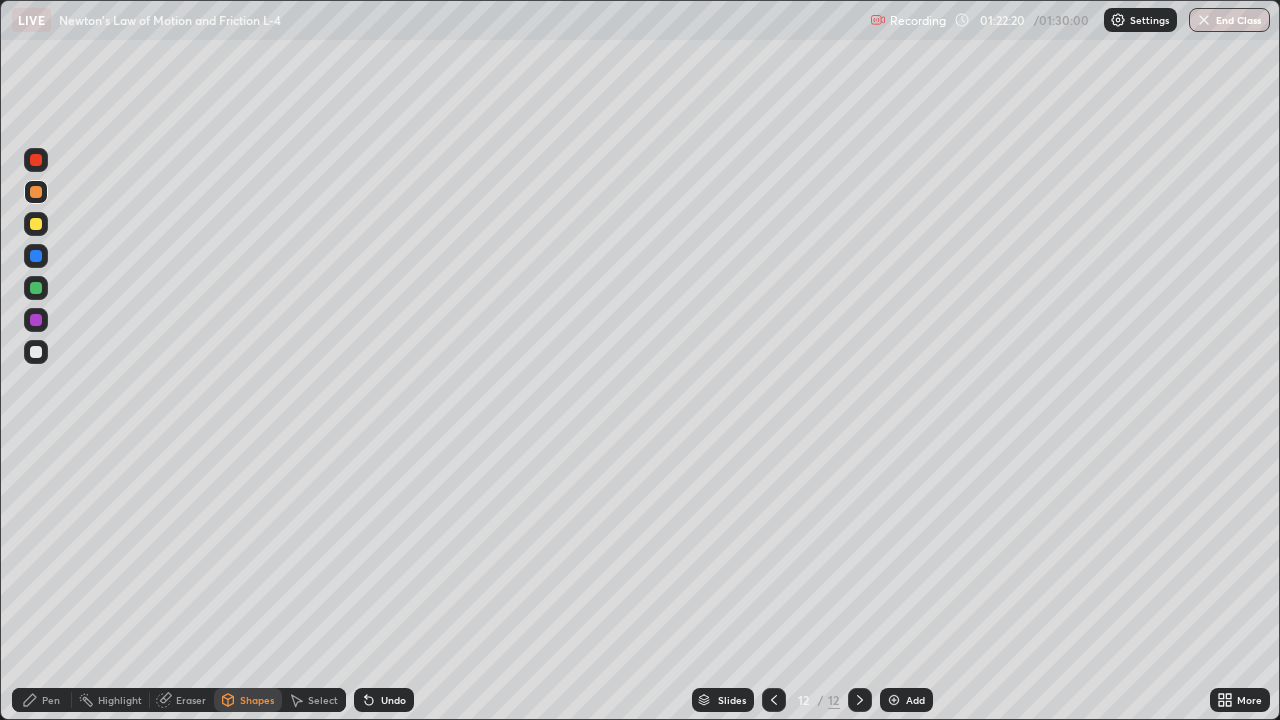 click at bounding box center [36, 352] 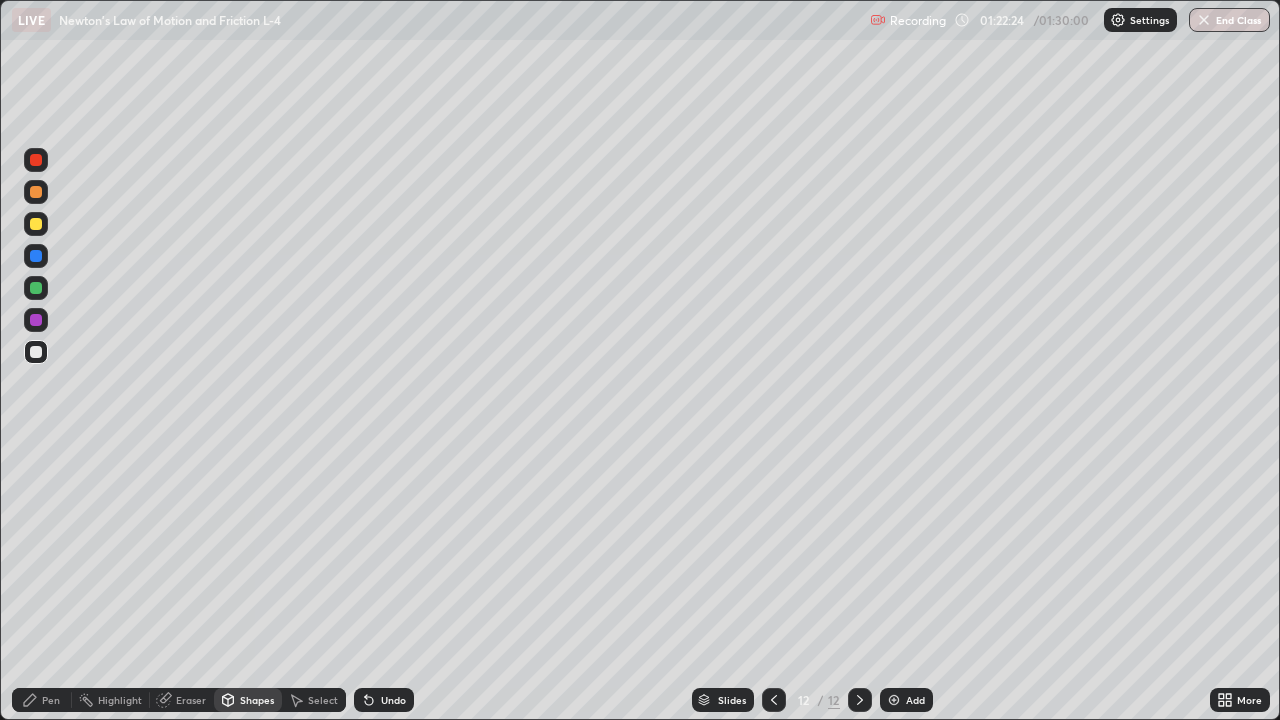 click on "Shapes" at bounding box center [257, 700] 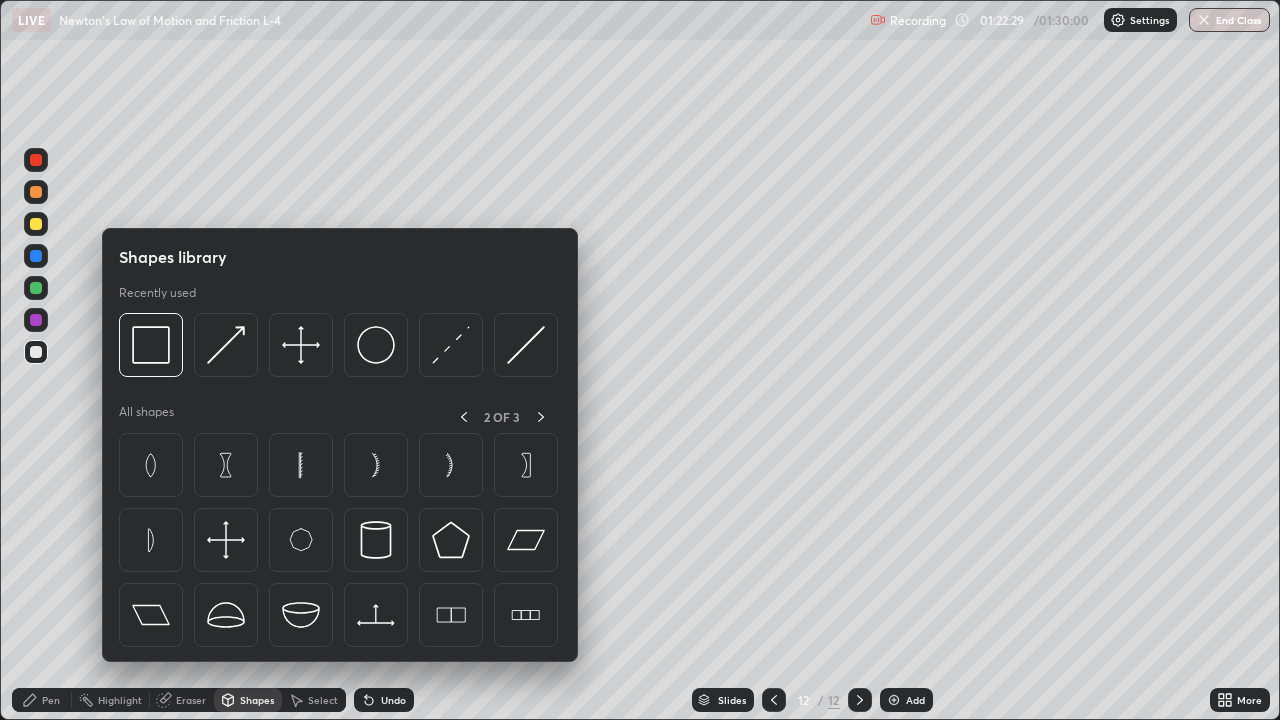 click on "Pen" at bounding box center [51, 700] 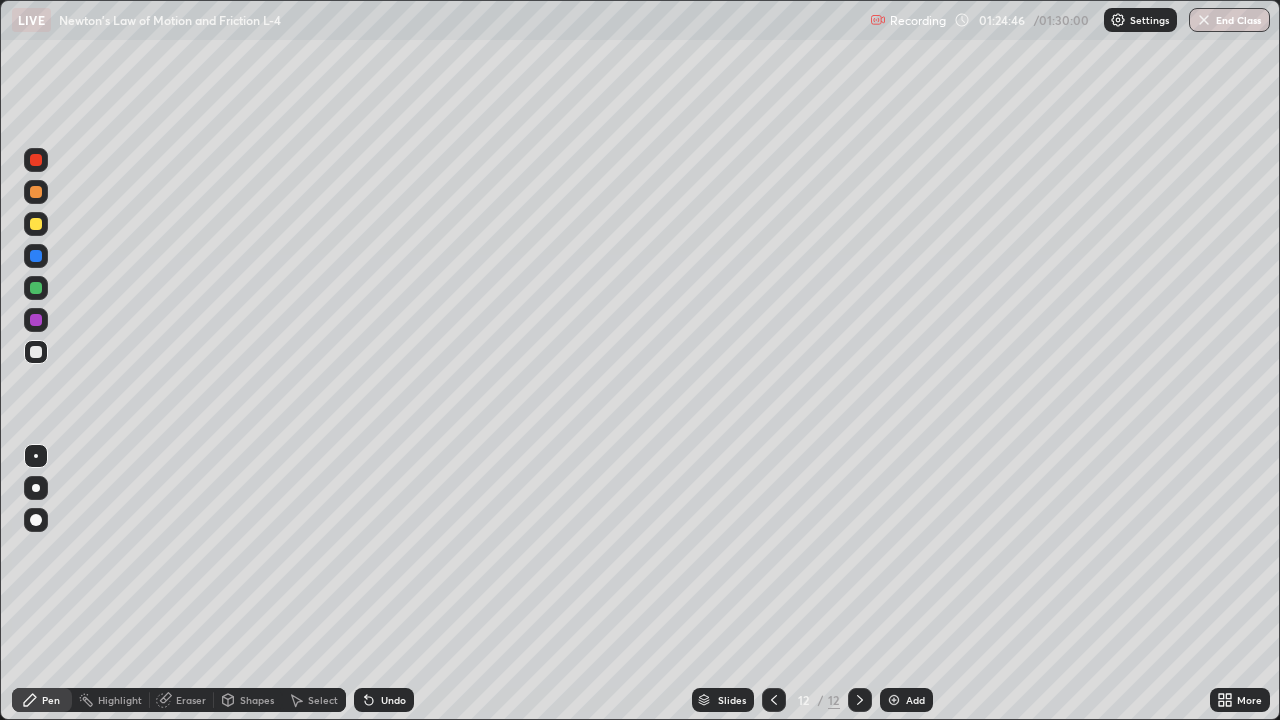 click on "End Class" at bounding box center [1229, 20] 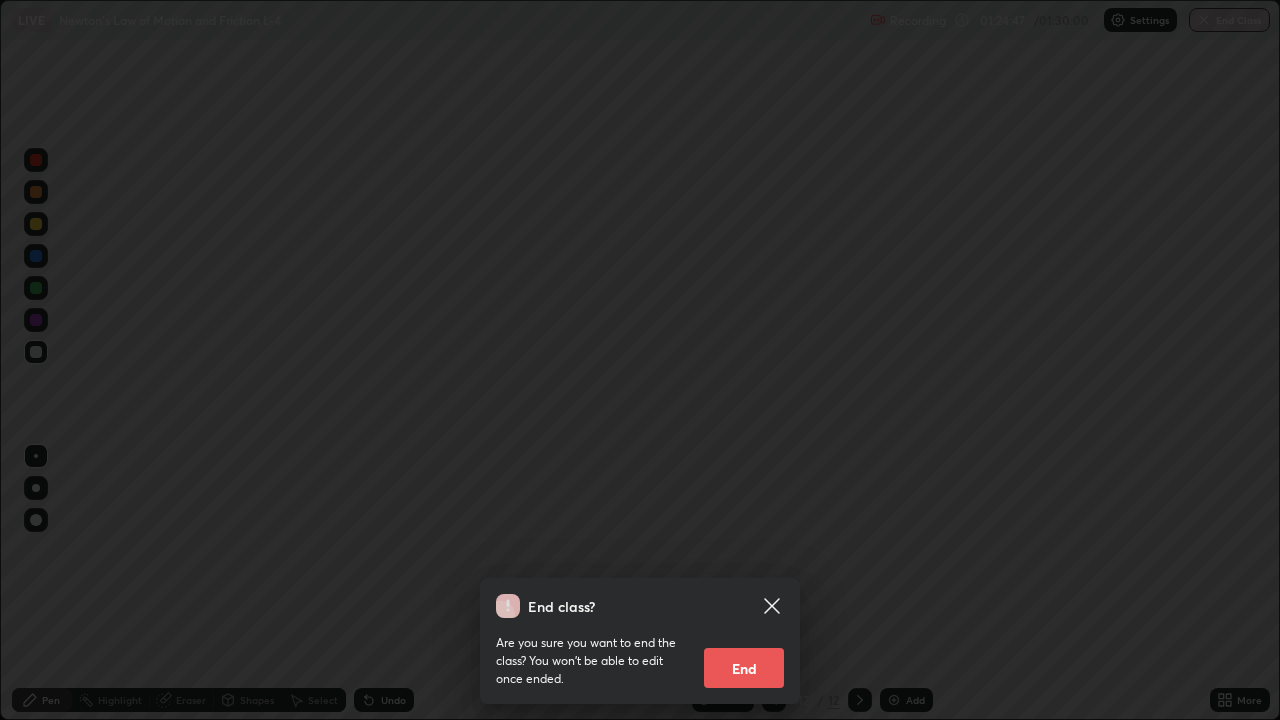 click on "End" at bounding box center [744, 668] 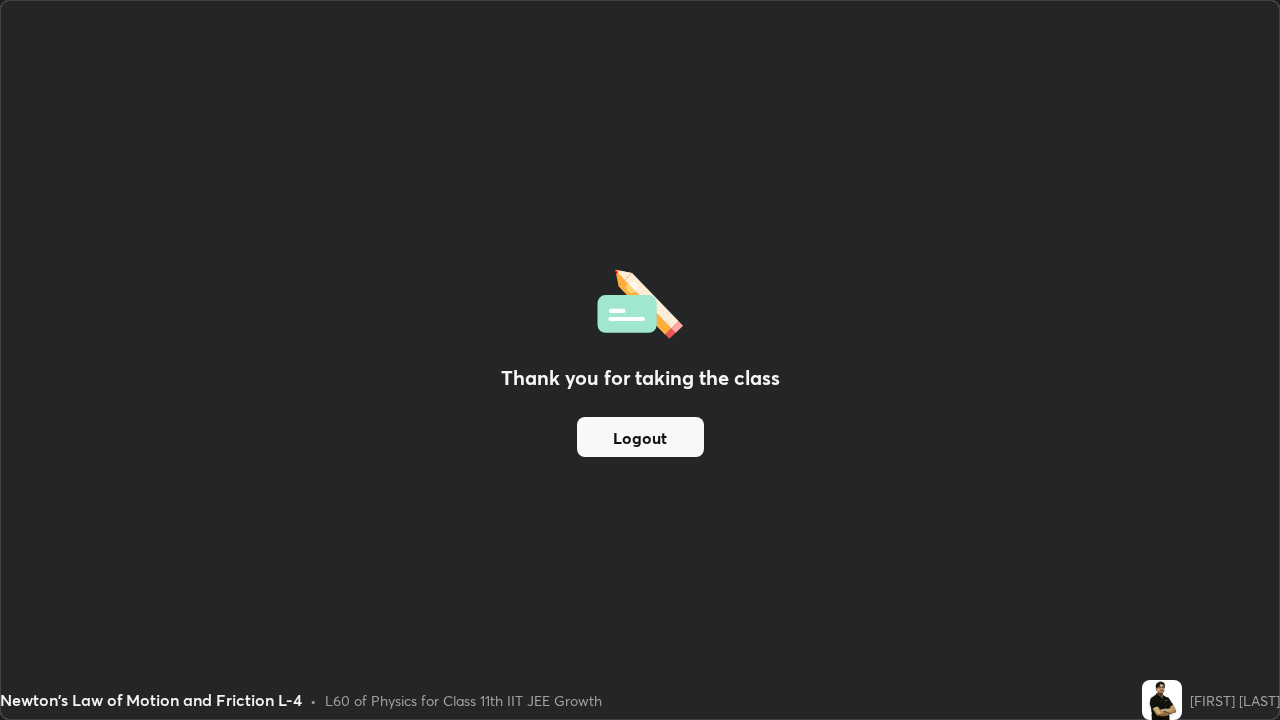 click on "Logout" at bounding box center (640, 437) 